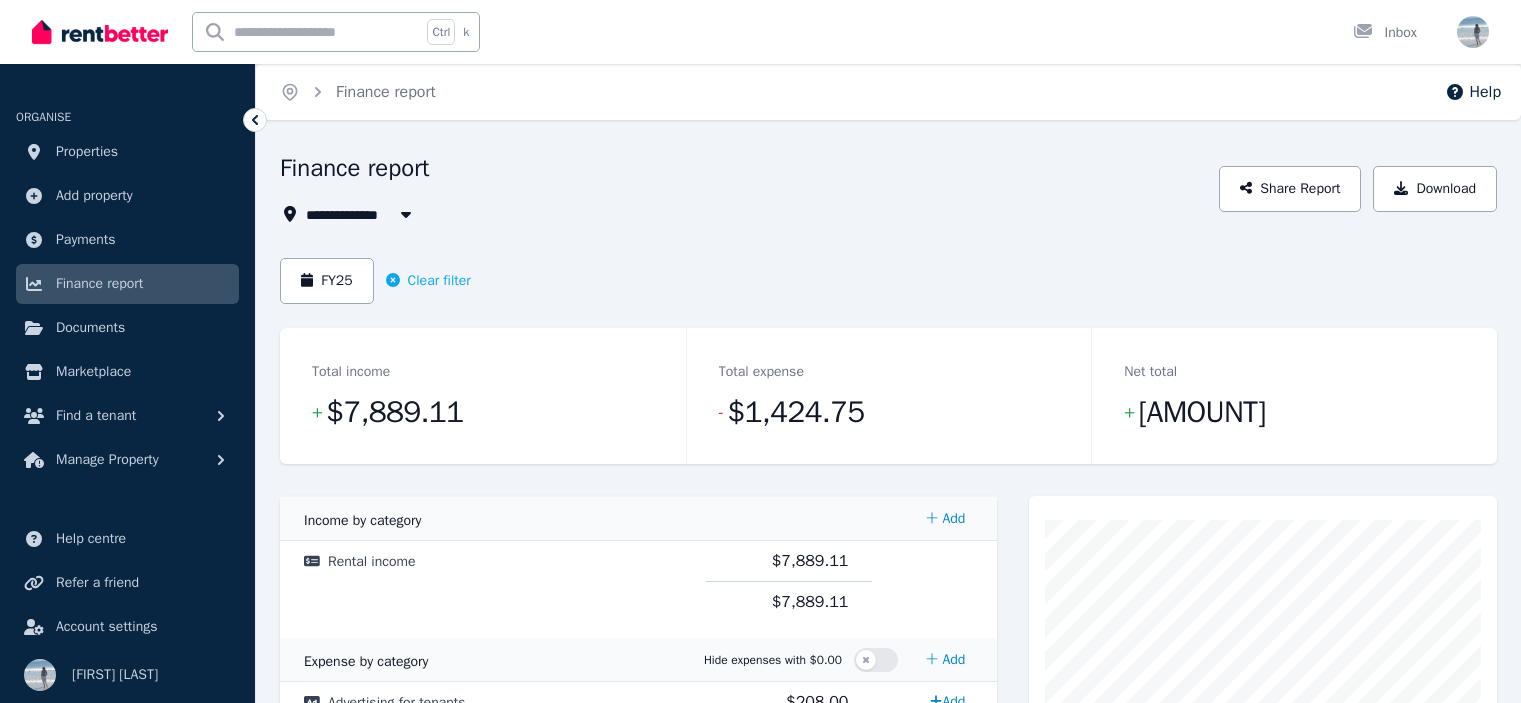 scroll, scrollTop: 0, scrollLeft: 0, axis: both 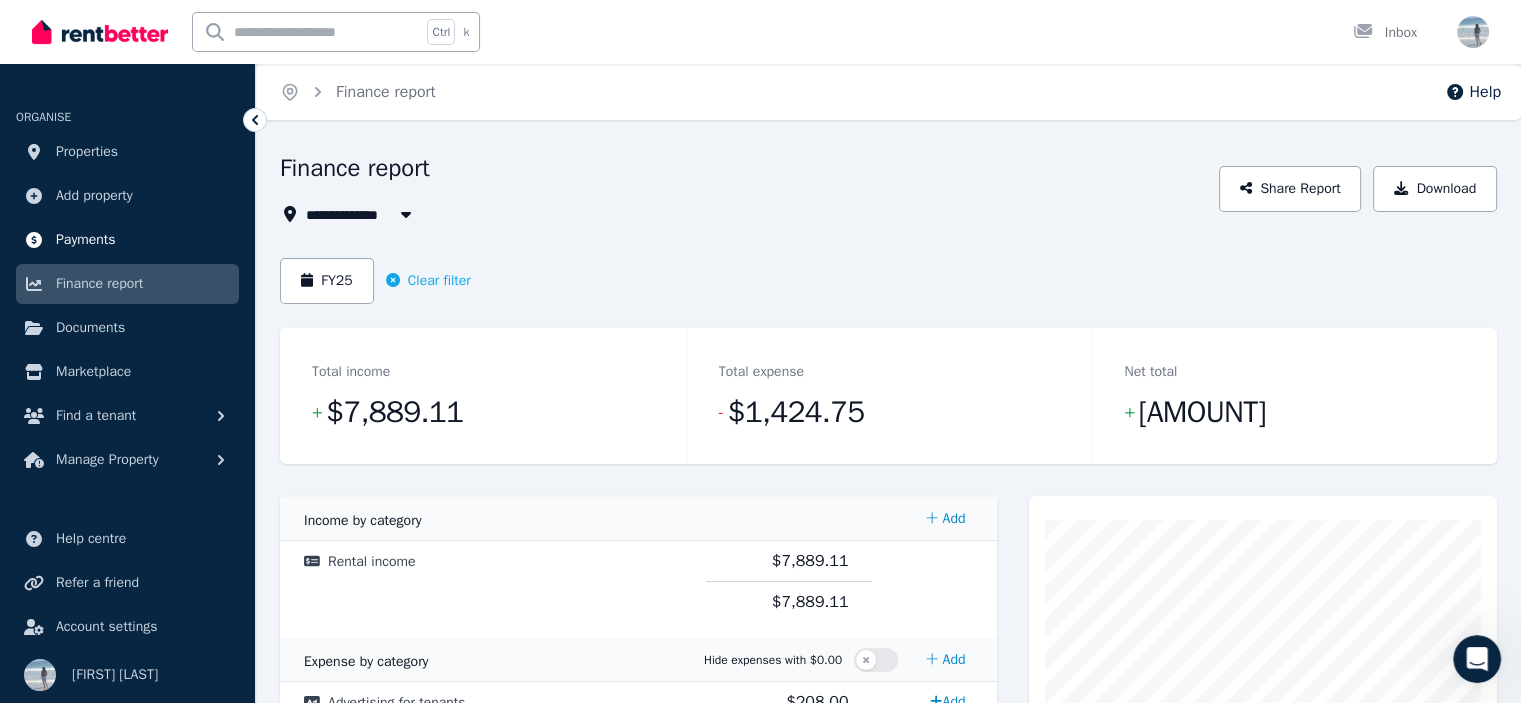click on "Payments" at bounding box center [86, 240] 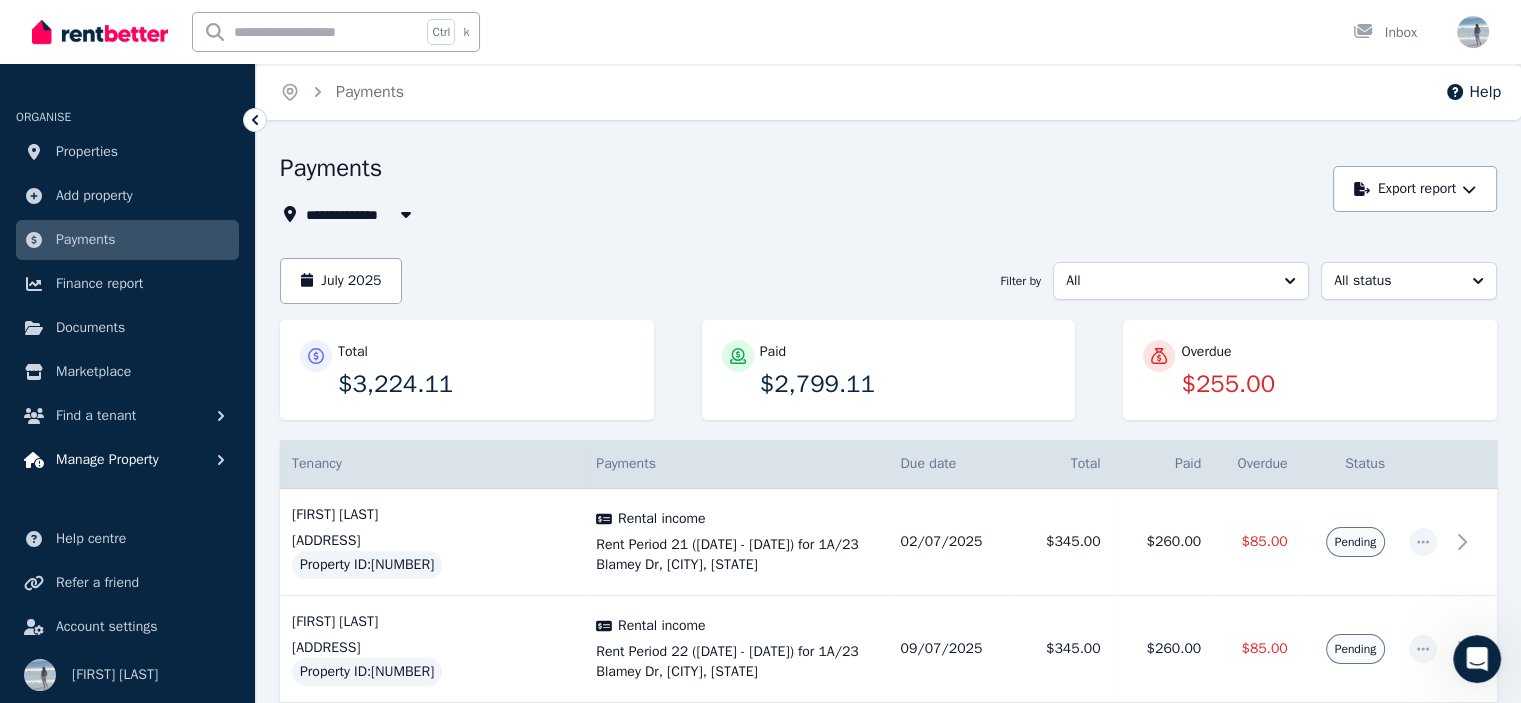 click on "Manage Property" at bounding box center [107, 460] 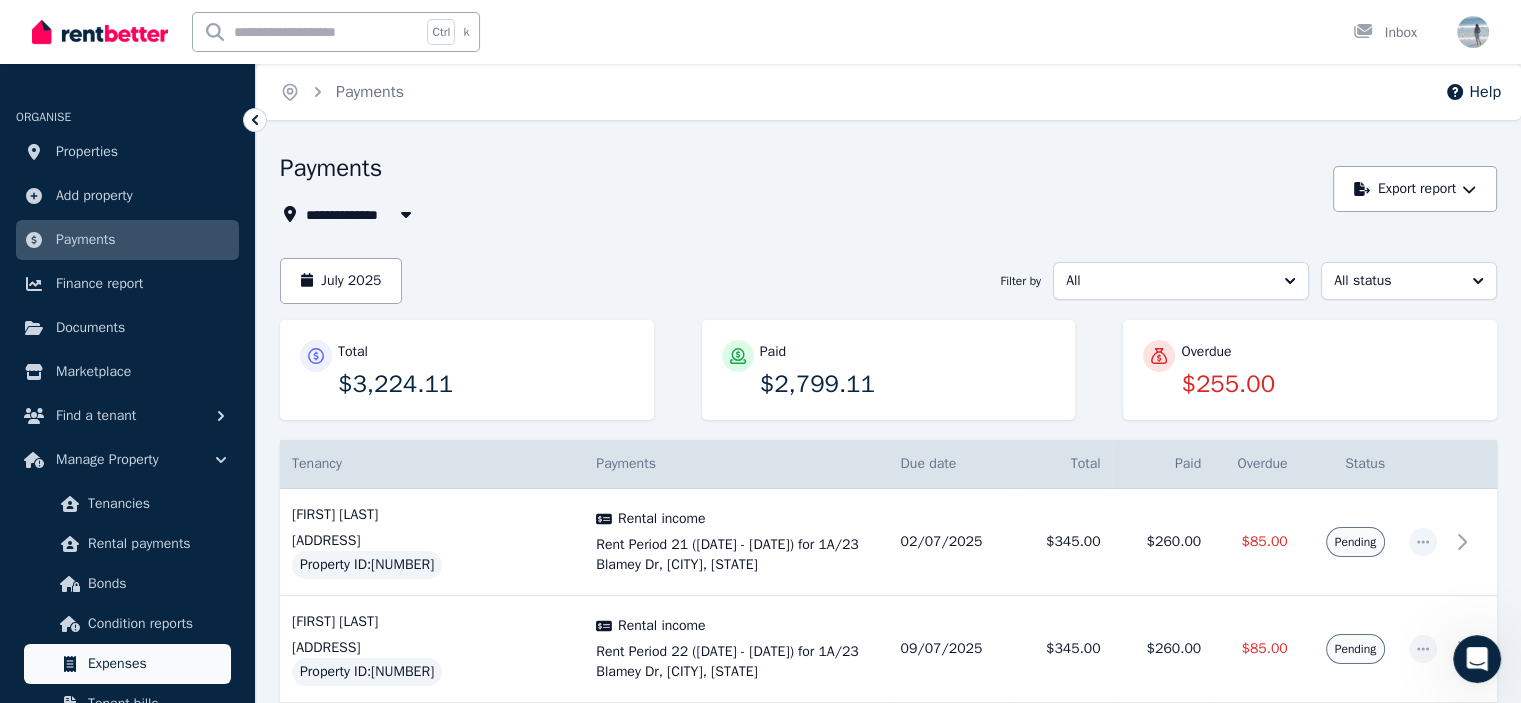 click on "Expenses" at bounding box center [155, 664] 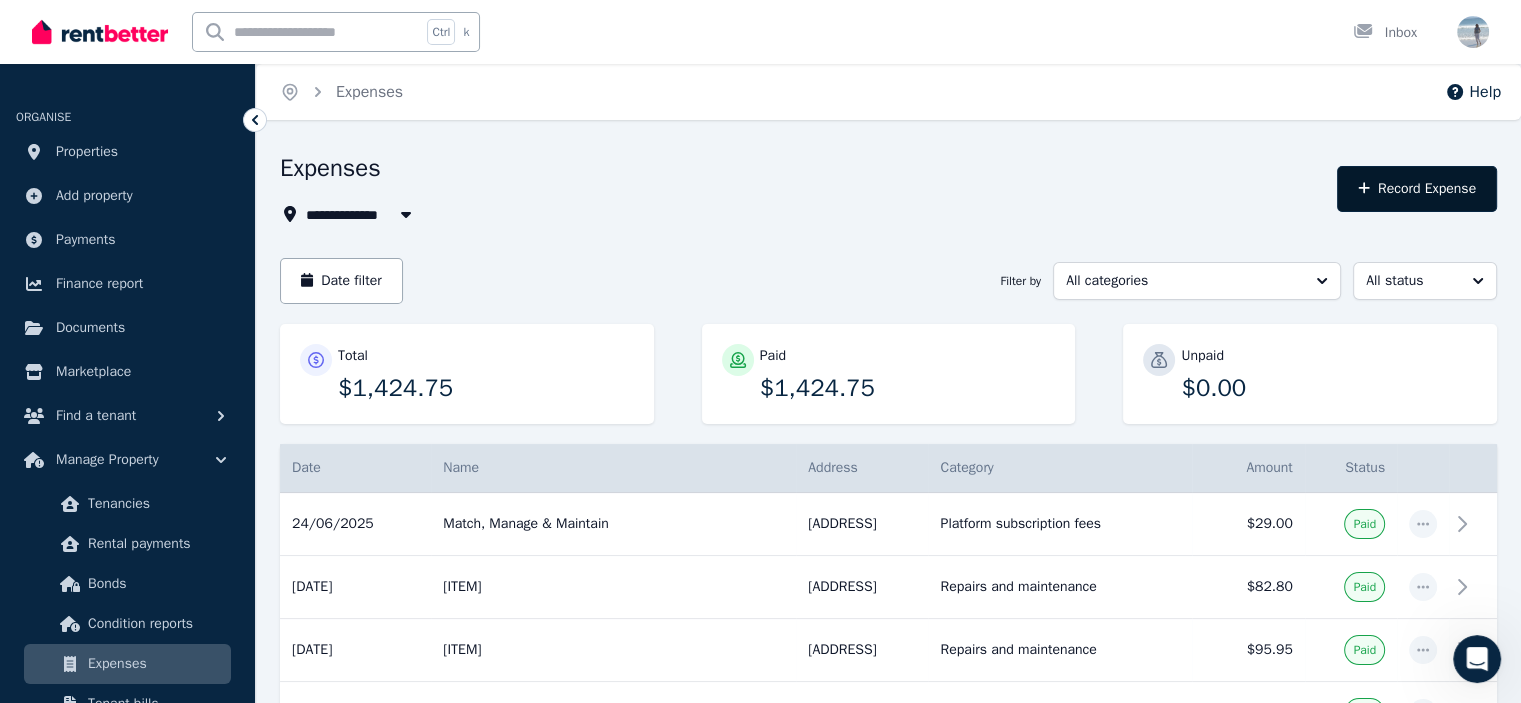 click on "Record Expense" at bounding box center (1417, 189) 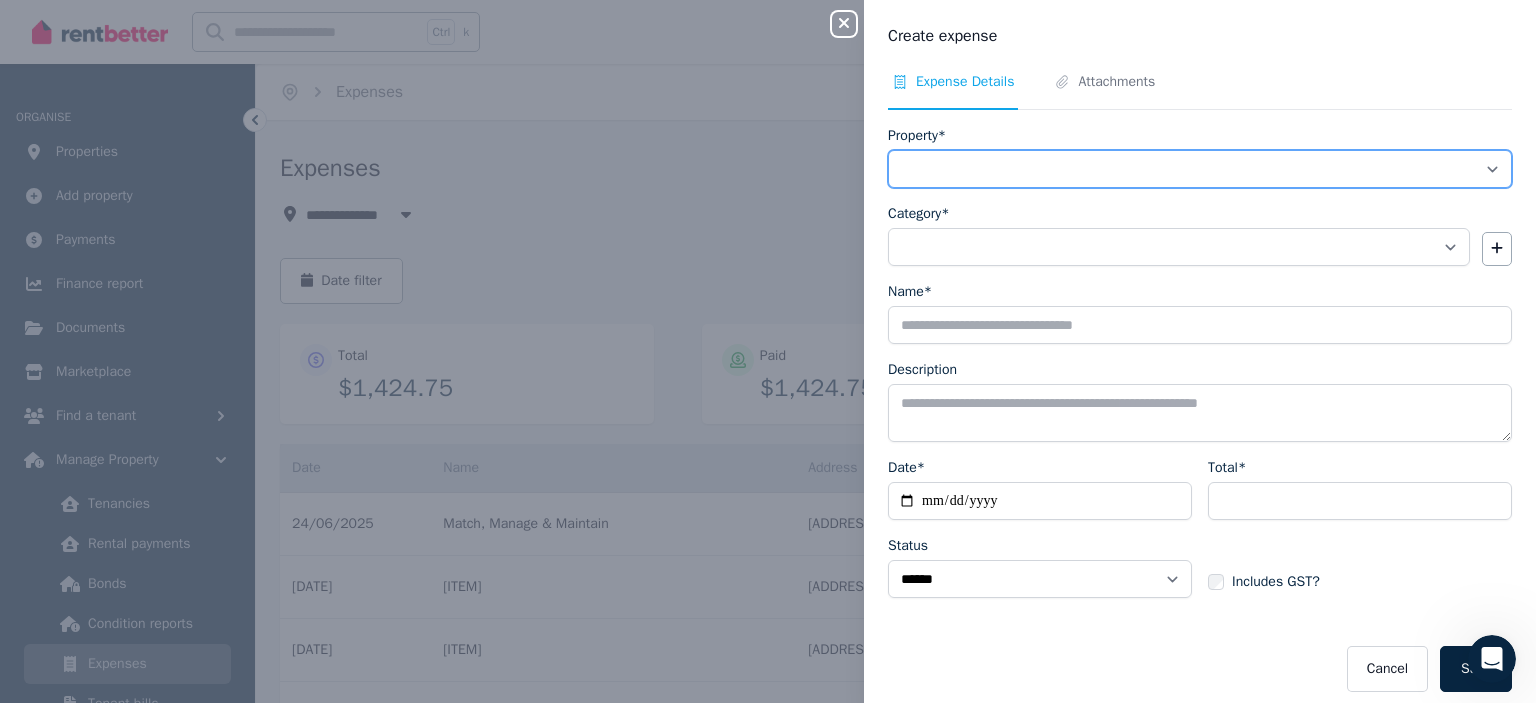 click on "**********" at bounding box center (1200, 169) 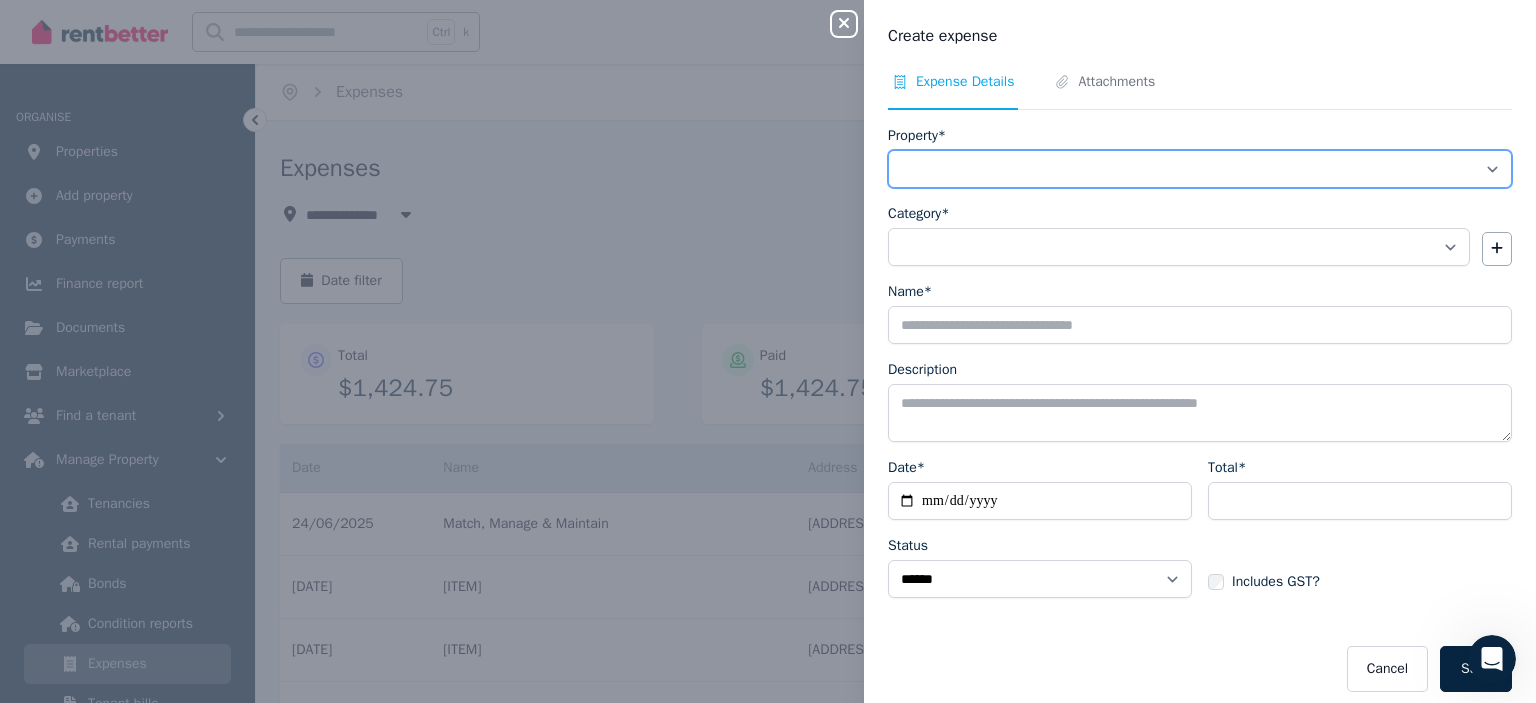 select on "**********" 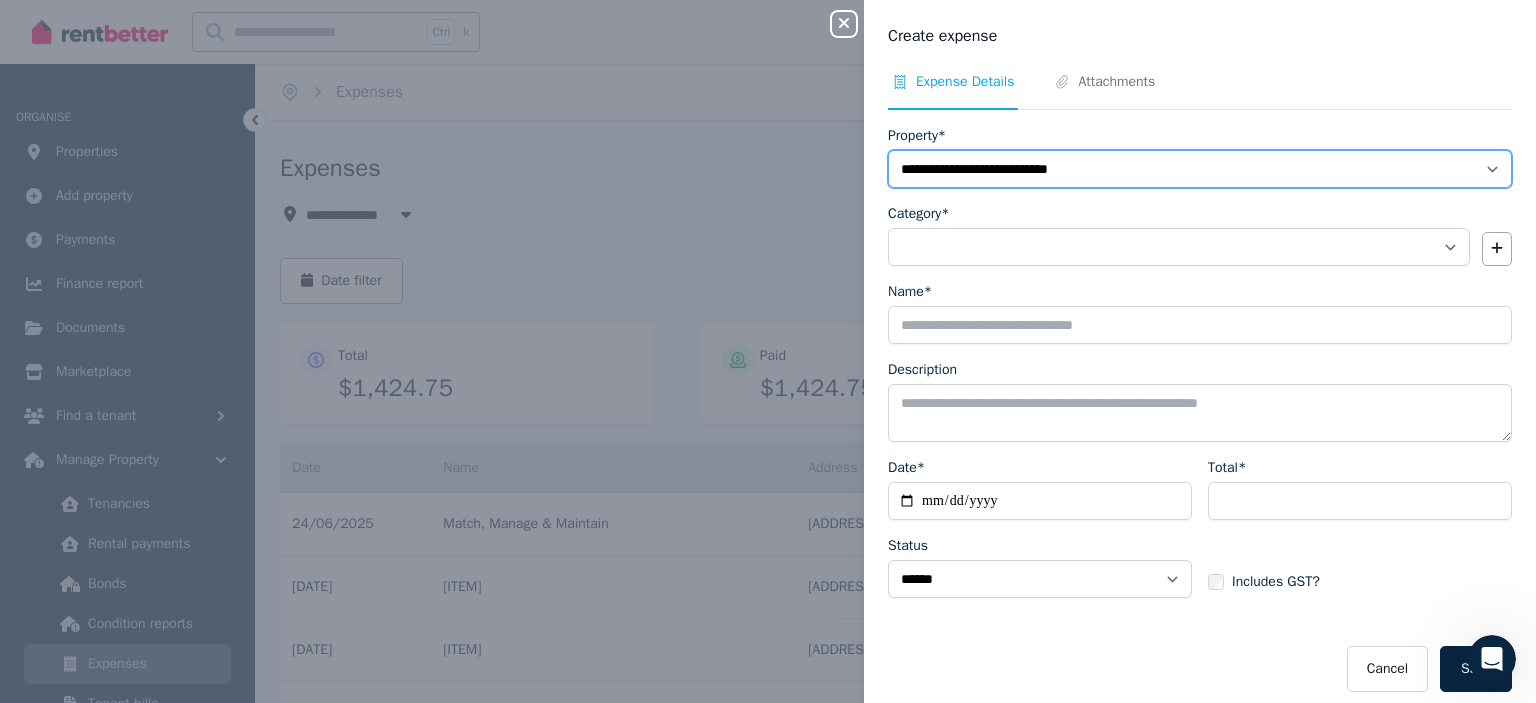 click on "**********" at bounding box center (1200, 169) 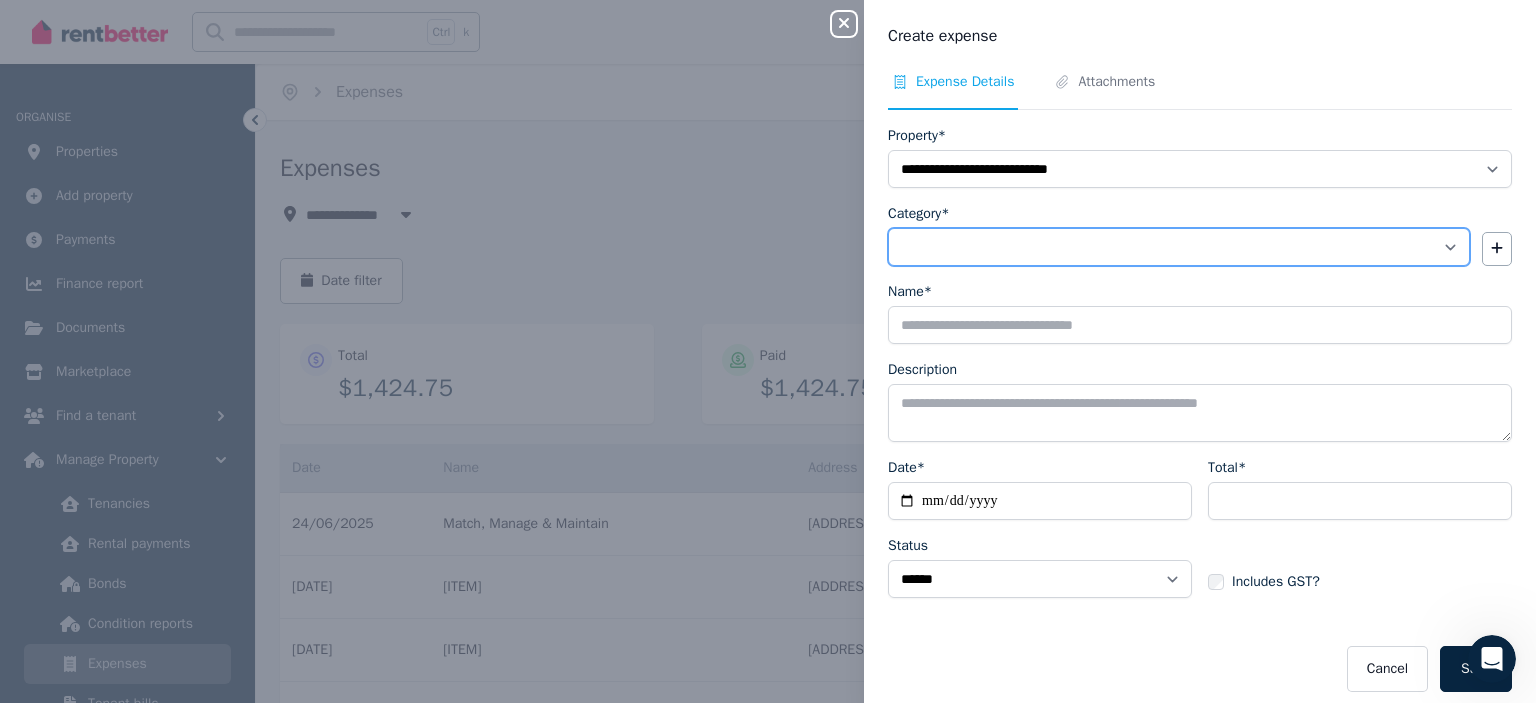 click on "**********" at bounding box center [1179, 247] 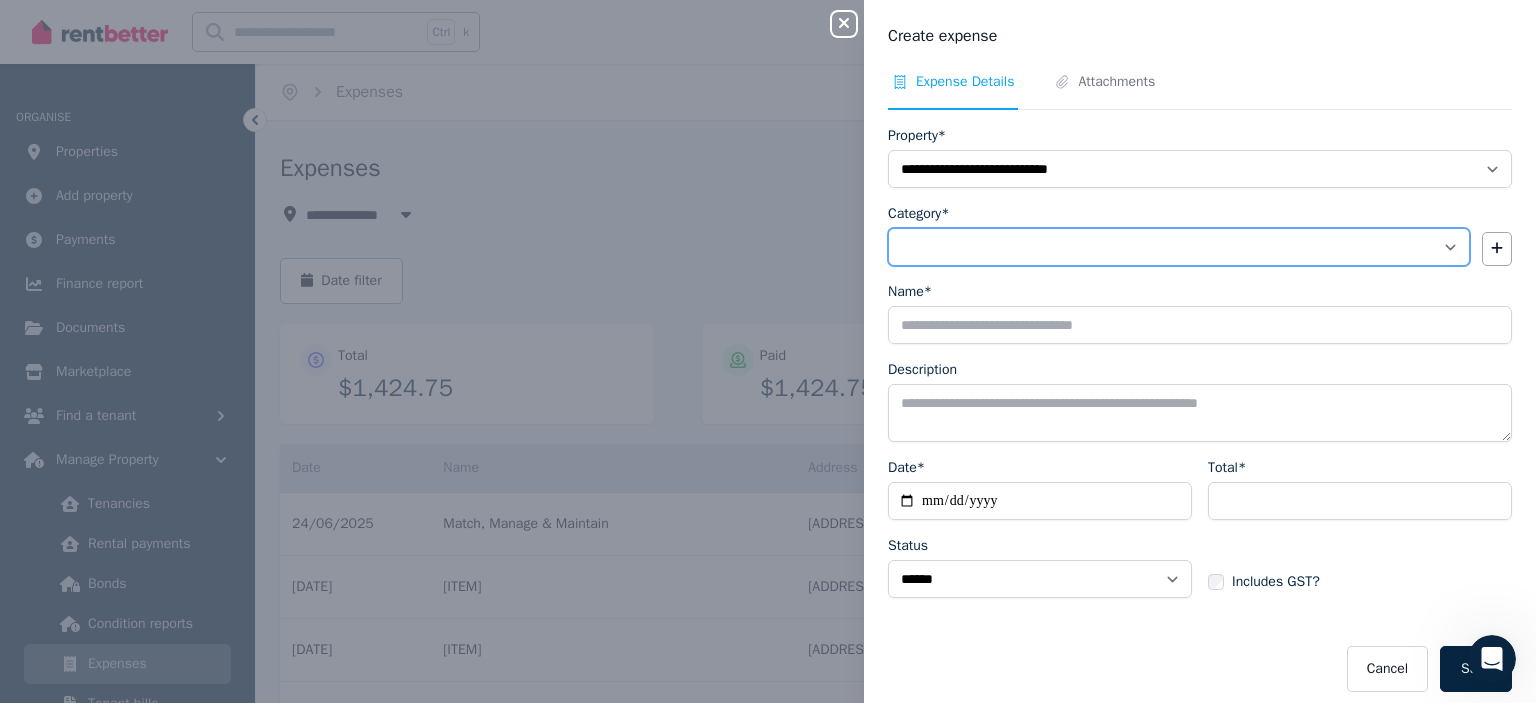 select on "**********" 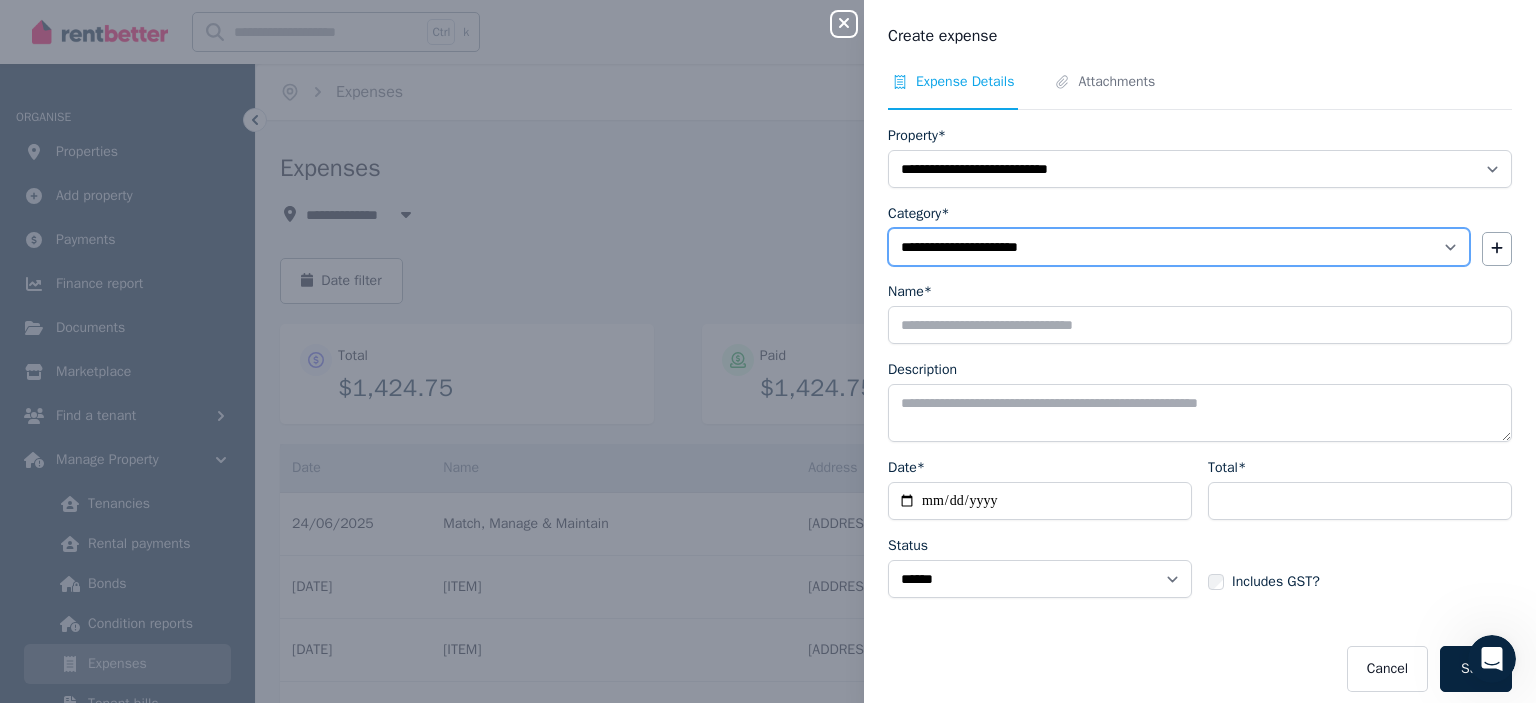 click on "**********" at bounding box center (1179, 247) 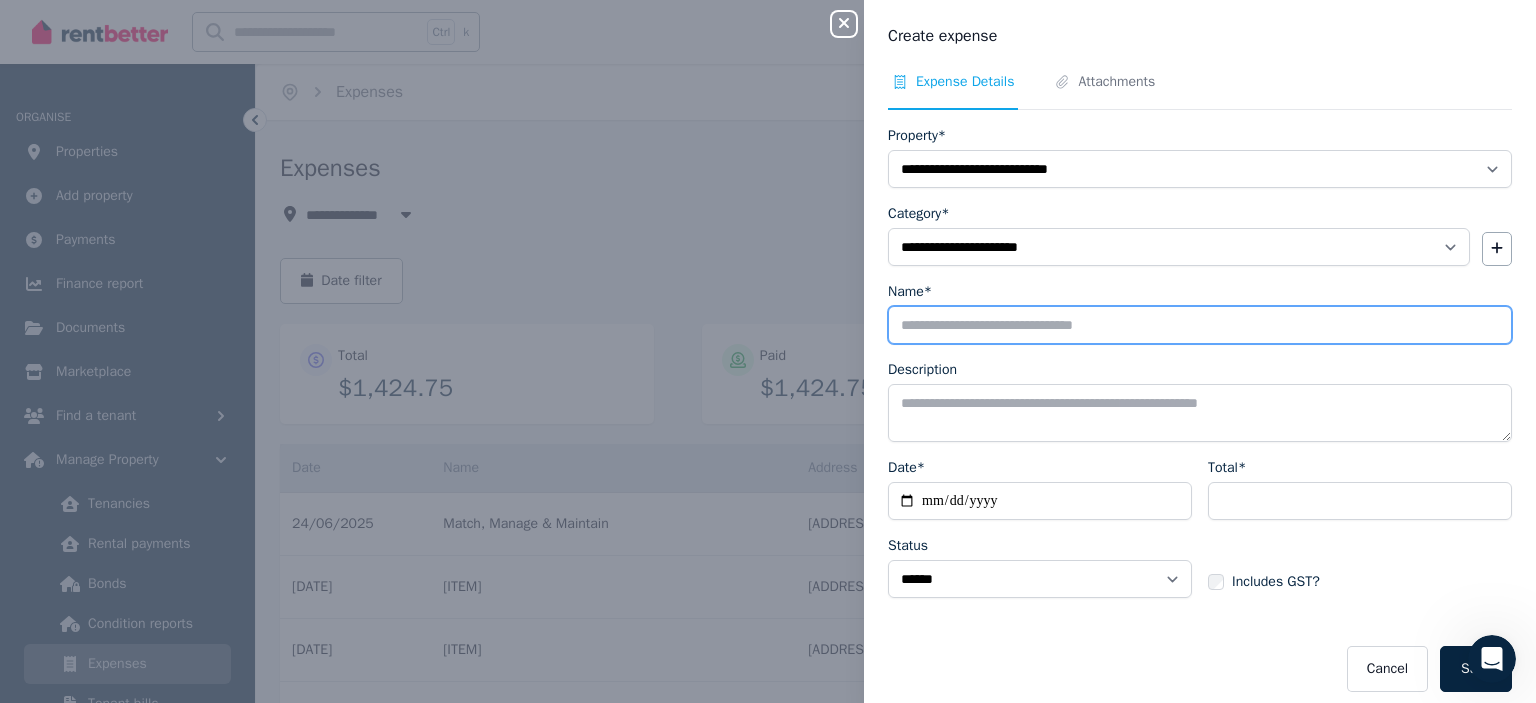 click on "Name*" at bounding box center (1200, 325) 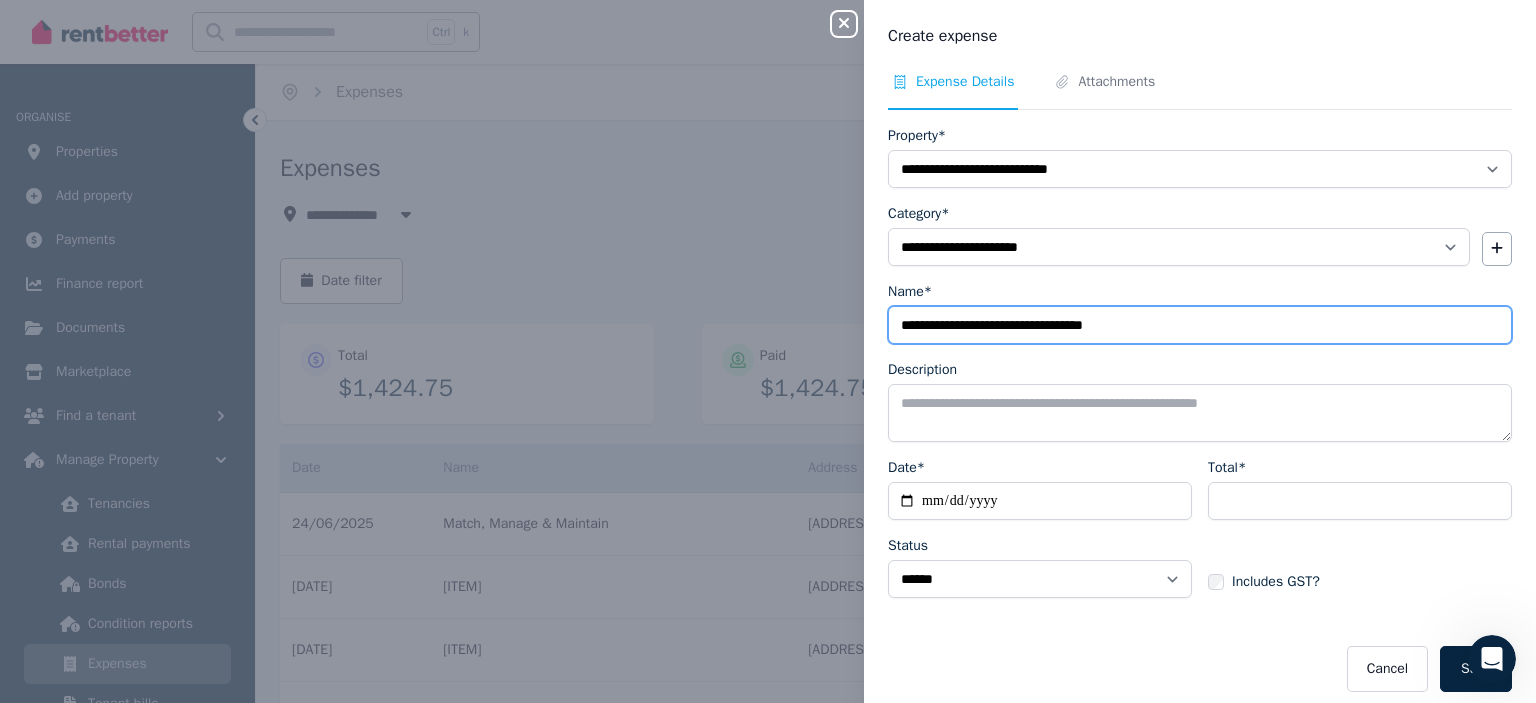 type on "**********" 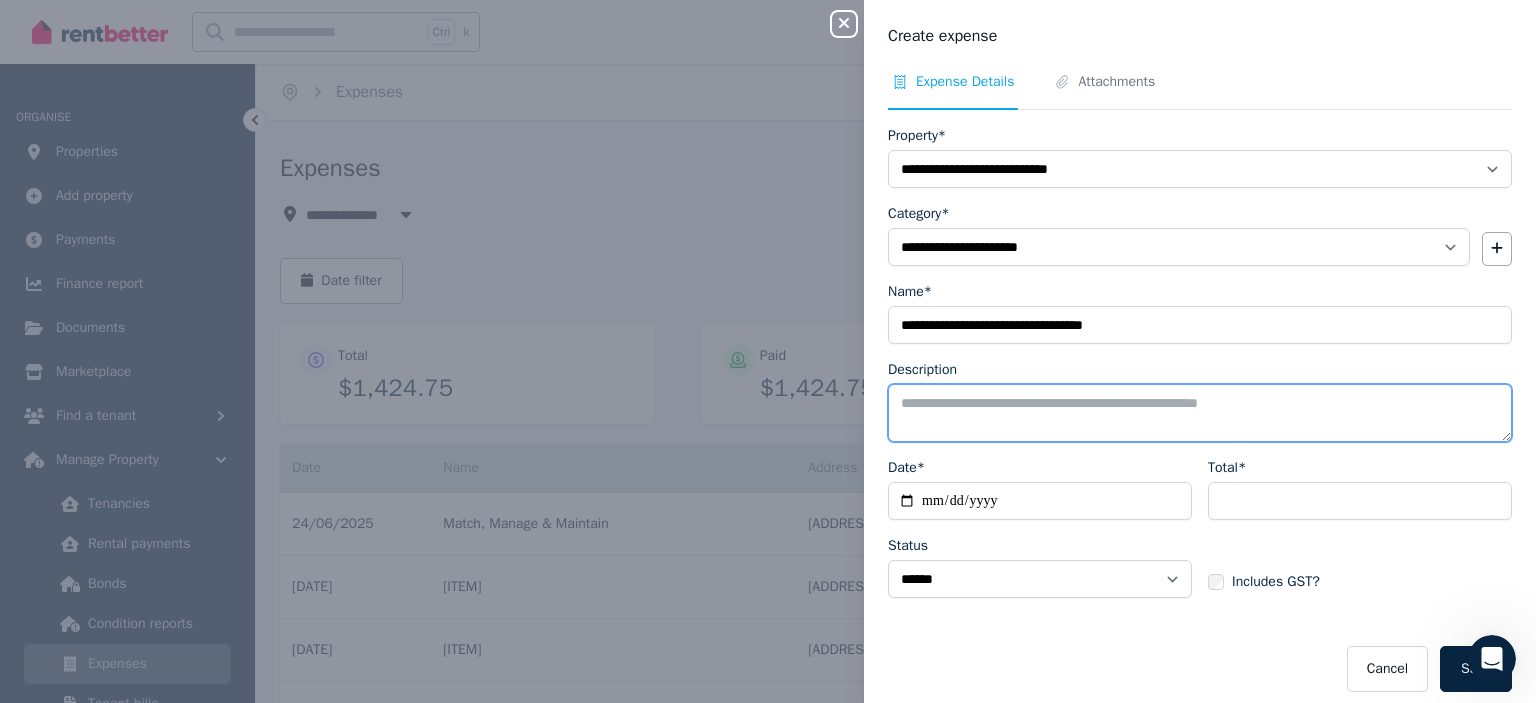 click on "Description" at bounding box center [1200, 413] 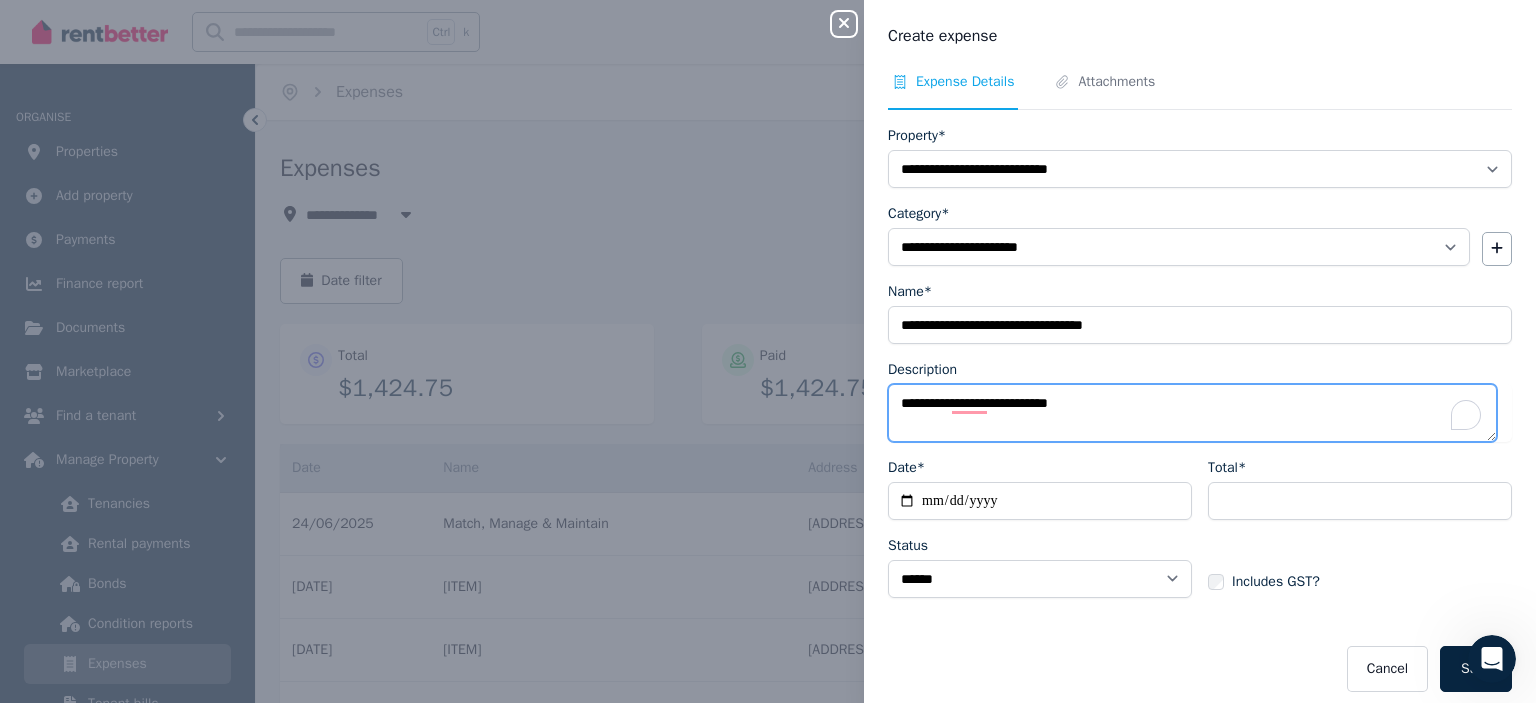 type on "**********" 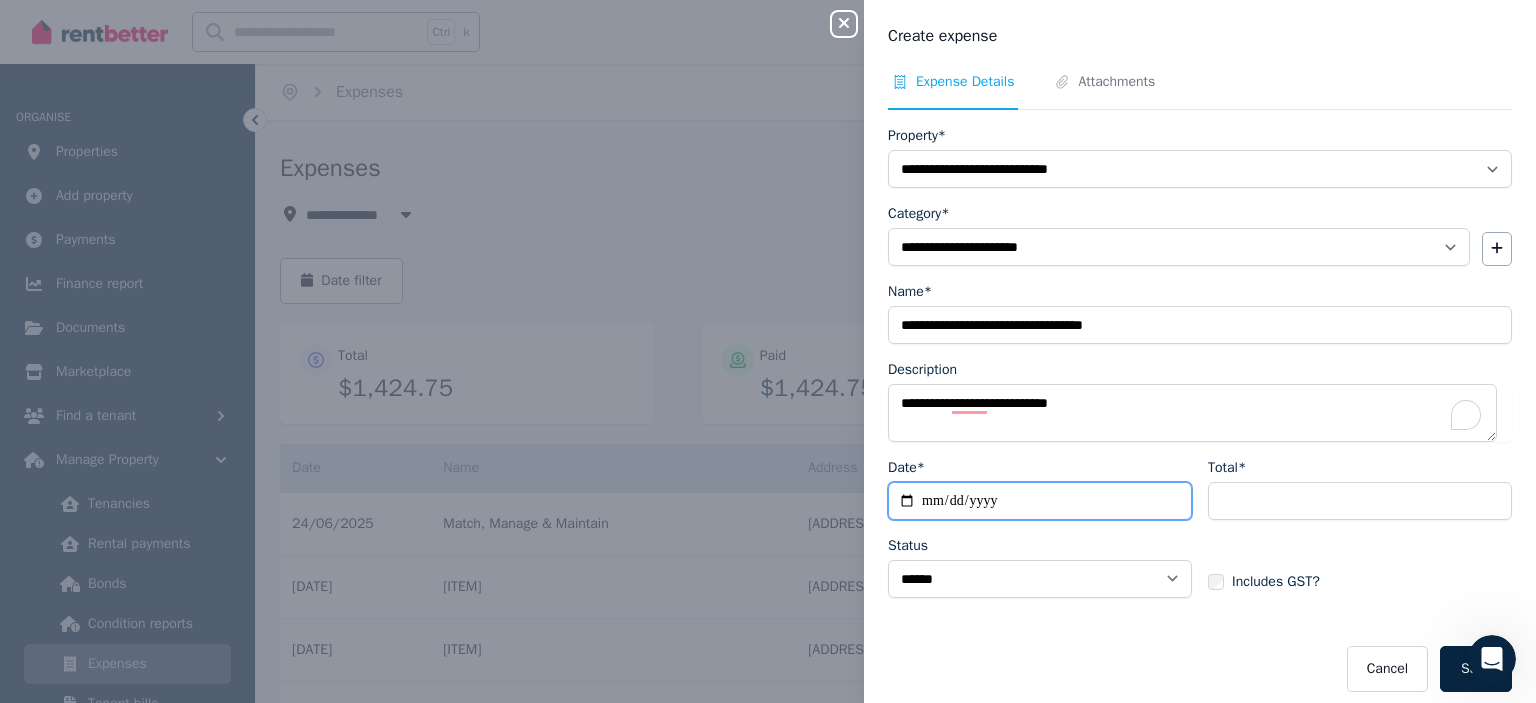 click on "Date*" at bounding box center [1040, 501] 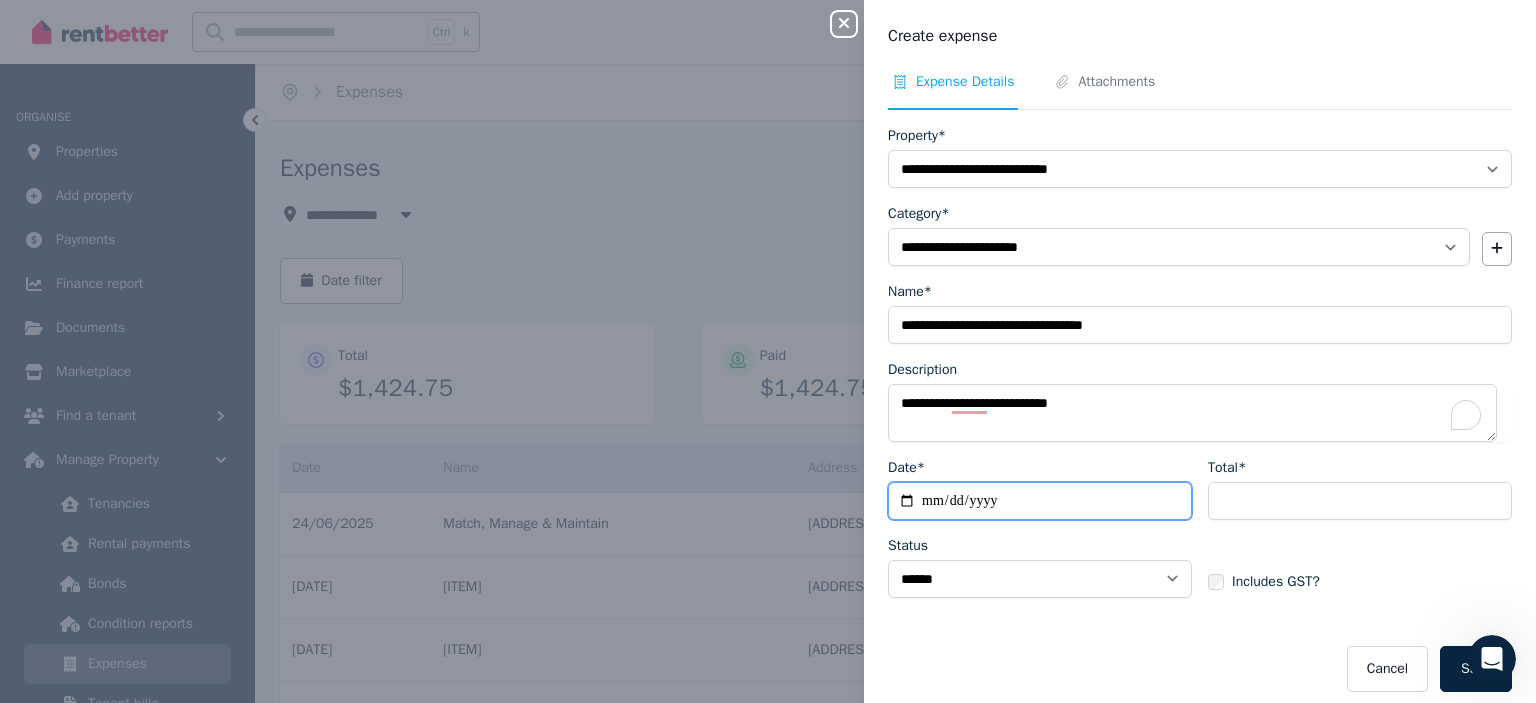 type on "**********" 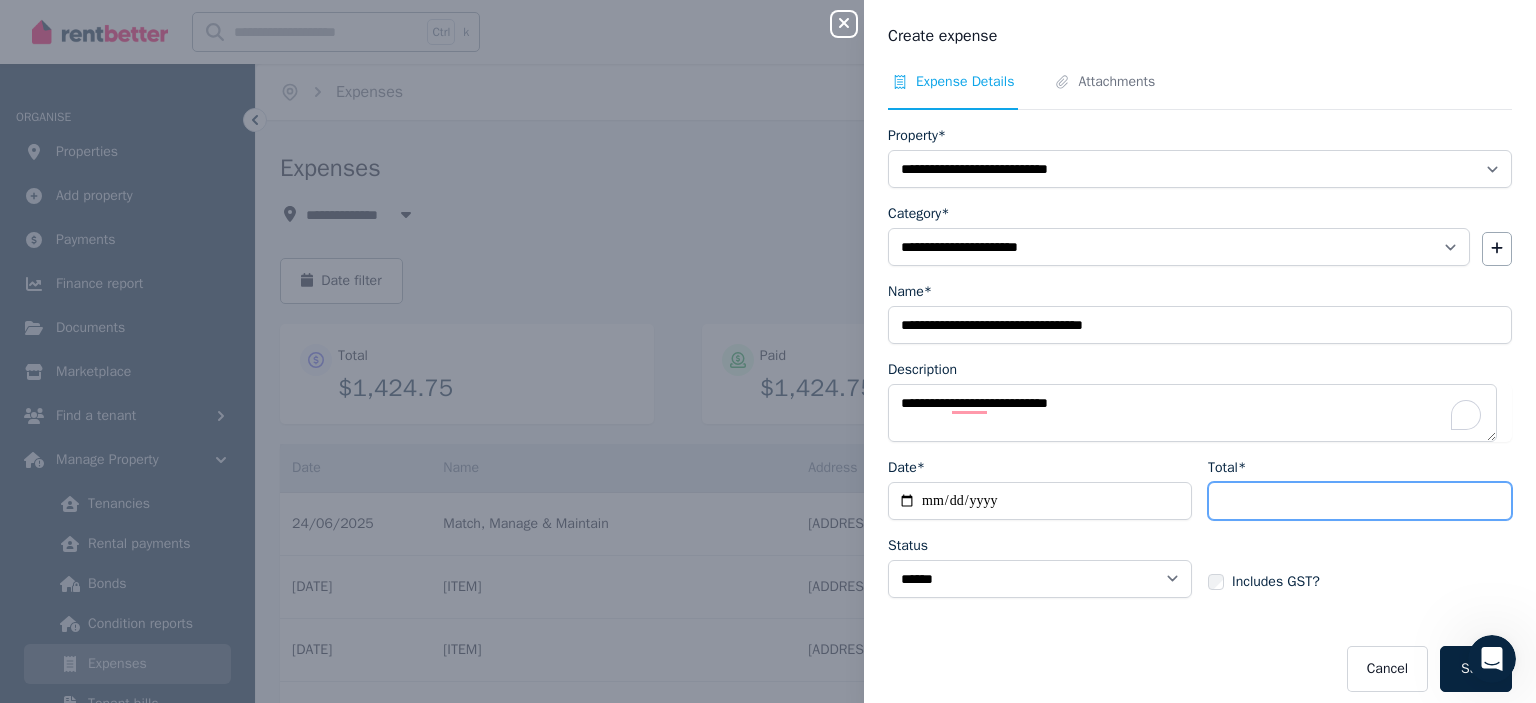 click on "Total*" at bounding box center (1360, 501) 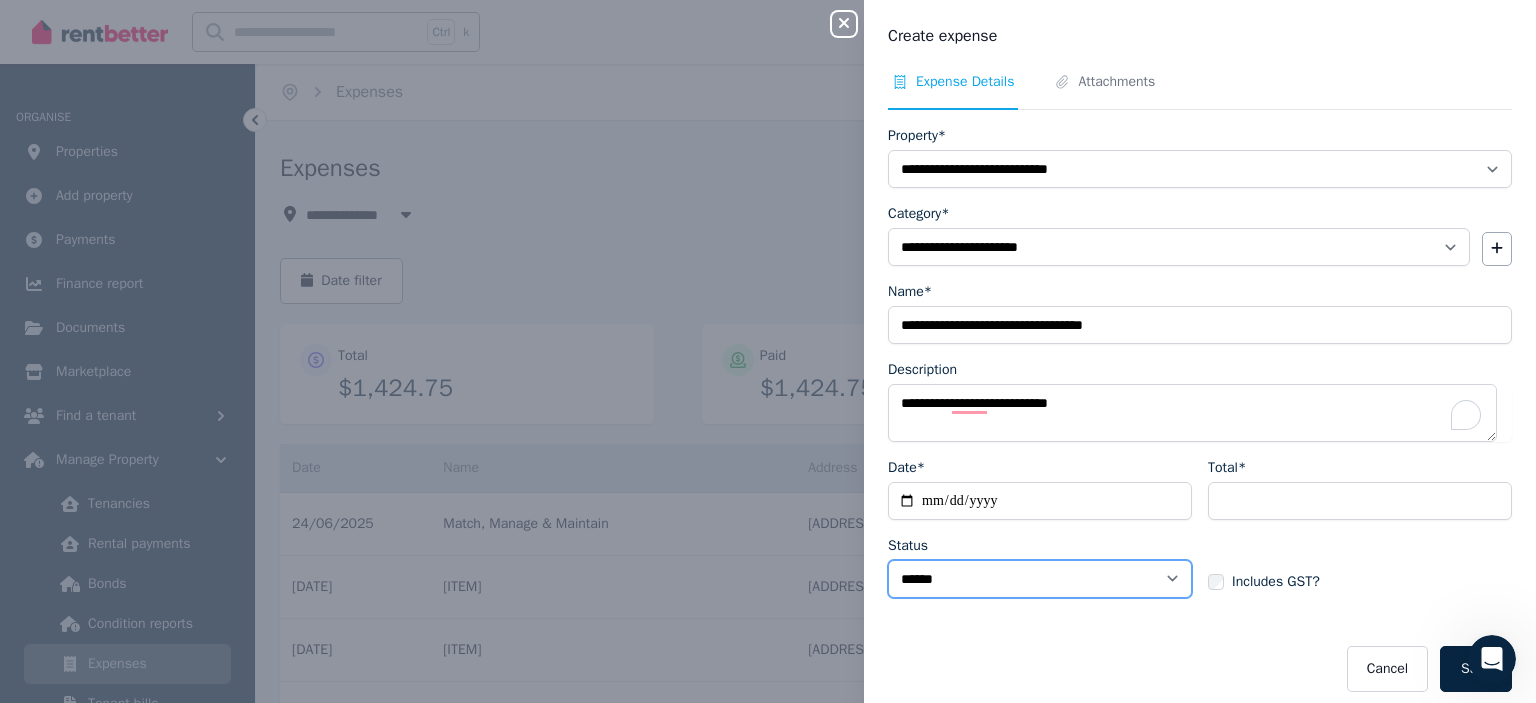 click on "****** ****" at bounding box center (1040, 579) 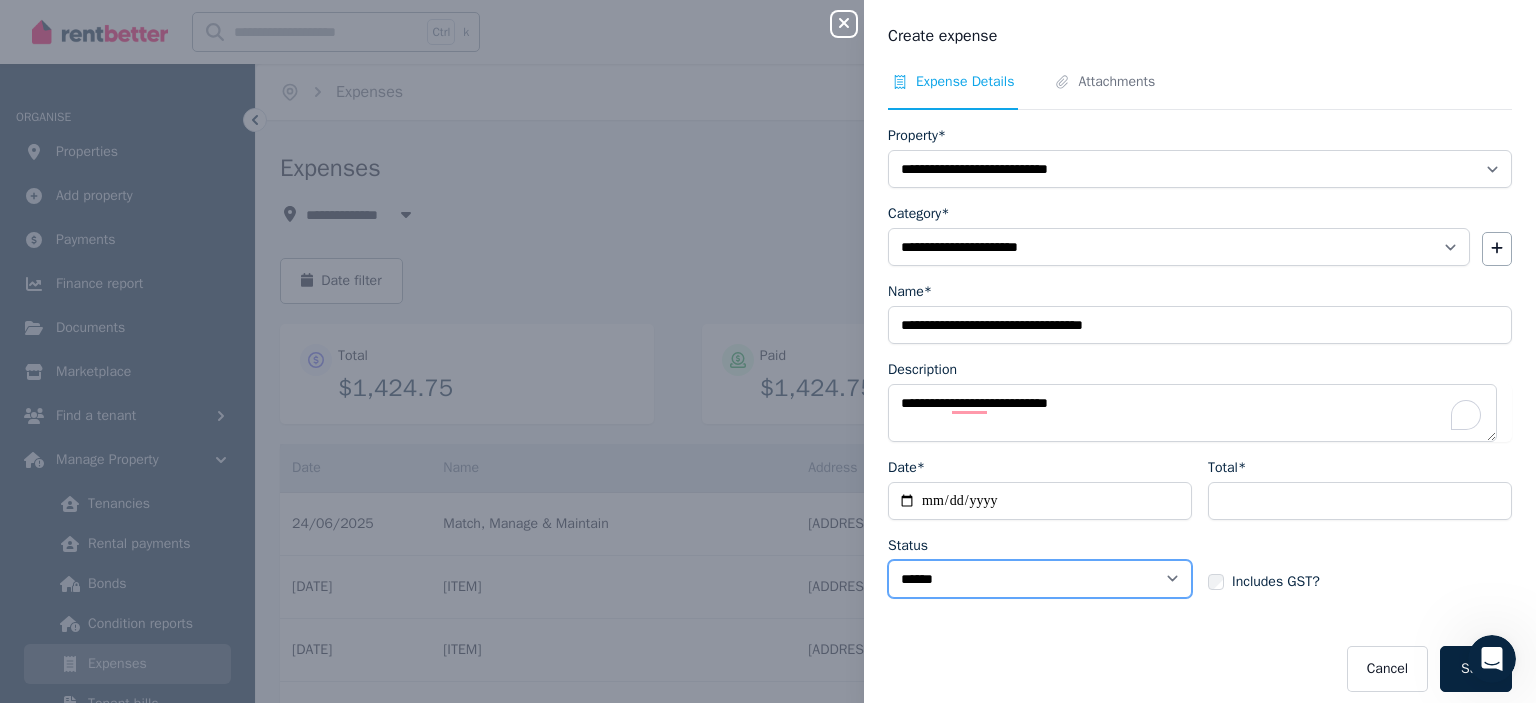 select on "**********" 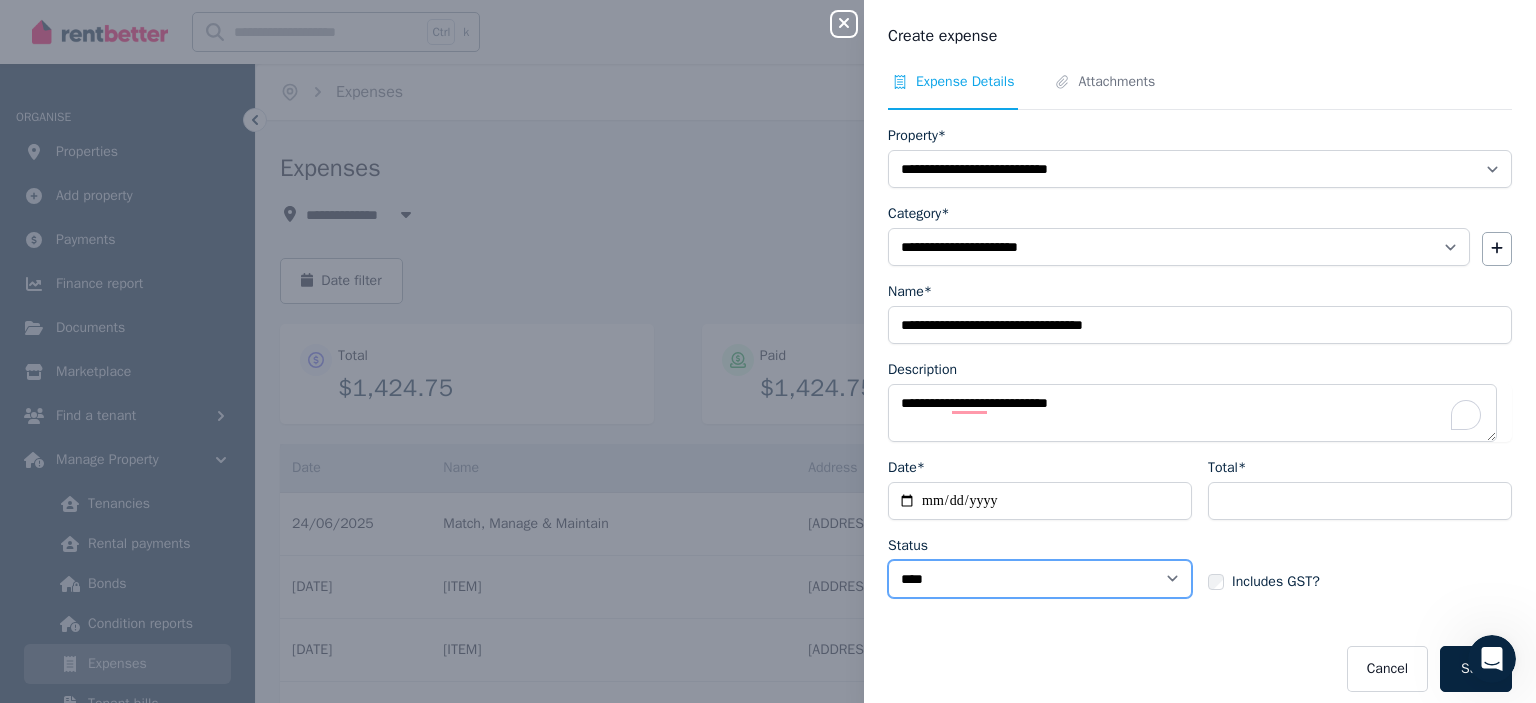 click on "****** ****" at bounding box center [1040, 579] 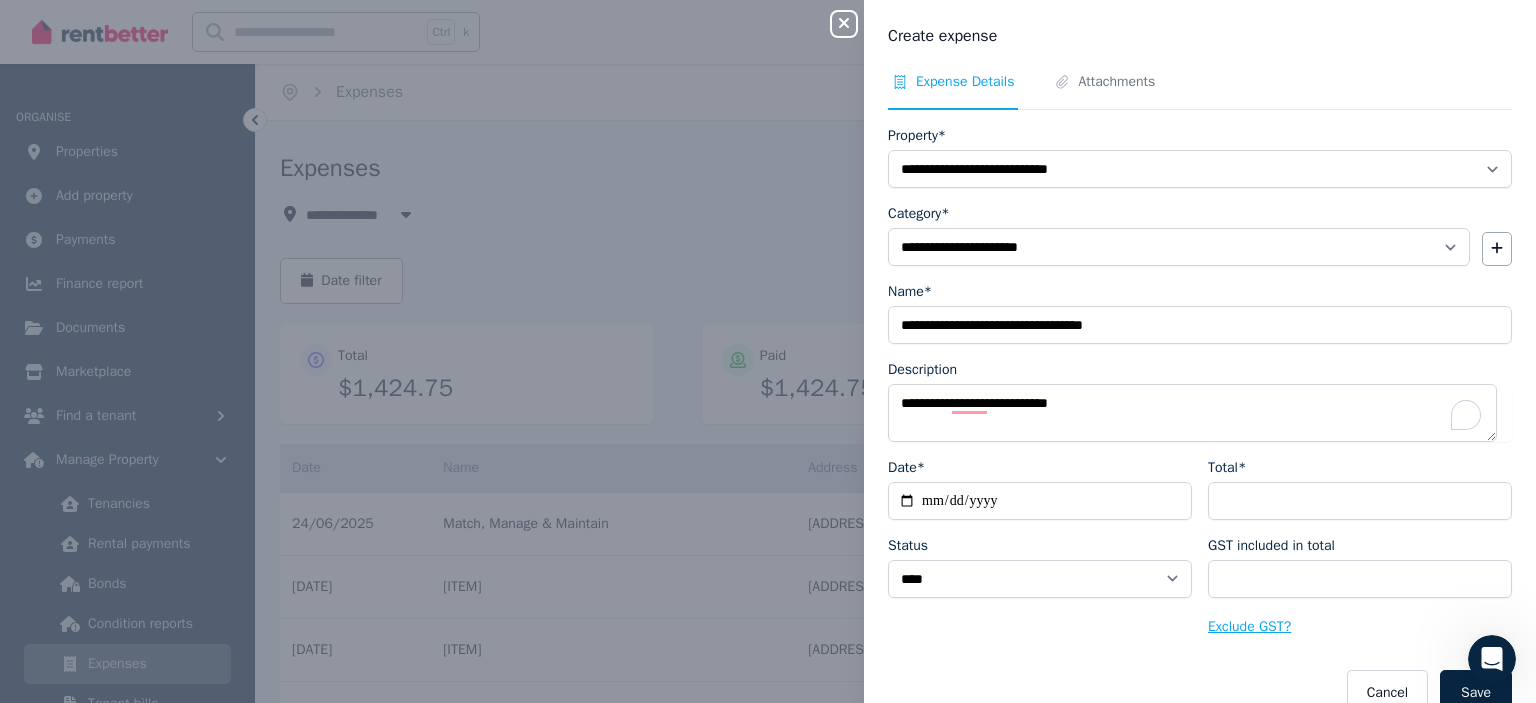 click on "Exclude GST?" at bounding box center [1249, 627] 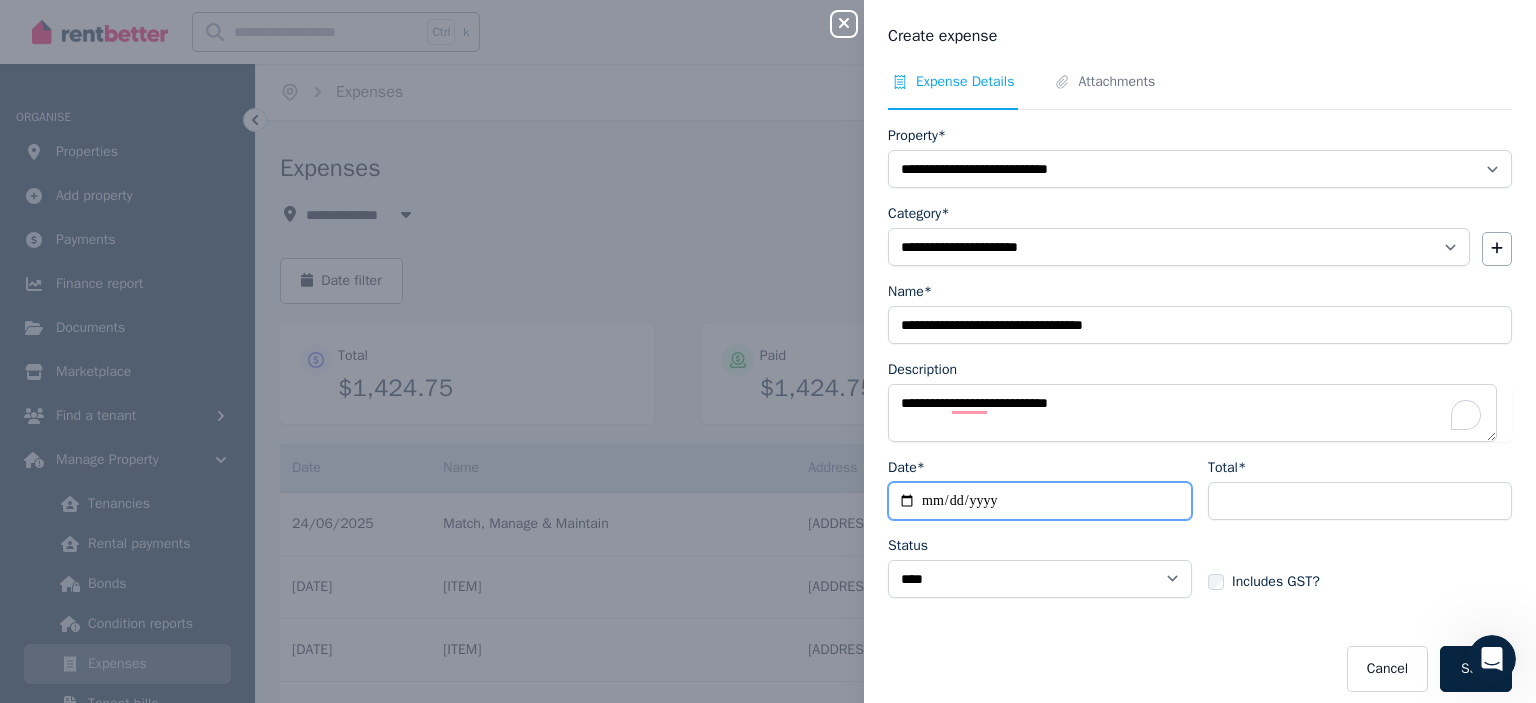 click on "**********" at bounding box center [1040, 501] 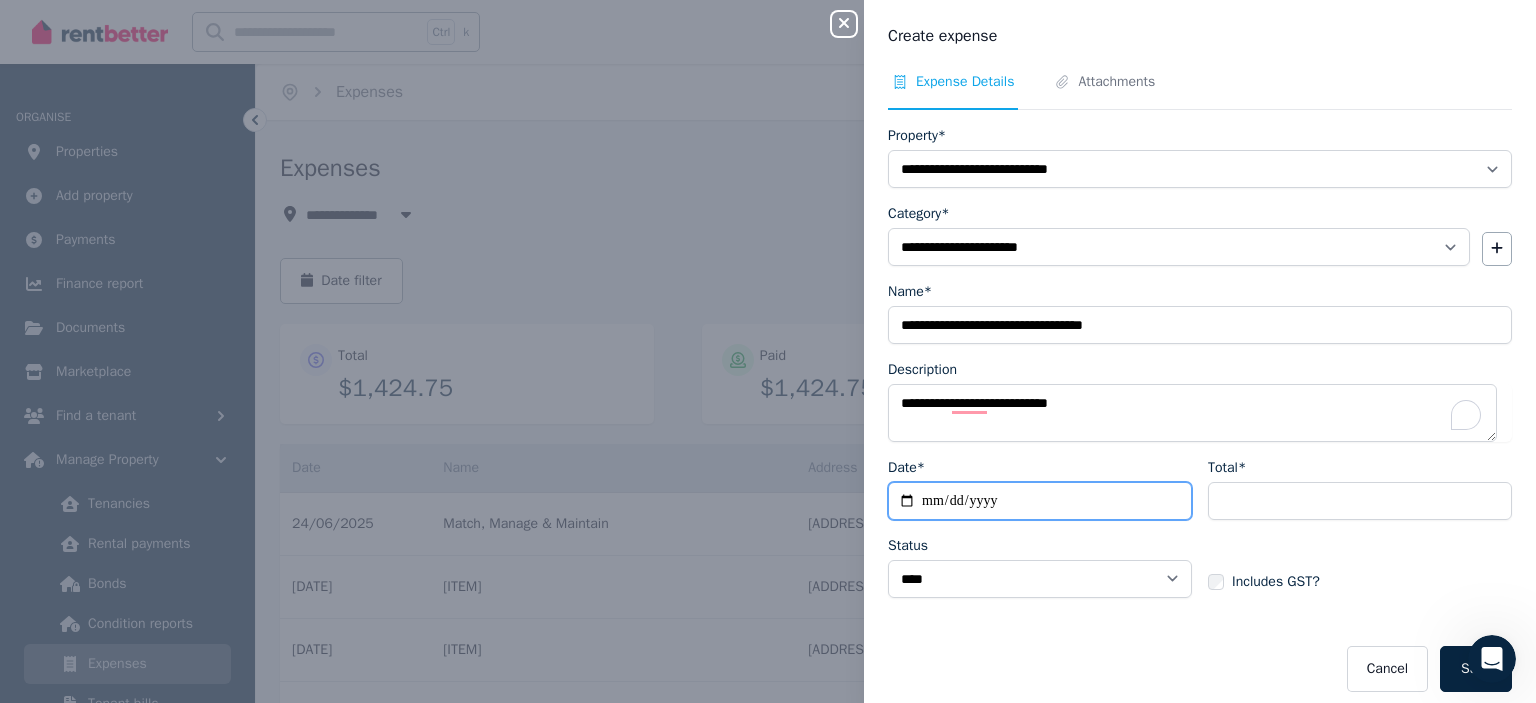 type on "**********" 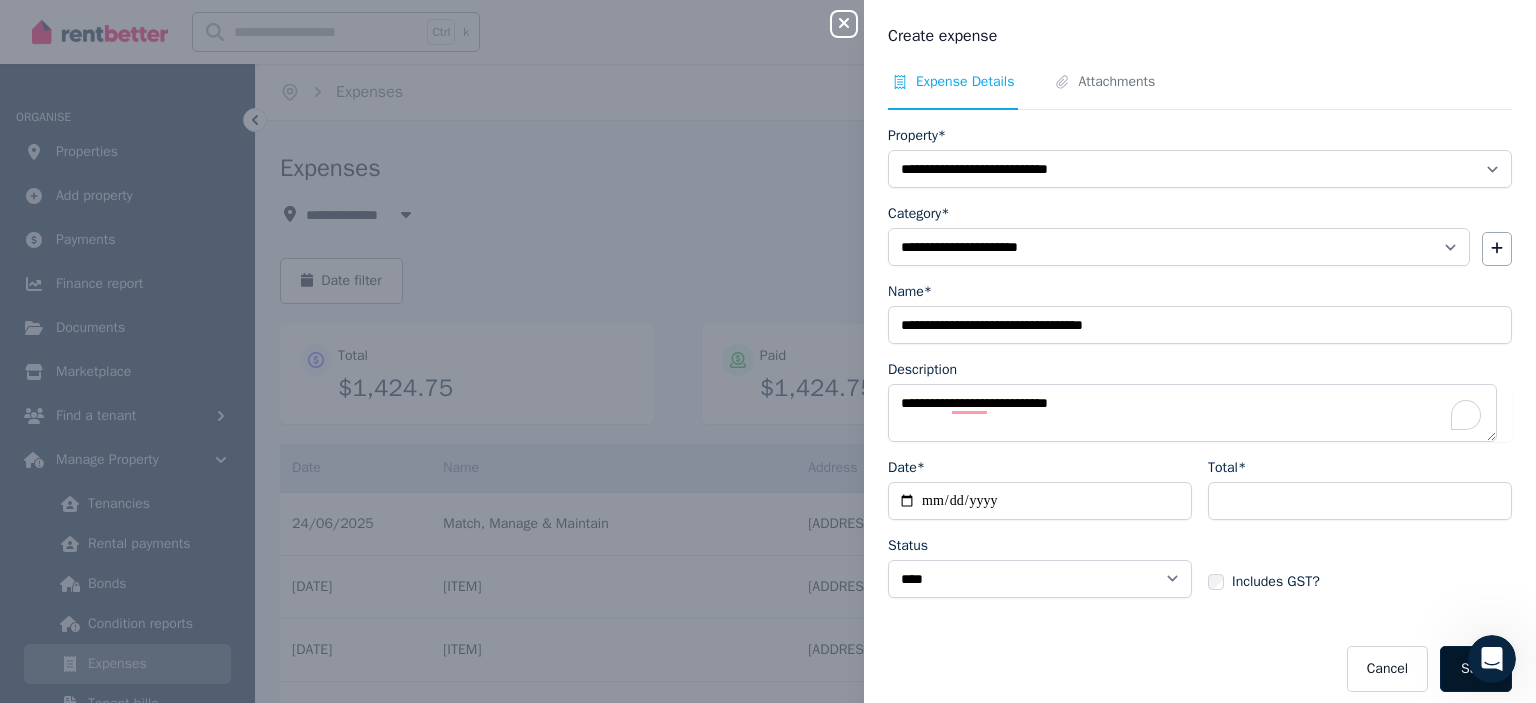 click on "Save" at bounding box center [1476, 669] 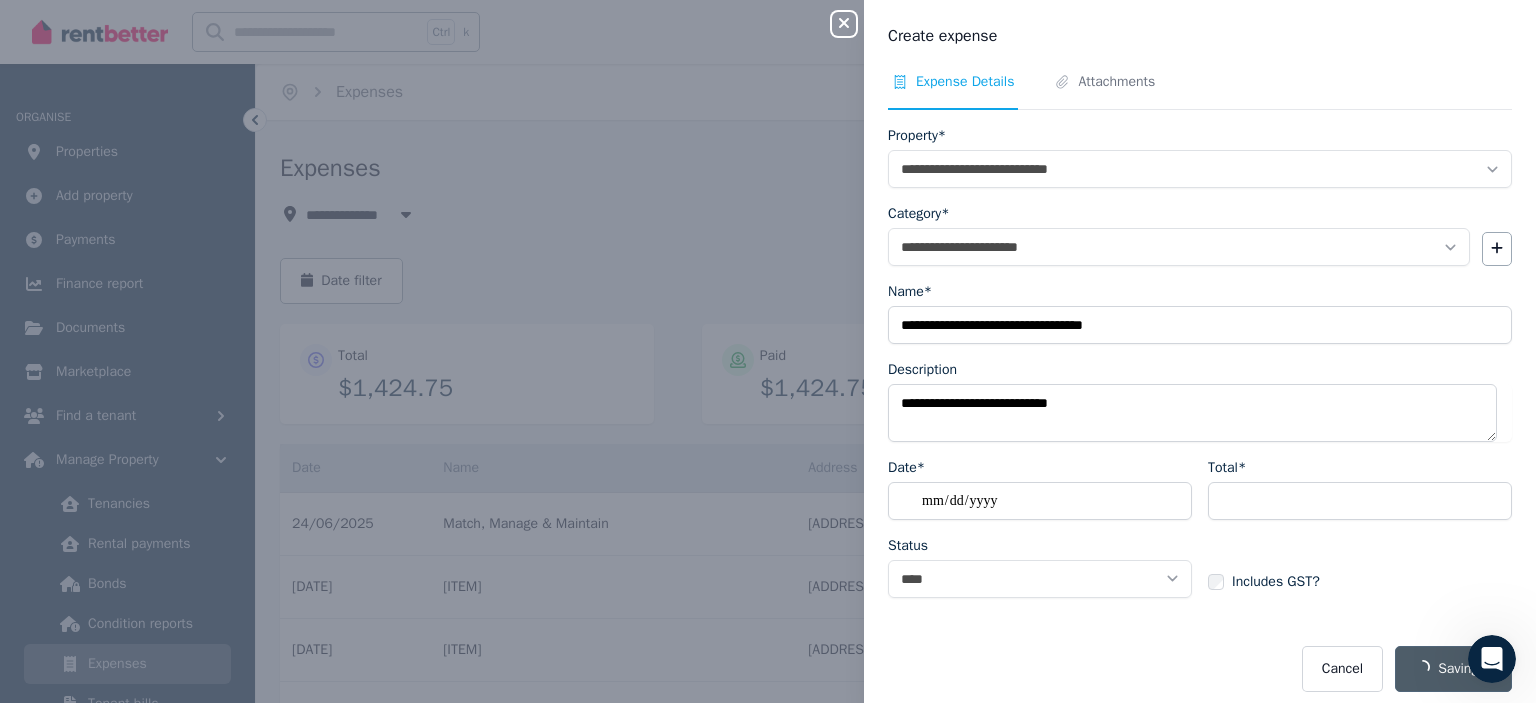 select on "**********" 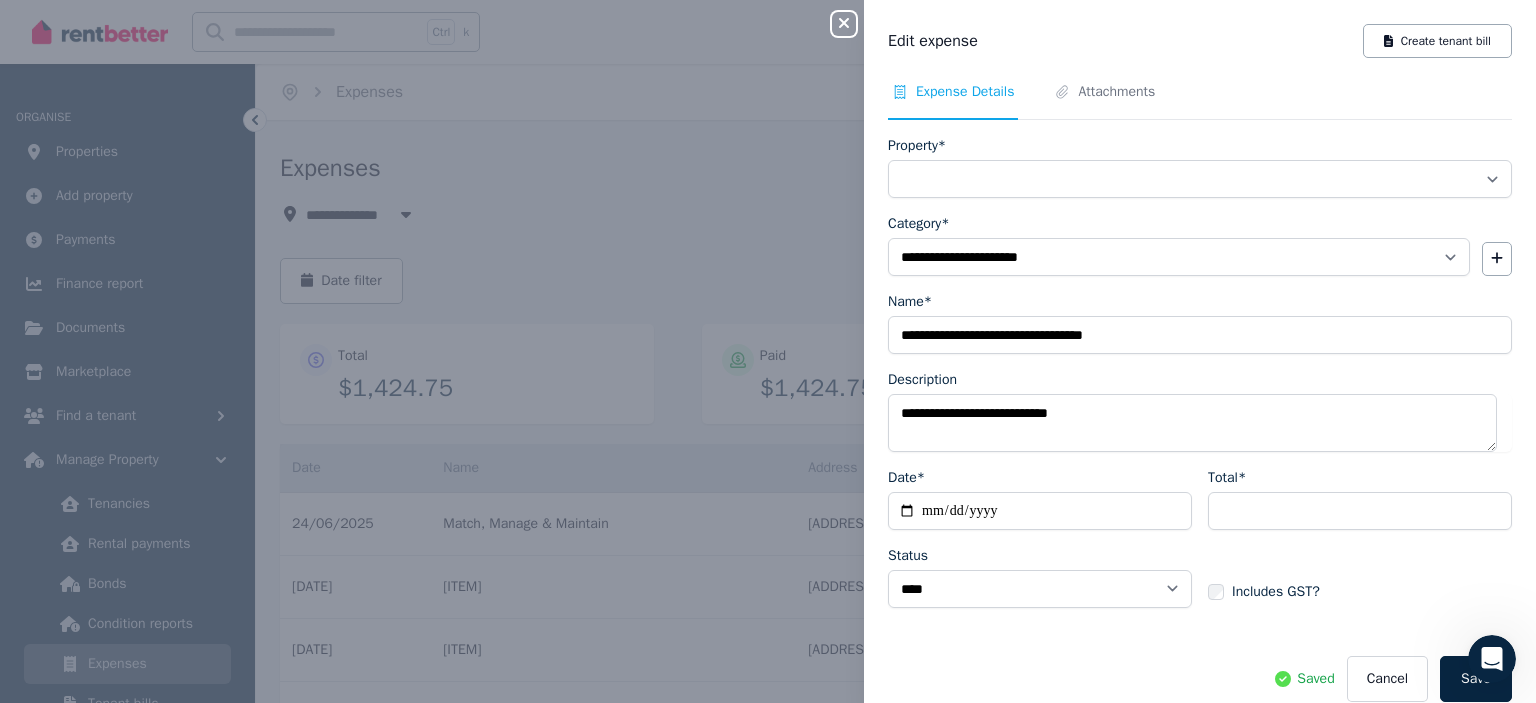 select on "**********" 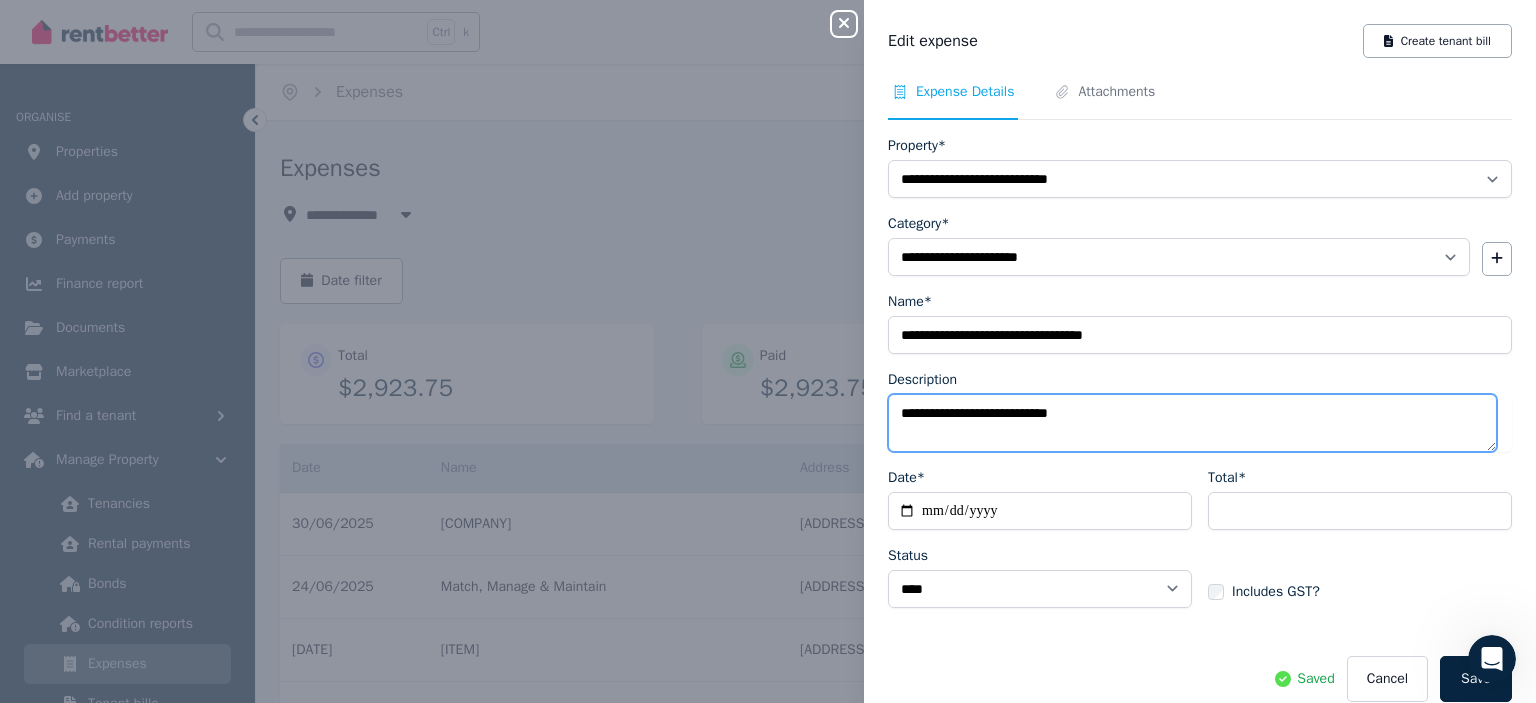 click on "**********" at bounding box center [1192, 423] 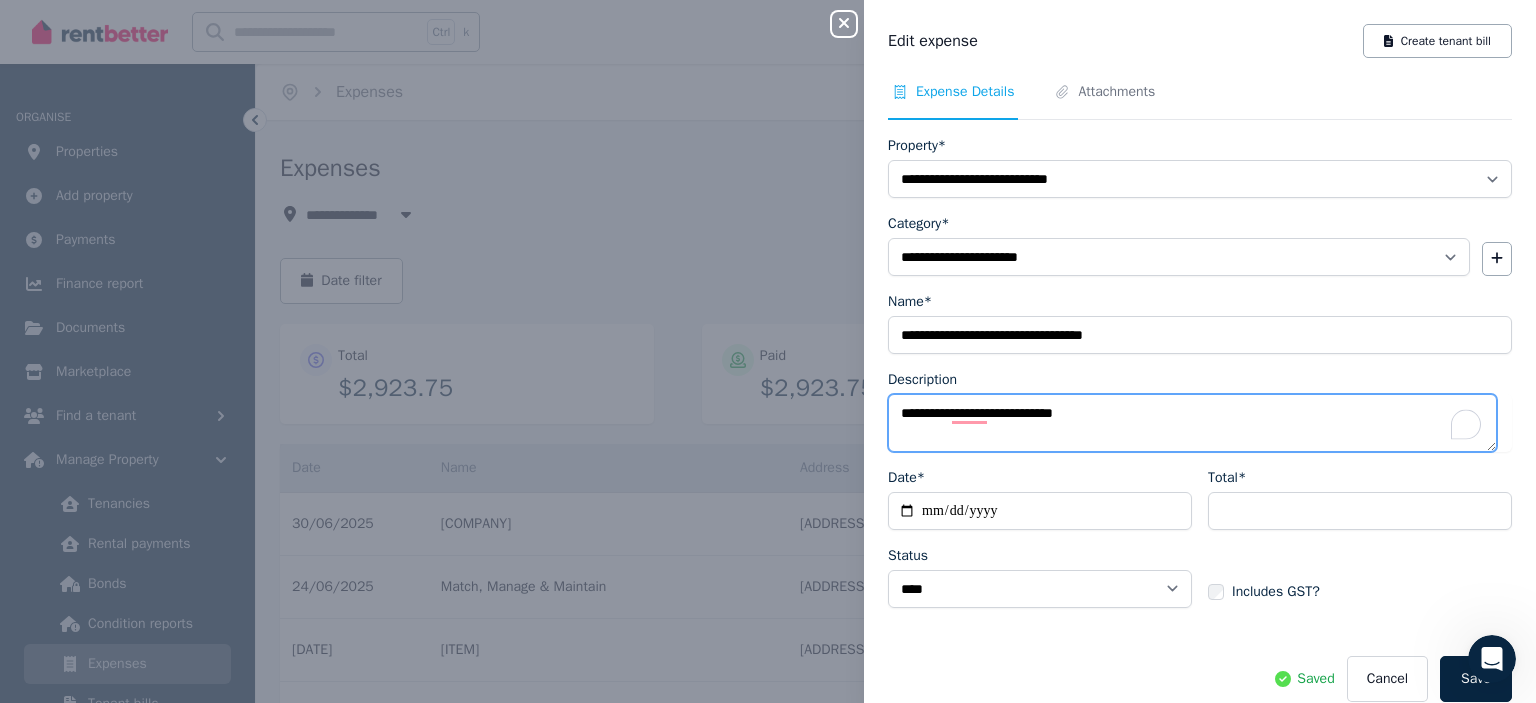 click on "**********" at bounding box center (1192, 423) 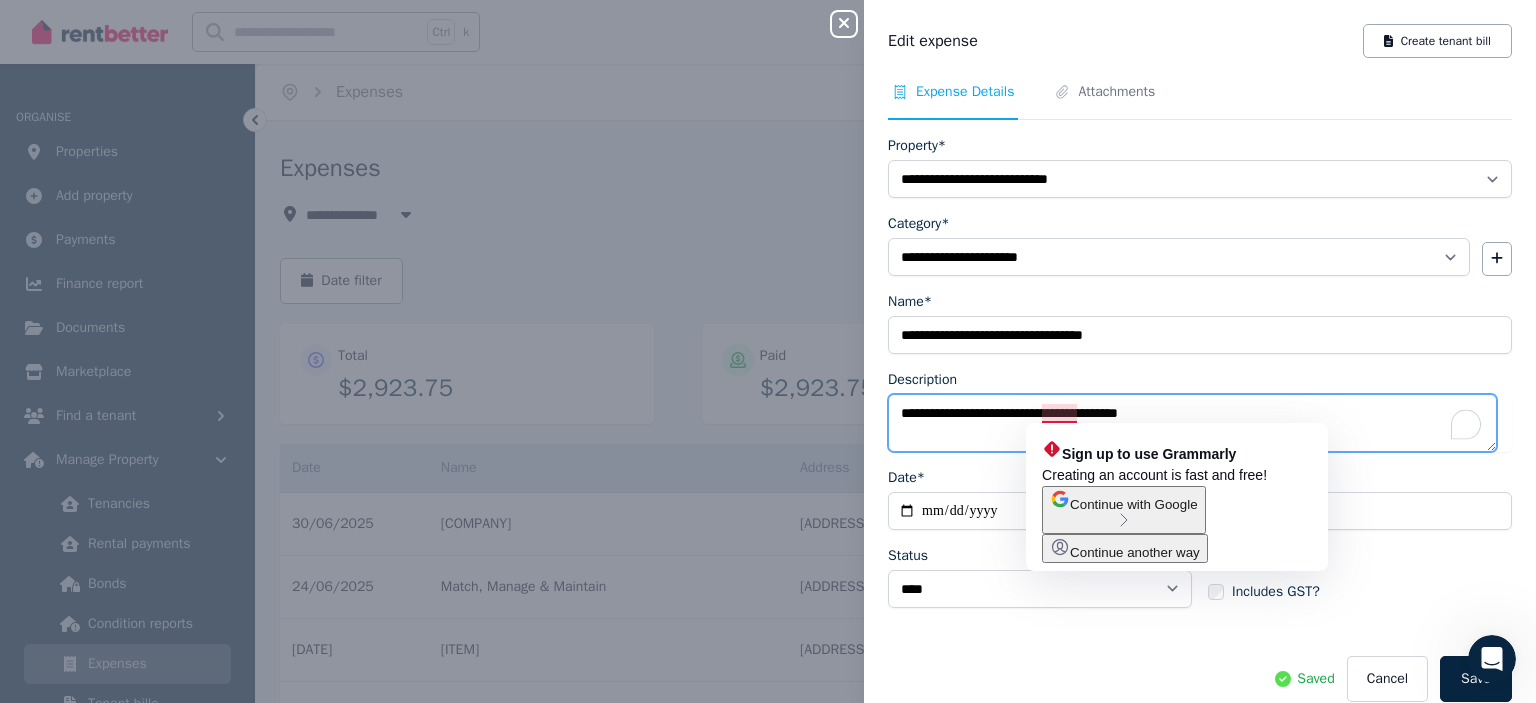 click on "**********" at bounding box center (1192, 423) 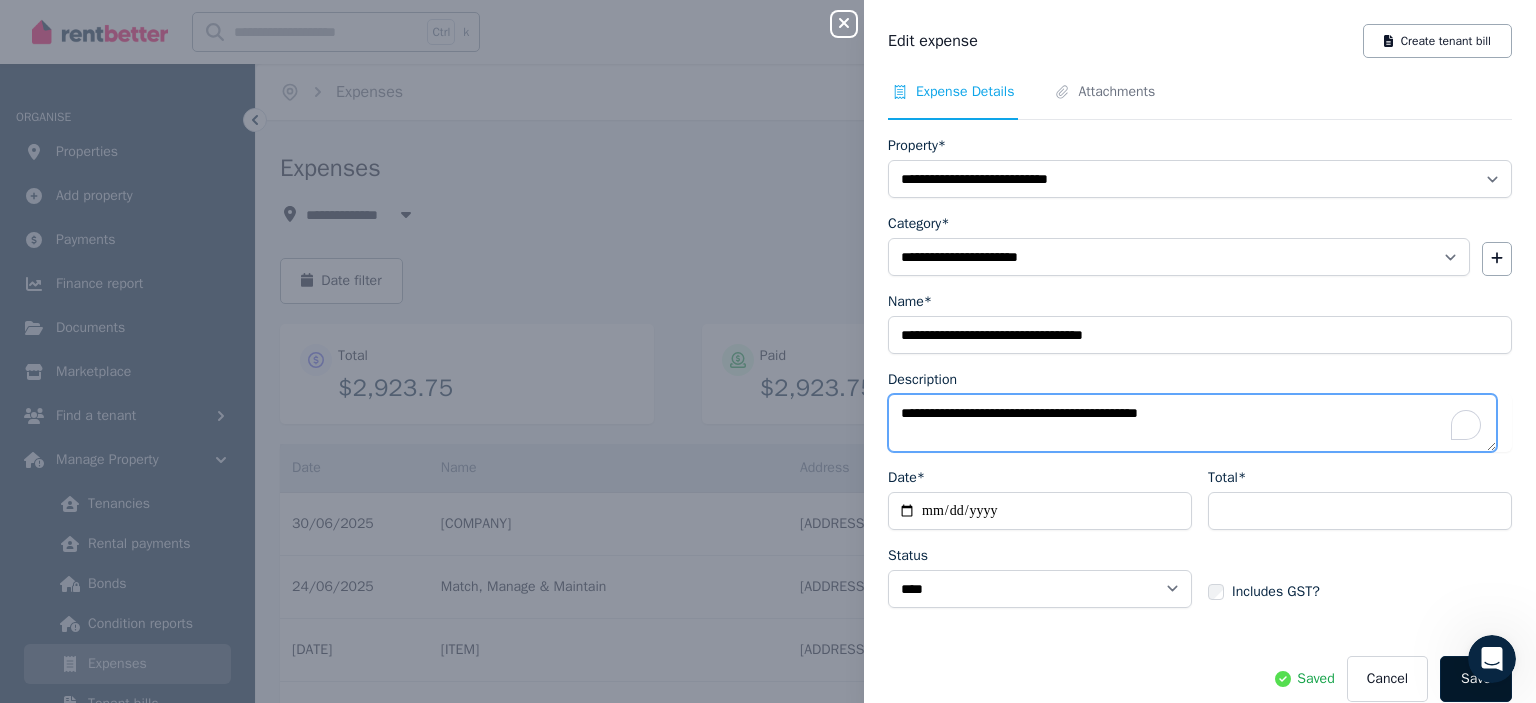 type on "**********" 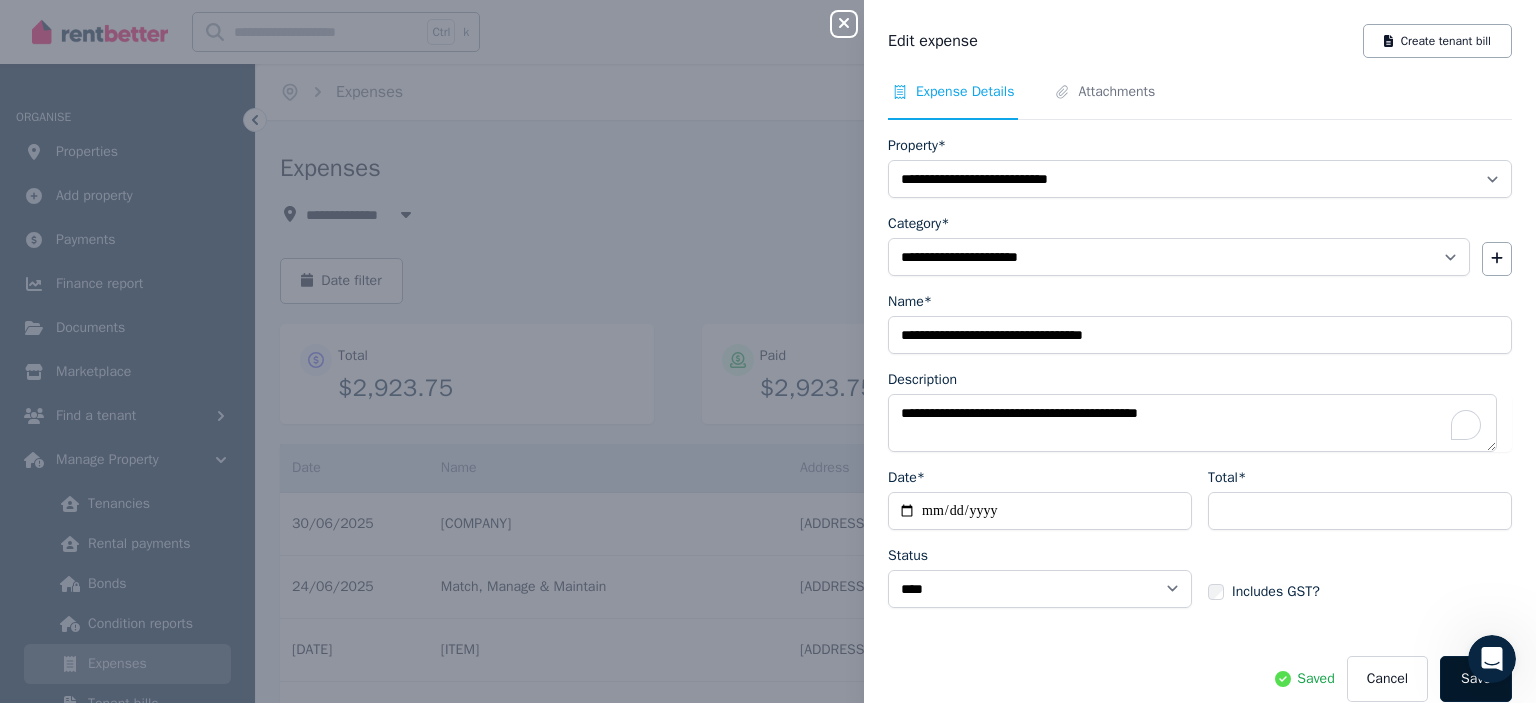 click on "Save" at bounding box center (1476, 679) 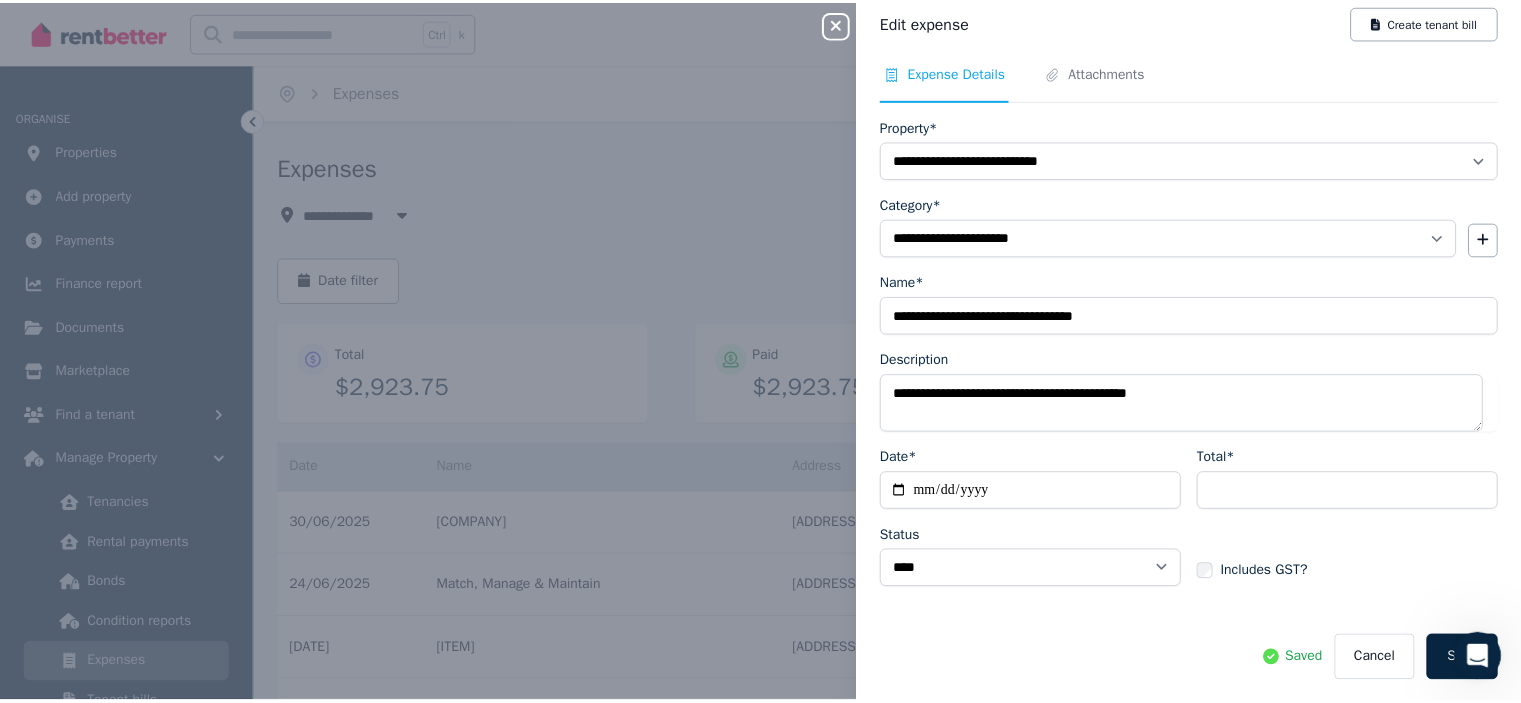scroll, scrollTop: 0, scrollLeft: 0, axis: both 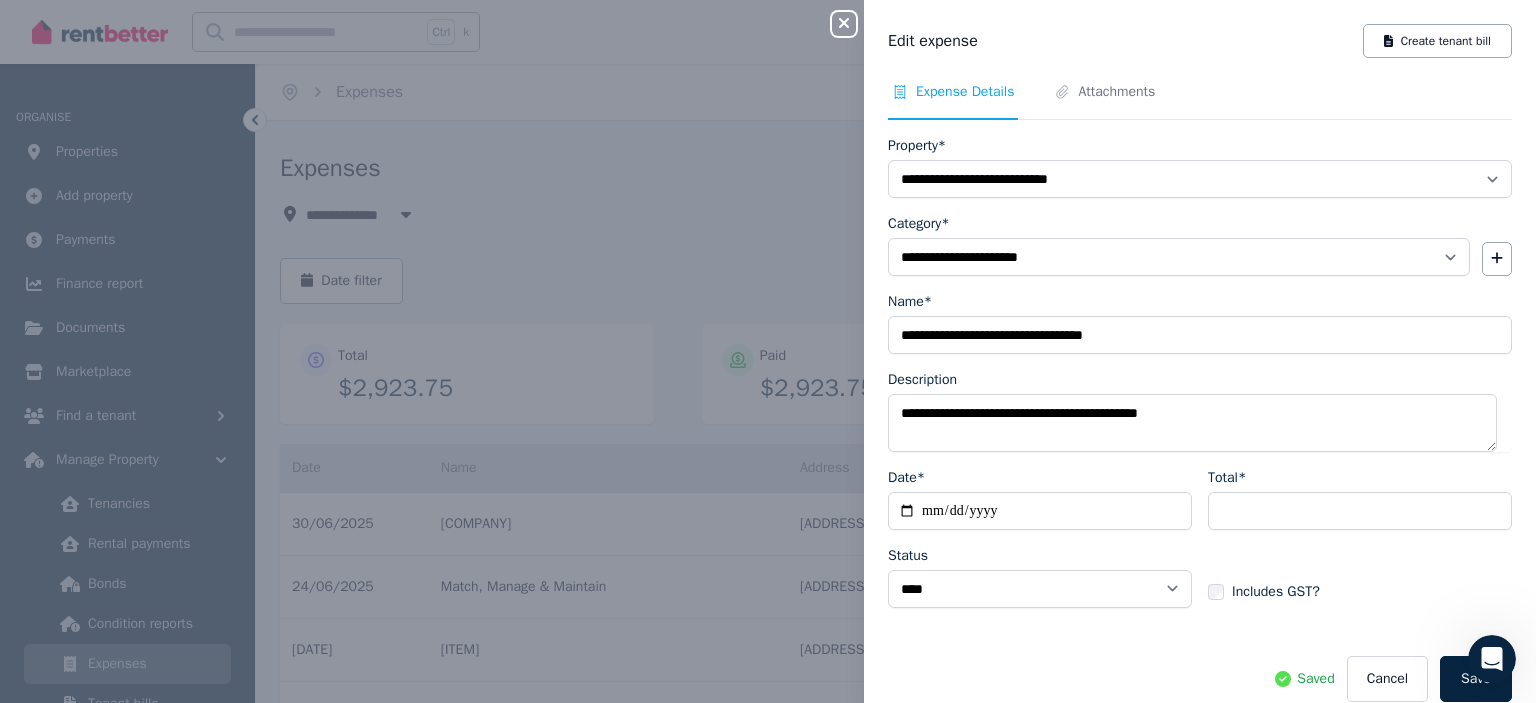 click 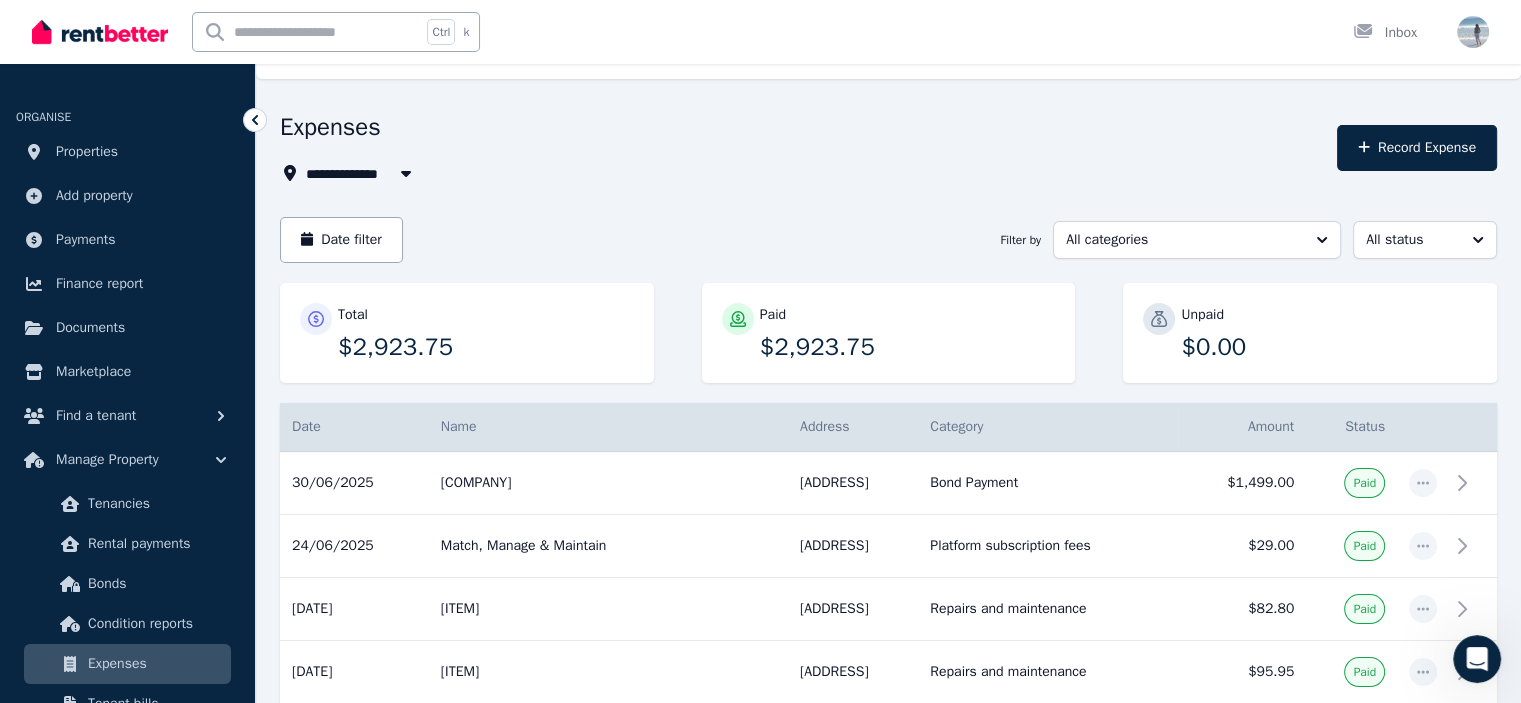 scroll, scrollTop: 0, scrollLeft: 0, axis: both 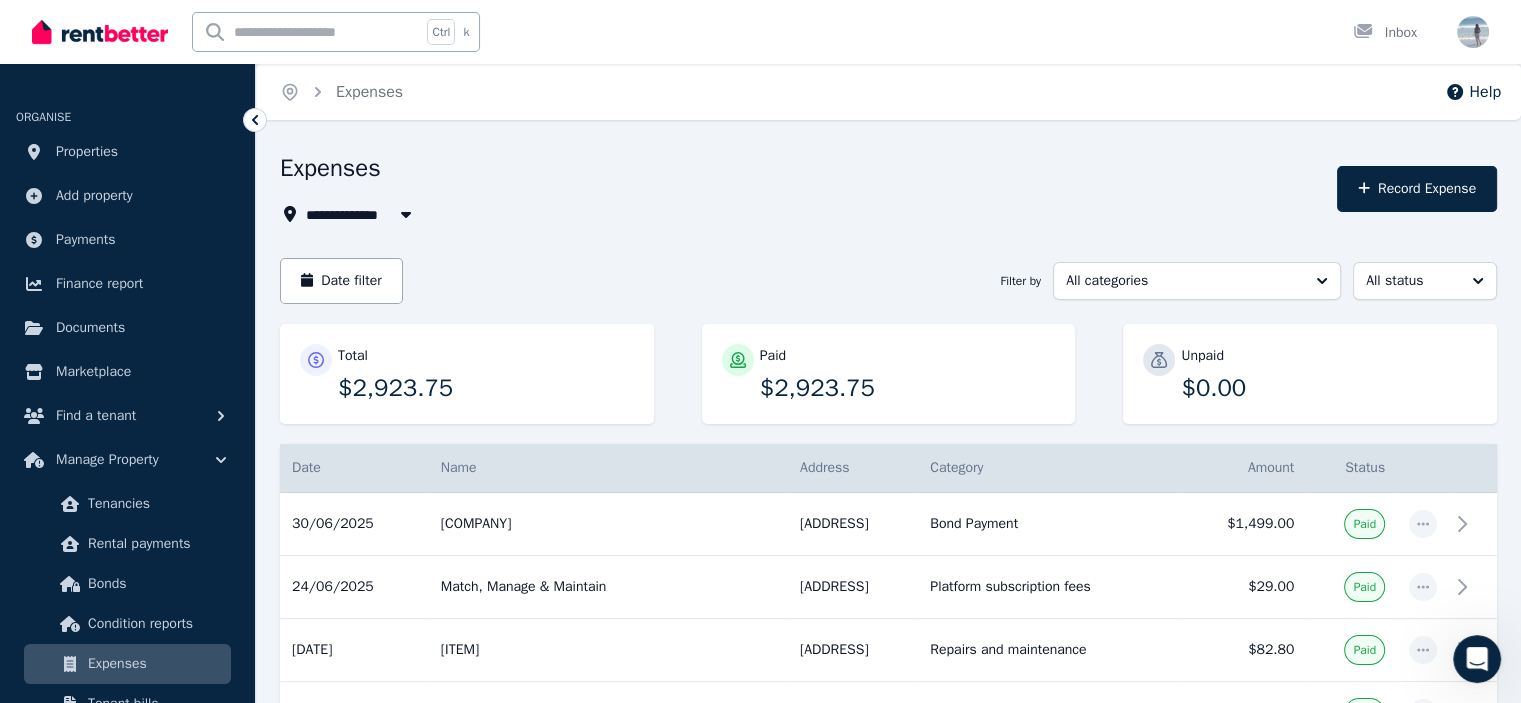 click on "Expenses" at bounding box center (155, 664) 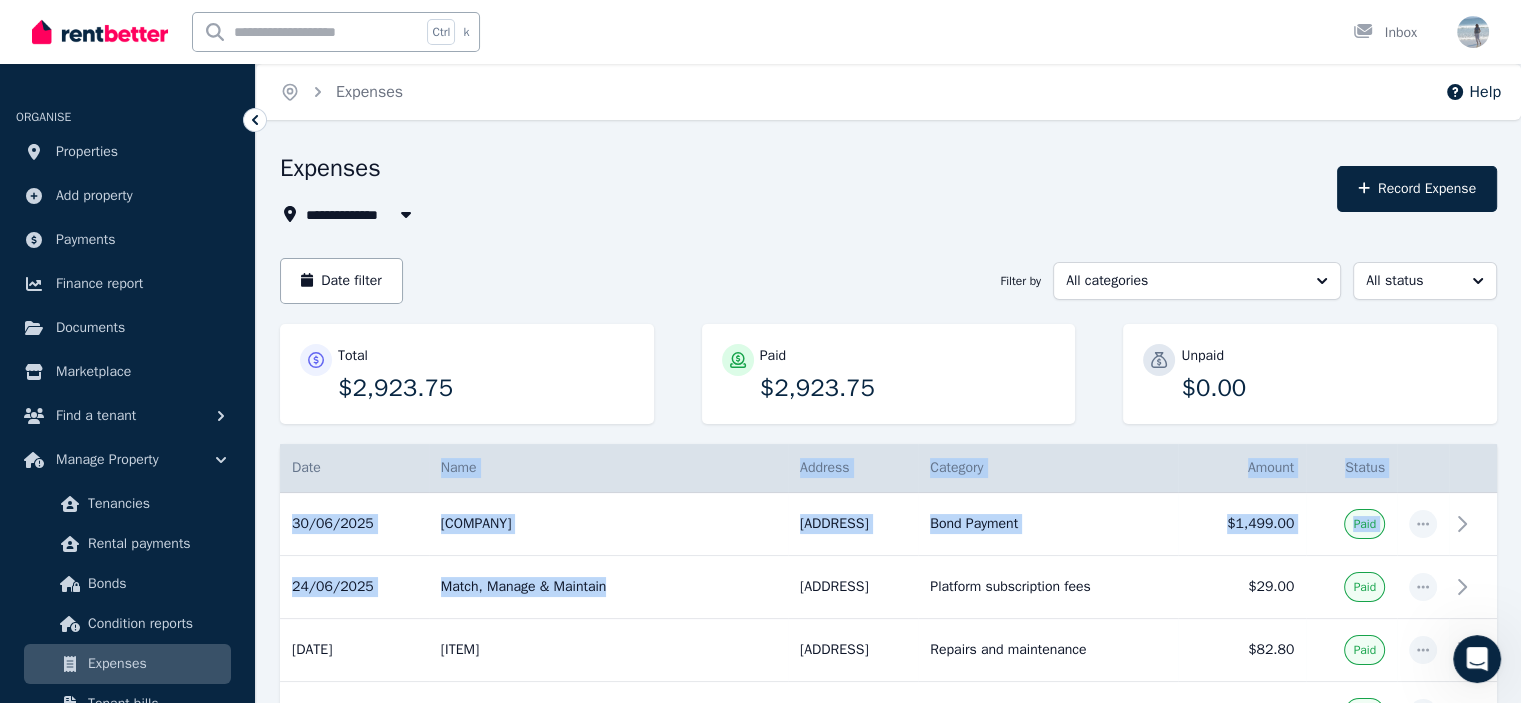 drag, startPoint x: 671, startPoint y: 572, endPoint x: 380, endPoint y: 484, distance: 304.0148 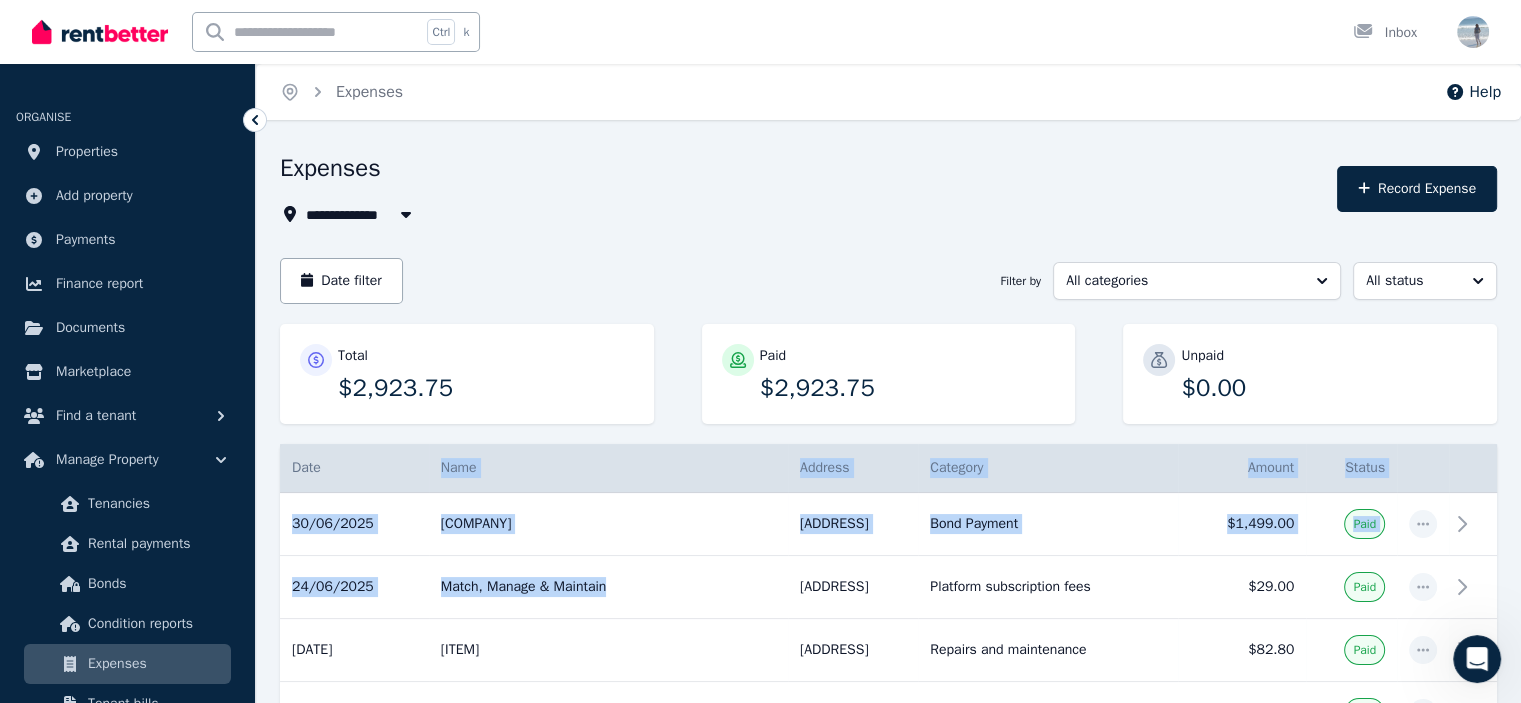 click on "Date Name Address Category Amount Status [DATE] [DATE] [COMPANY] [ADDRESS] Bond Payment [ADDRESS] Bond Payment $[AMOUNT] Paid [DATE] [DATE] [COMPANY] [ADDRESS] Platform subscription fees [ADDRESS] Platform subscription fees $[AMOUNT] Paid [DATE] [DATE] [ITEM] [ADDRESS] Repairs and maintenance [ADDRESS] Repairs and maintenance $[AMOUNT] Paid [DATE] [DATE] [ITEM] [ADDRESS] Repairs and maintenance [ADDRESS] Repairs and maintenance $[AMOUNT] Paid [DATE] [DATE] [ITEM] [ADDRESS] Repairs and maintenance [ADDRESS] Repairs and maintenance $[AMOUNT] Paid" at bounding box center [888, 1129] 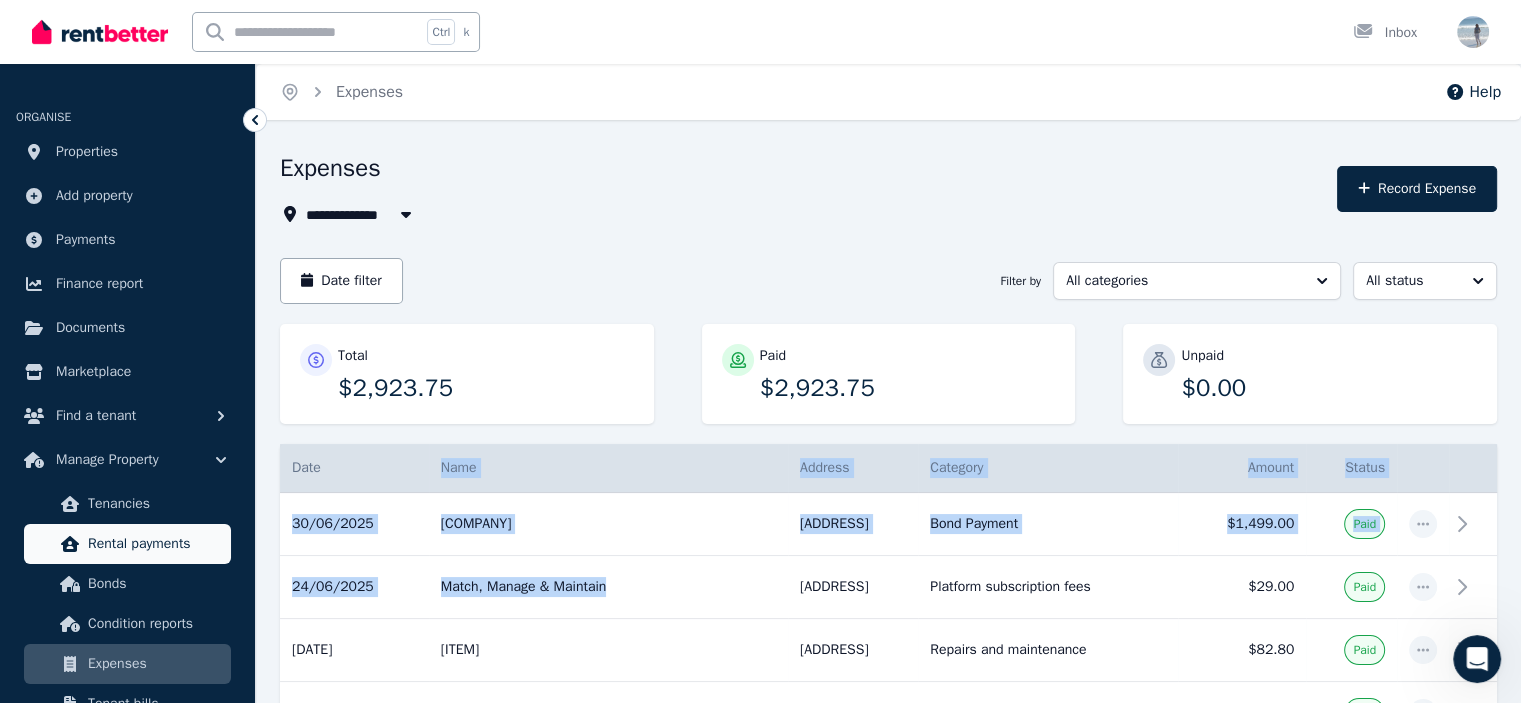 click on "Rental payments" at bounding box center [155, 544] 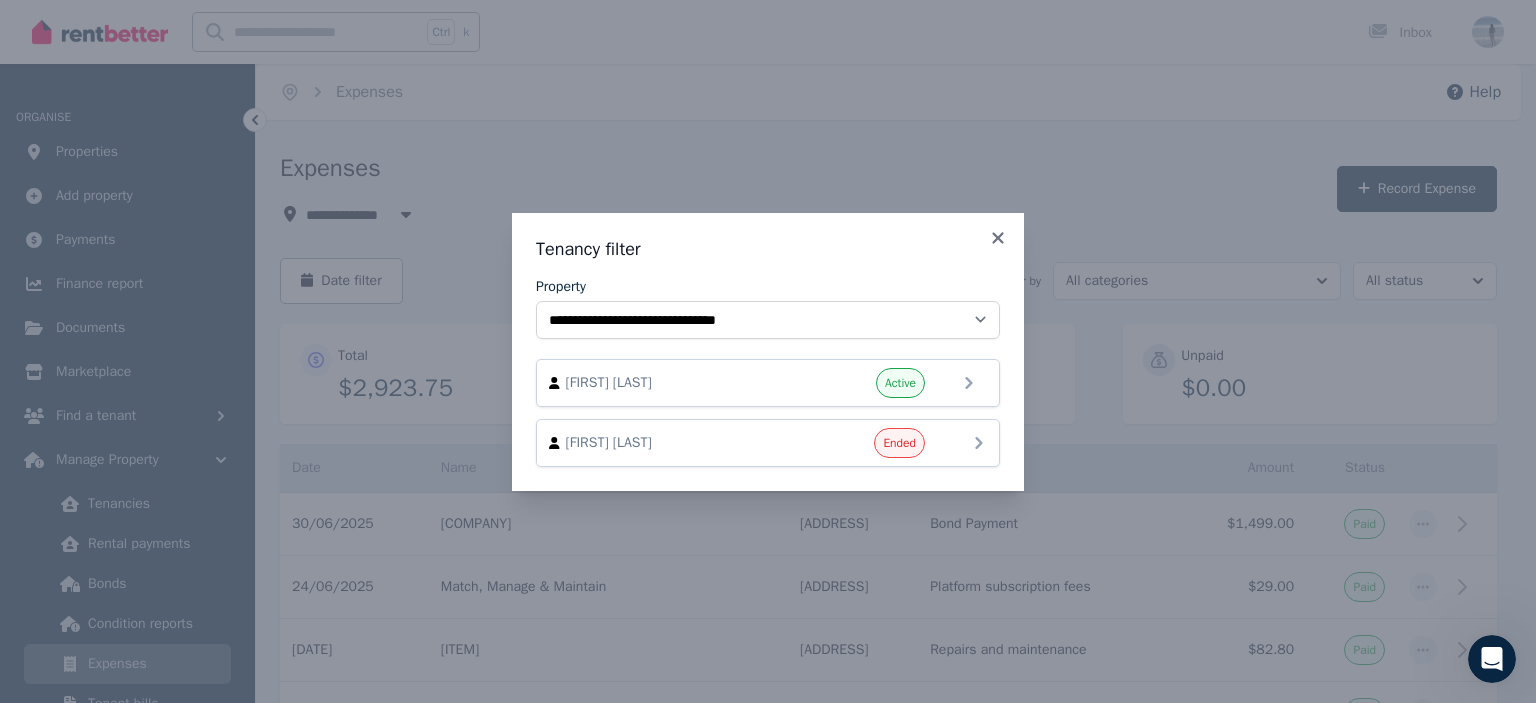 click on "[FIRST] [LAST]" at bounding box center [680, 443] 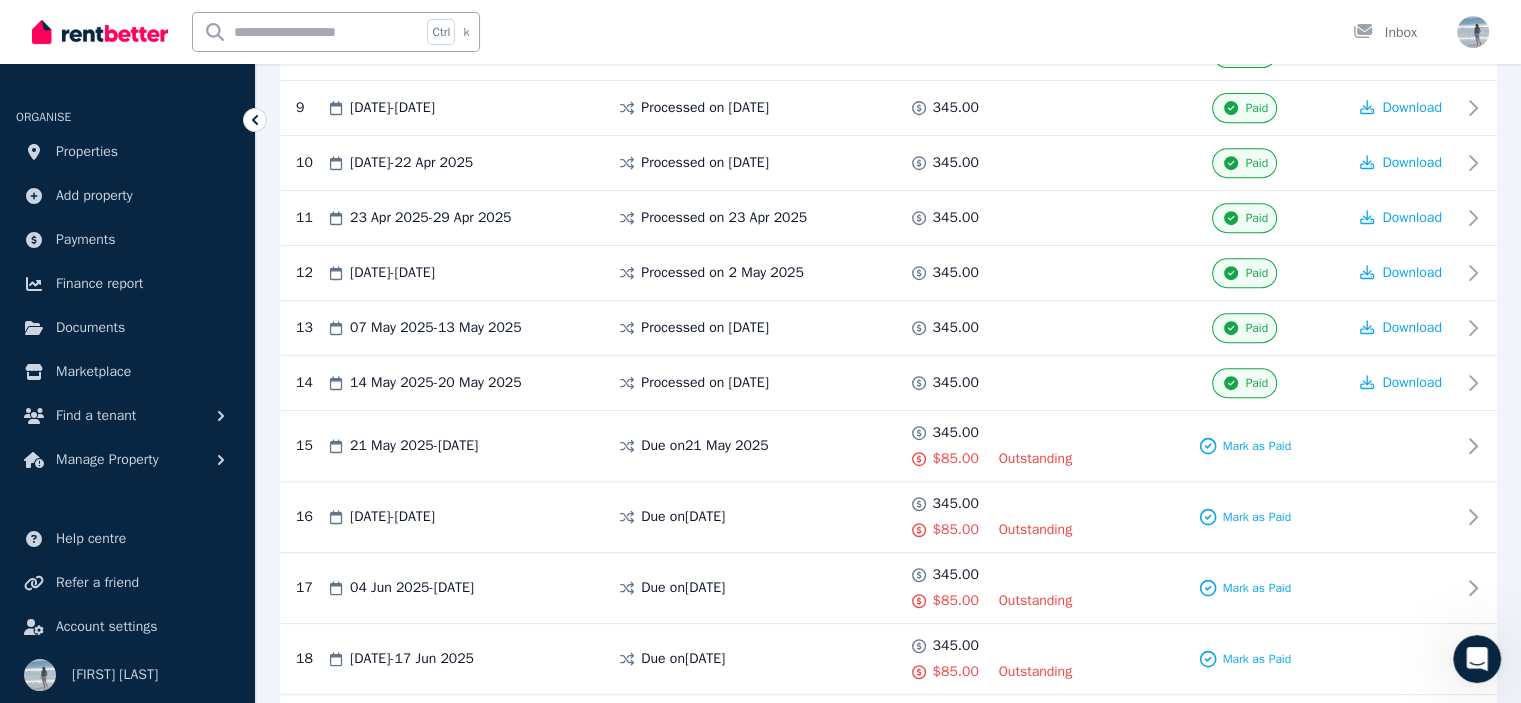 scroll, scrollTop: 849, scrollLeft: 0, axis: vertical 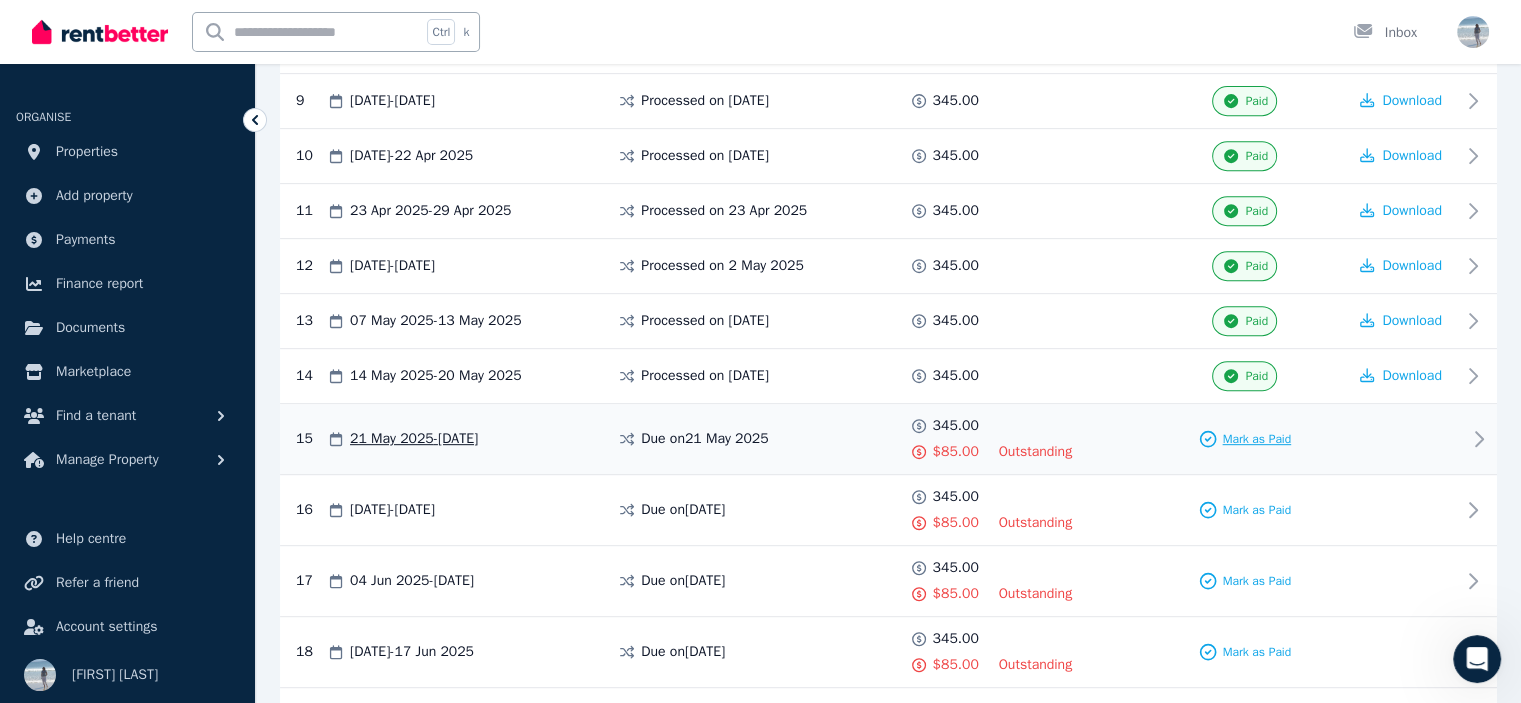 click 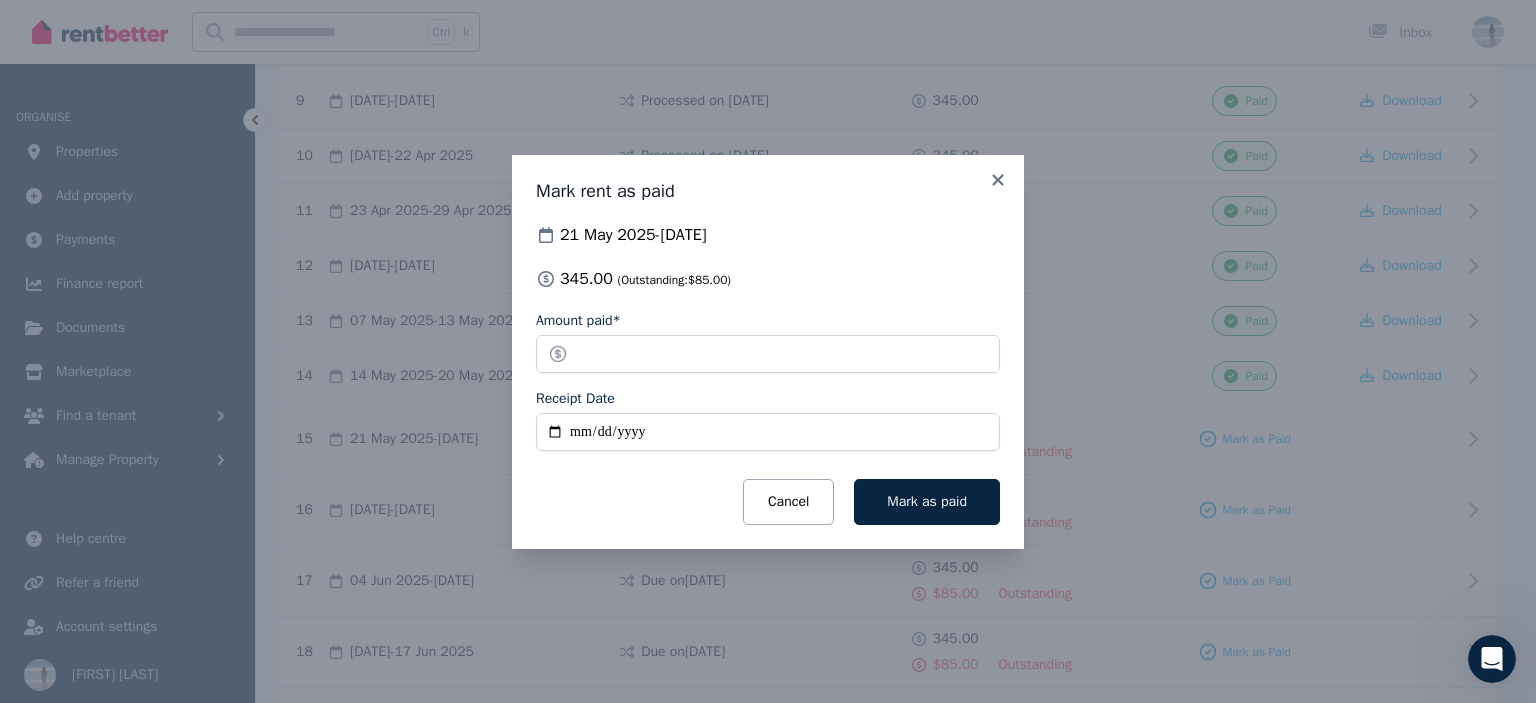click on "Receipt Date" at bounding box center (768, 432) 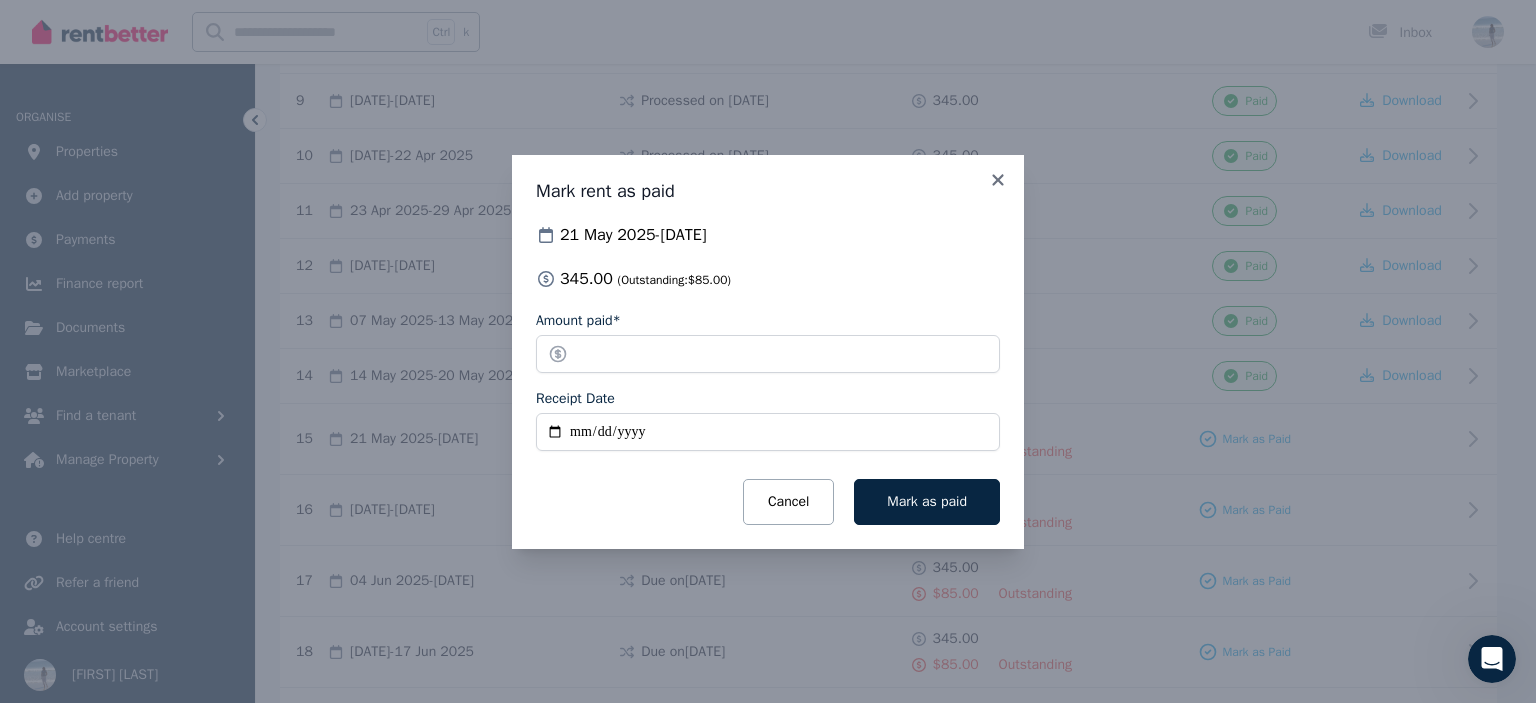 type on "**********" 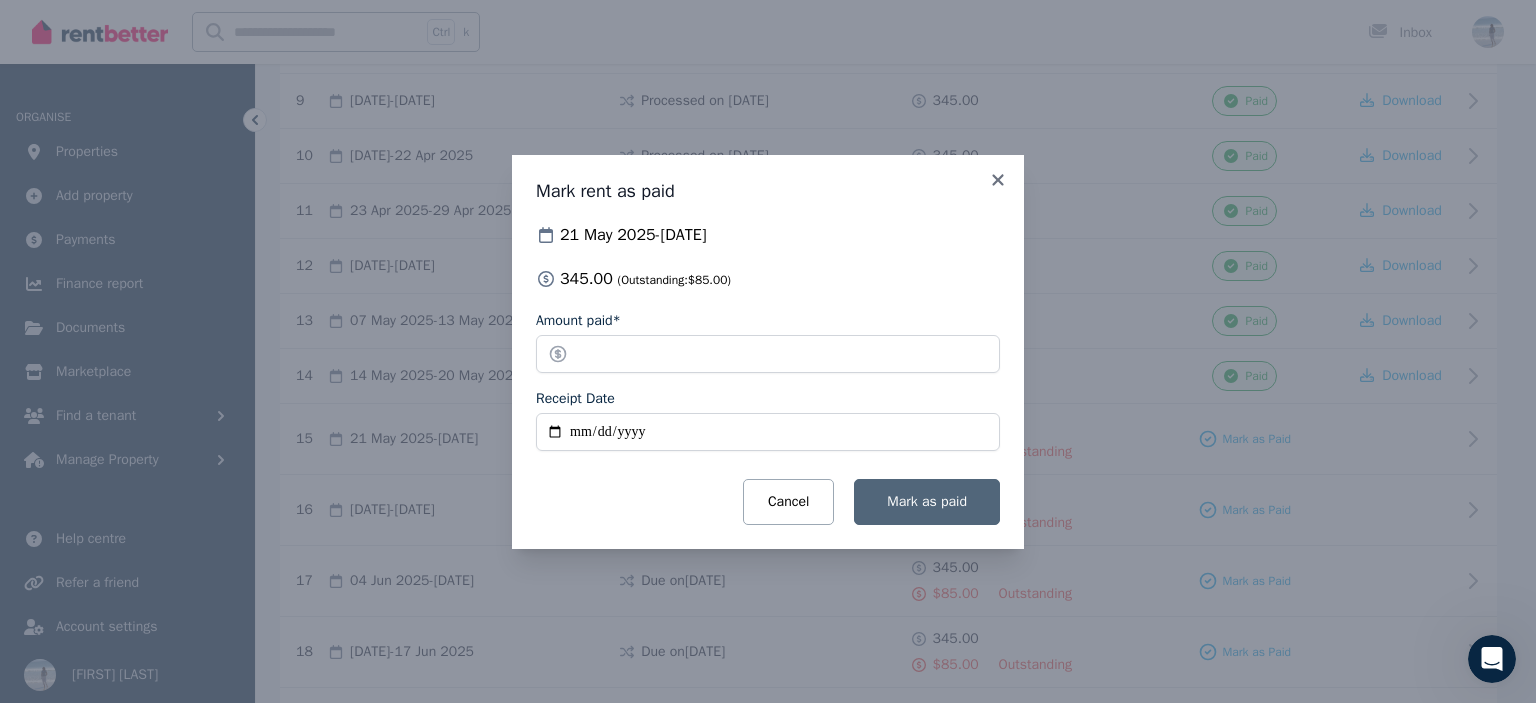click on "Mark as paid" at bounding box center [927, 501] 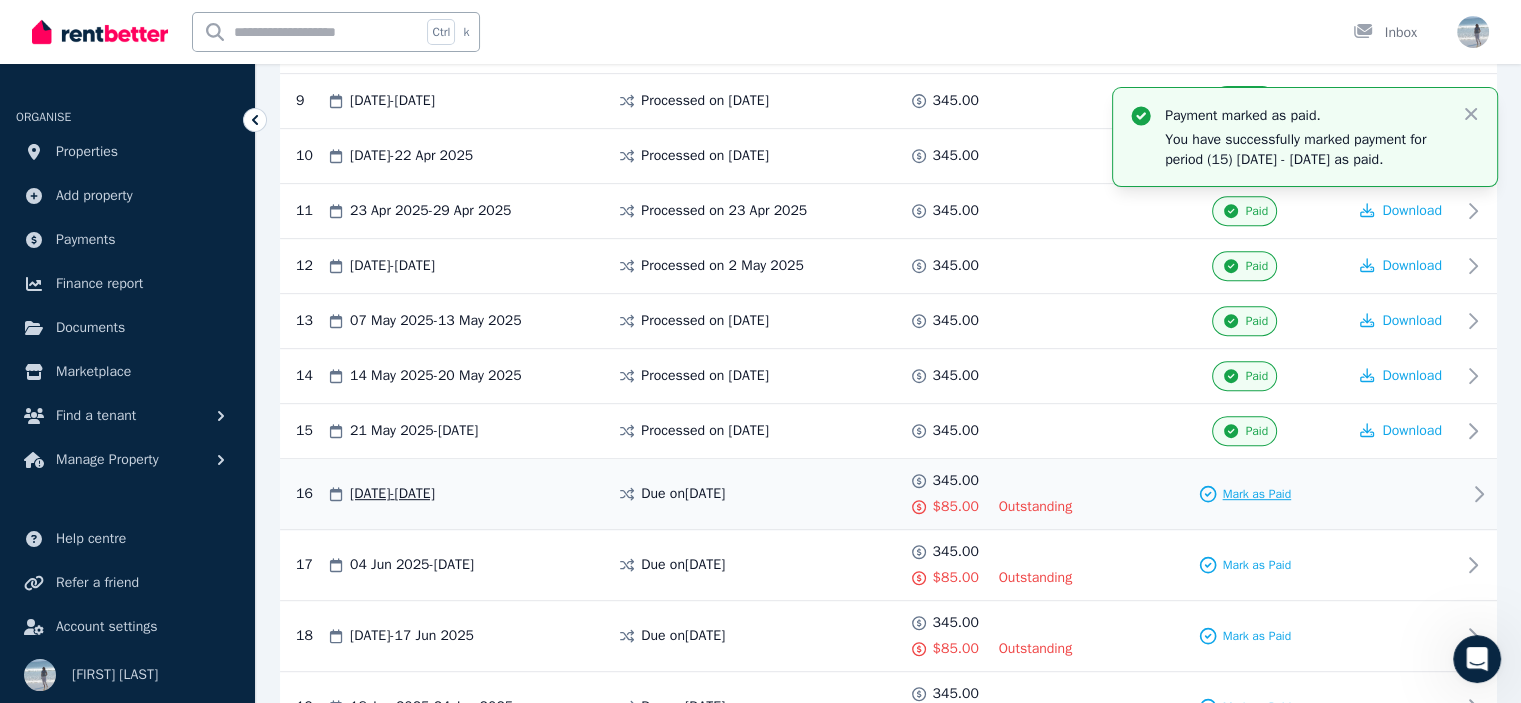 click on "Mark as Paid" at bounding box center (1256, 494) 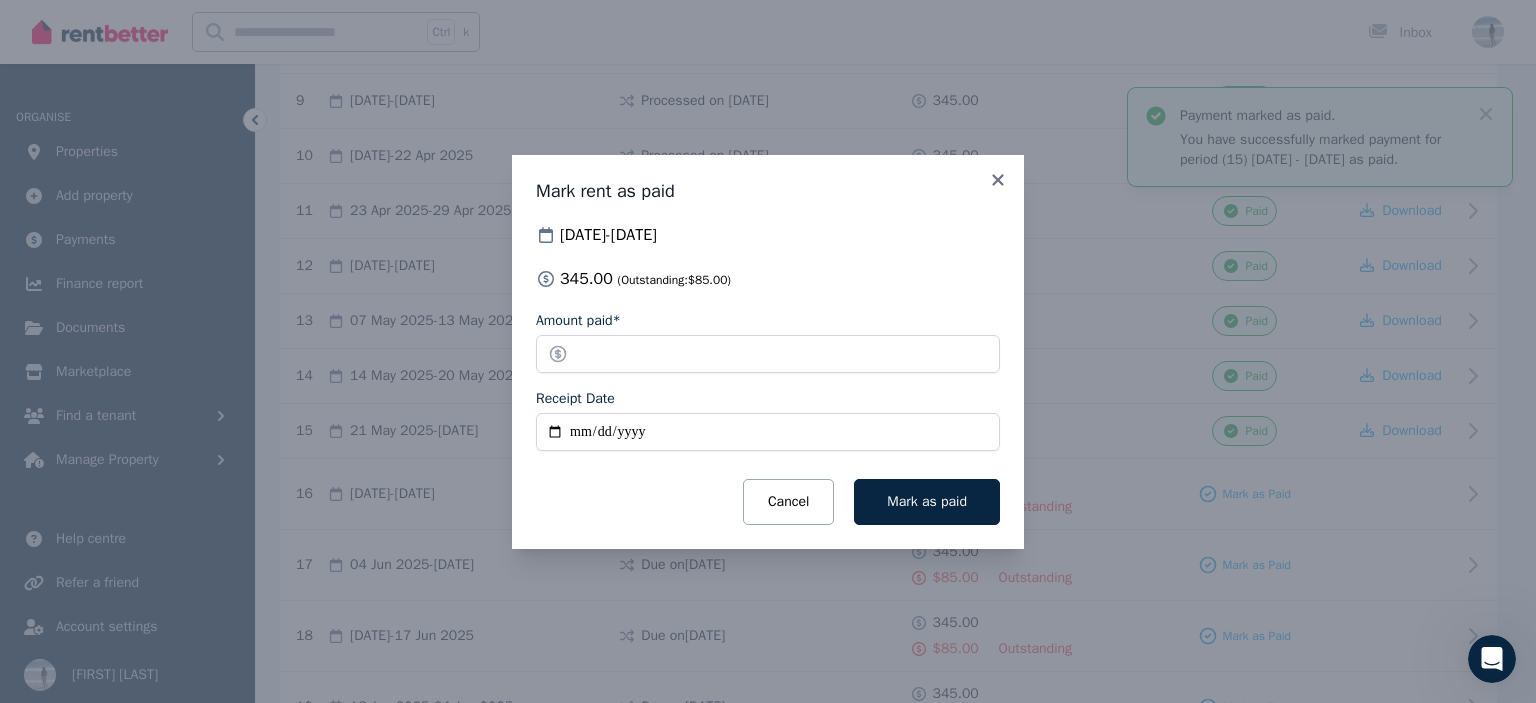 click on "Receipt Date" at bounding box center (768, 432) 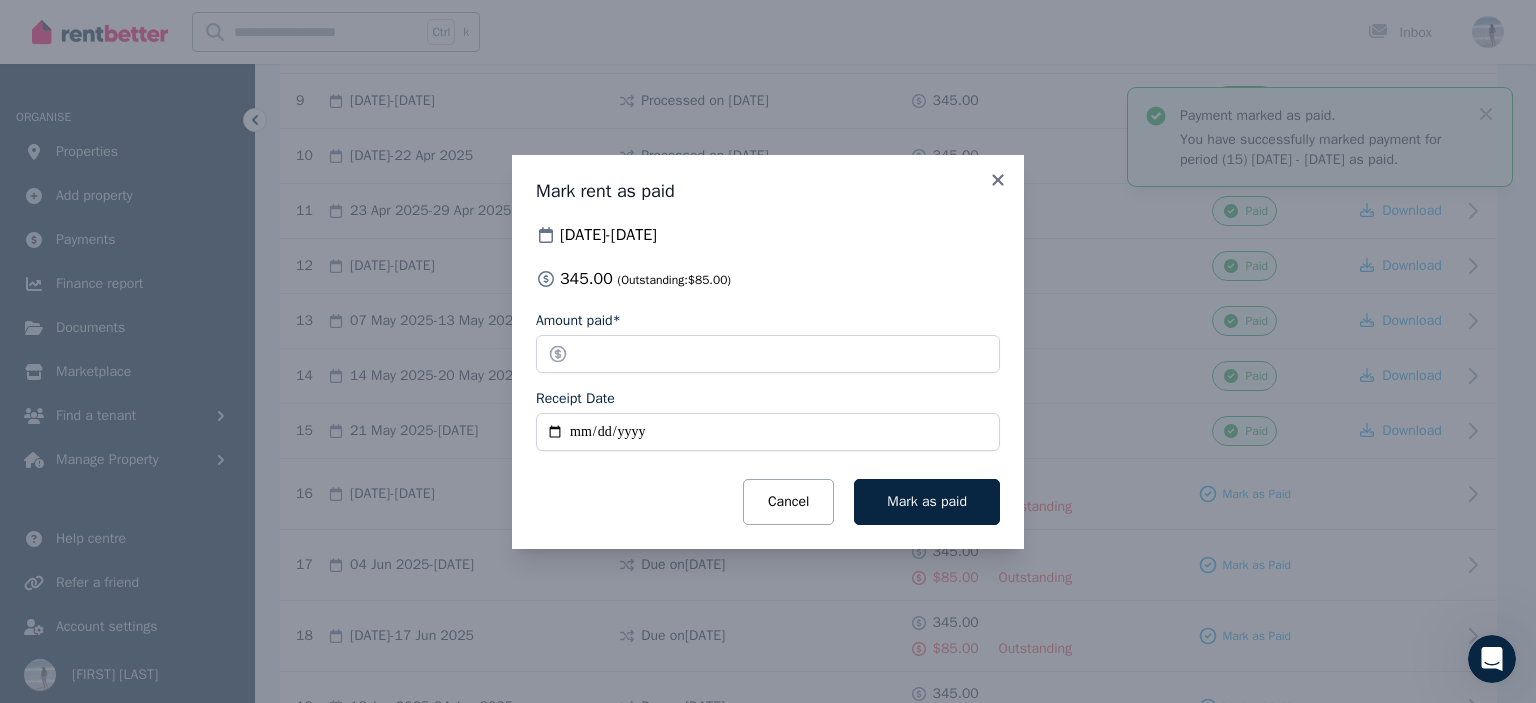 type on "**********" 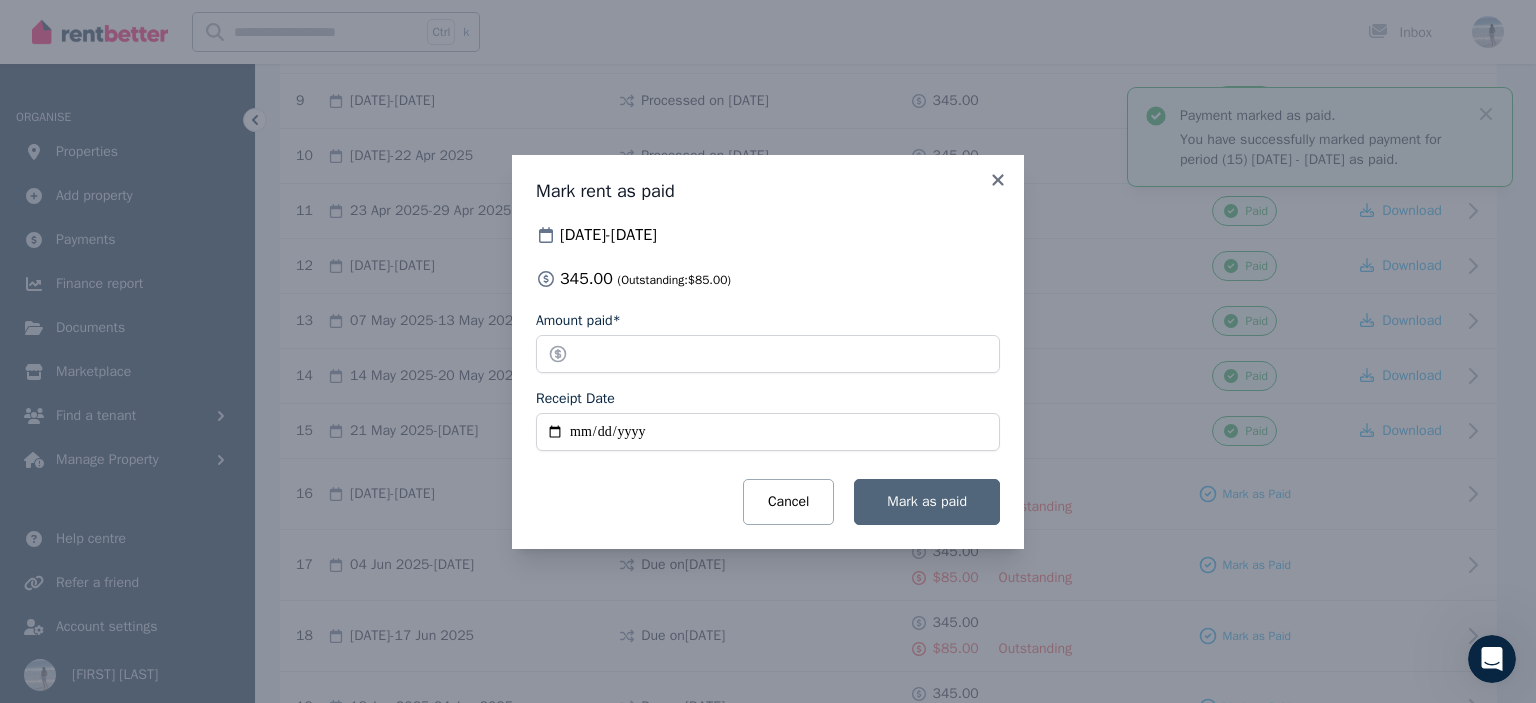 click on "Mark as paid" at bounding box center (927, 501) 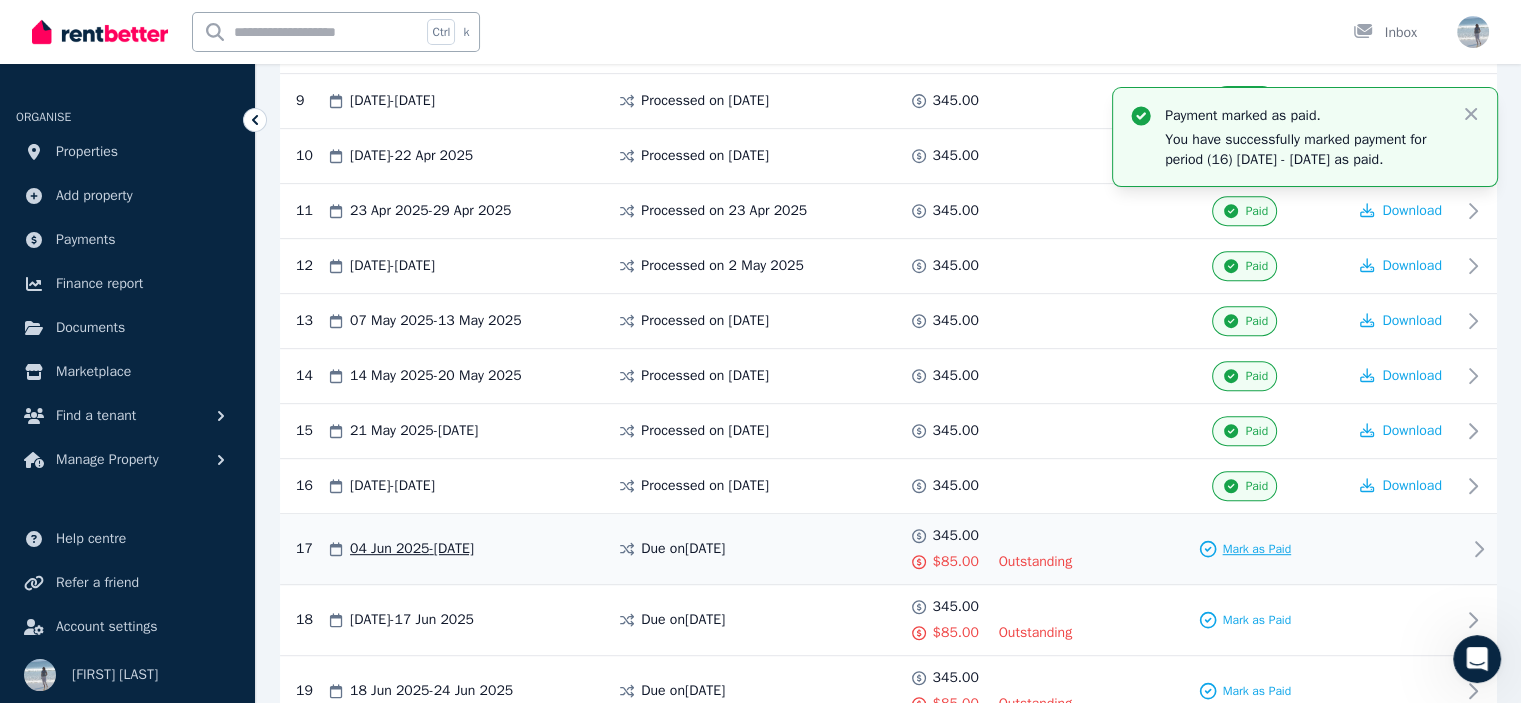 click on "Mark as Paid" at bounding box center (1256, 549) 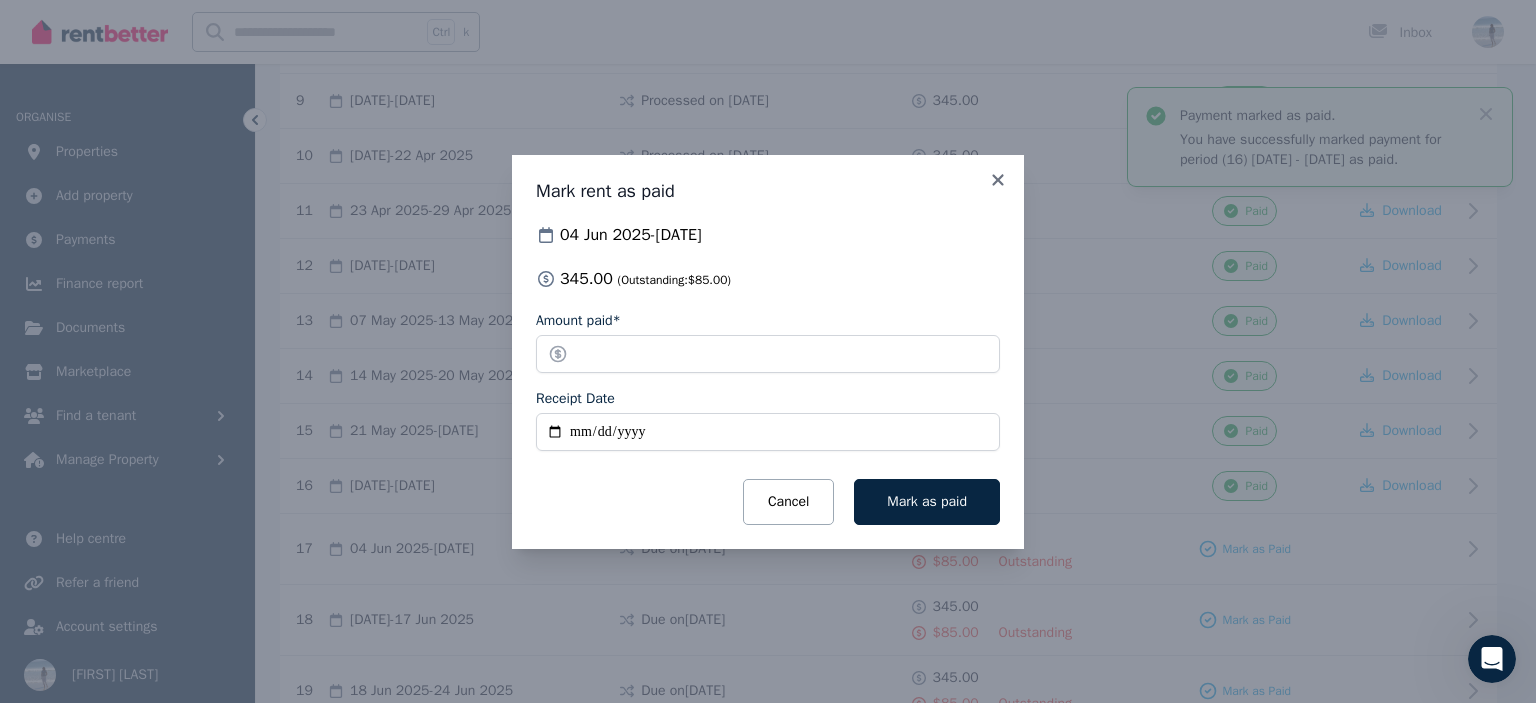 click on "Receipt Date" at bounding box center (768, 432) 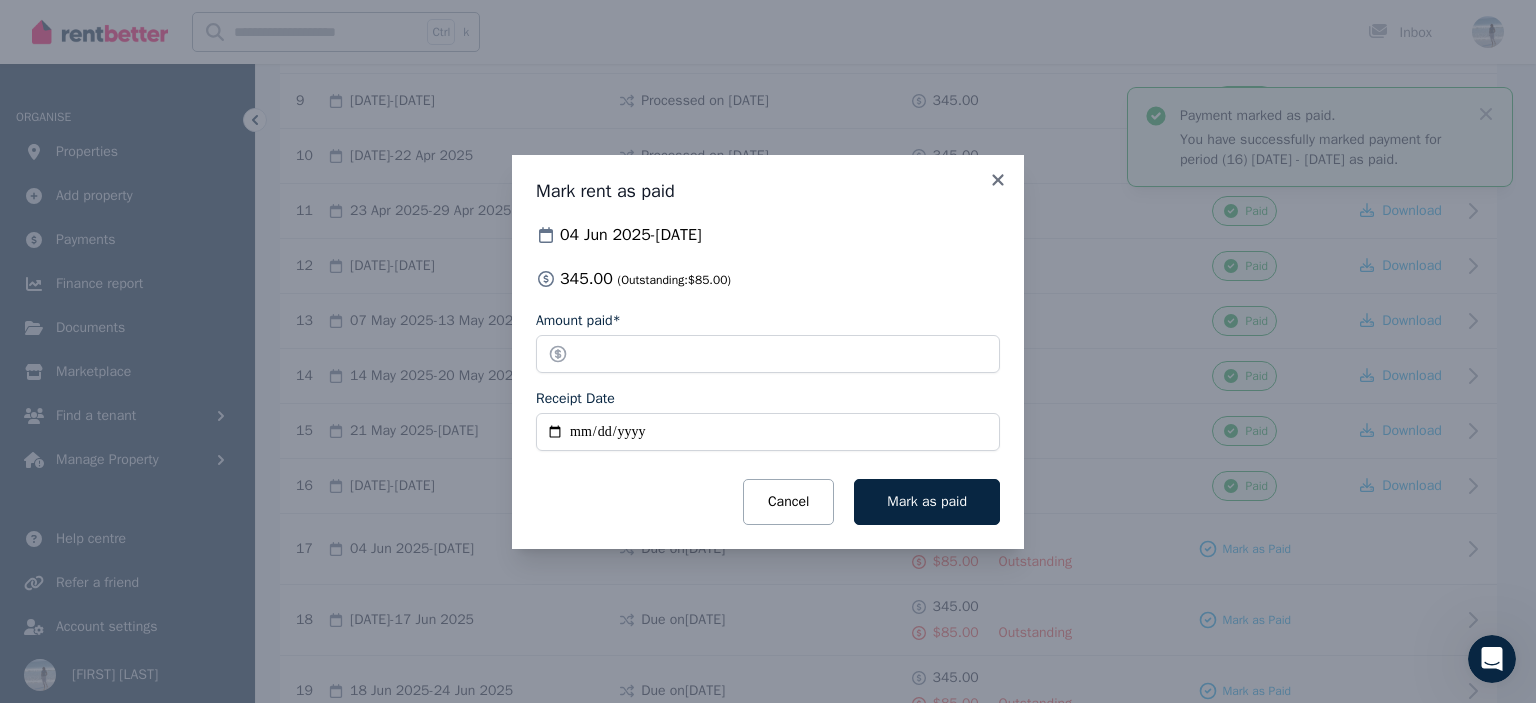 type on "**********" 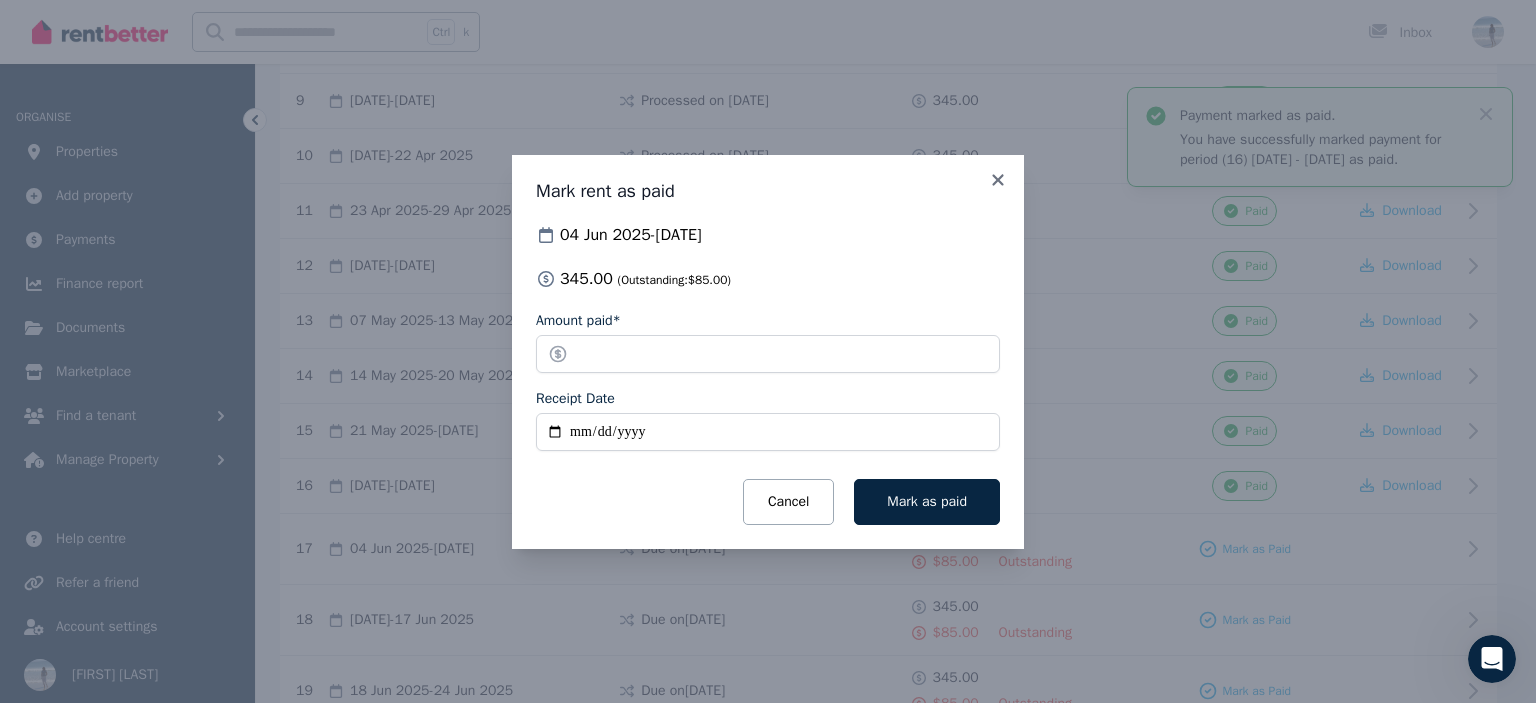 click on "Mark as paid" at bounding box center [927, 501] 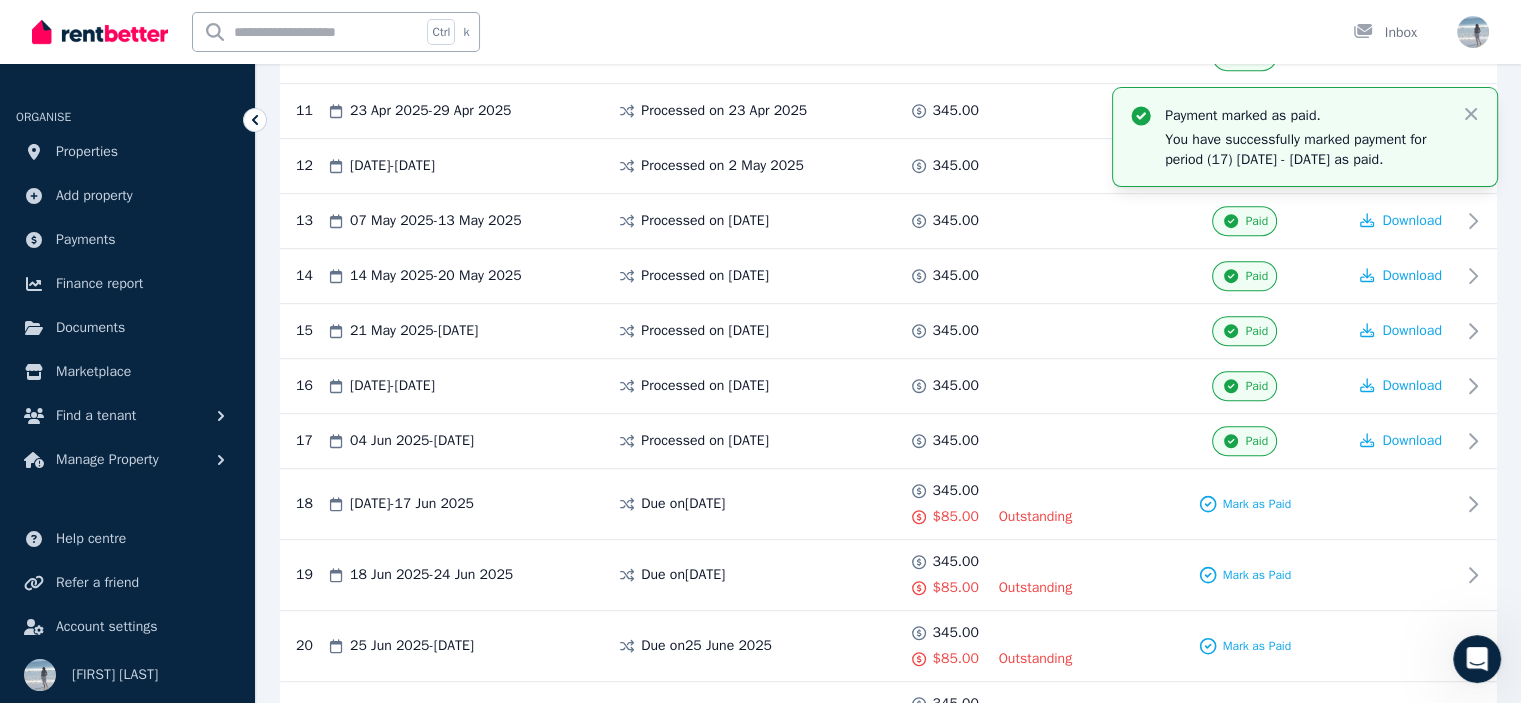 scroll, scrollTop: 946, scrollLeft: 0, axis: vertical 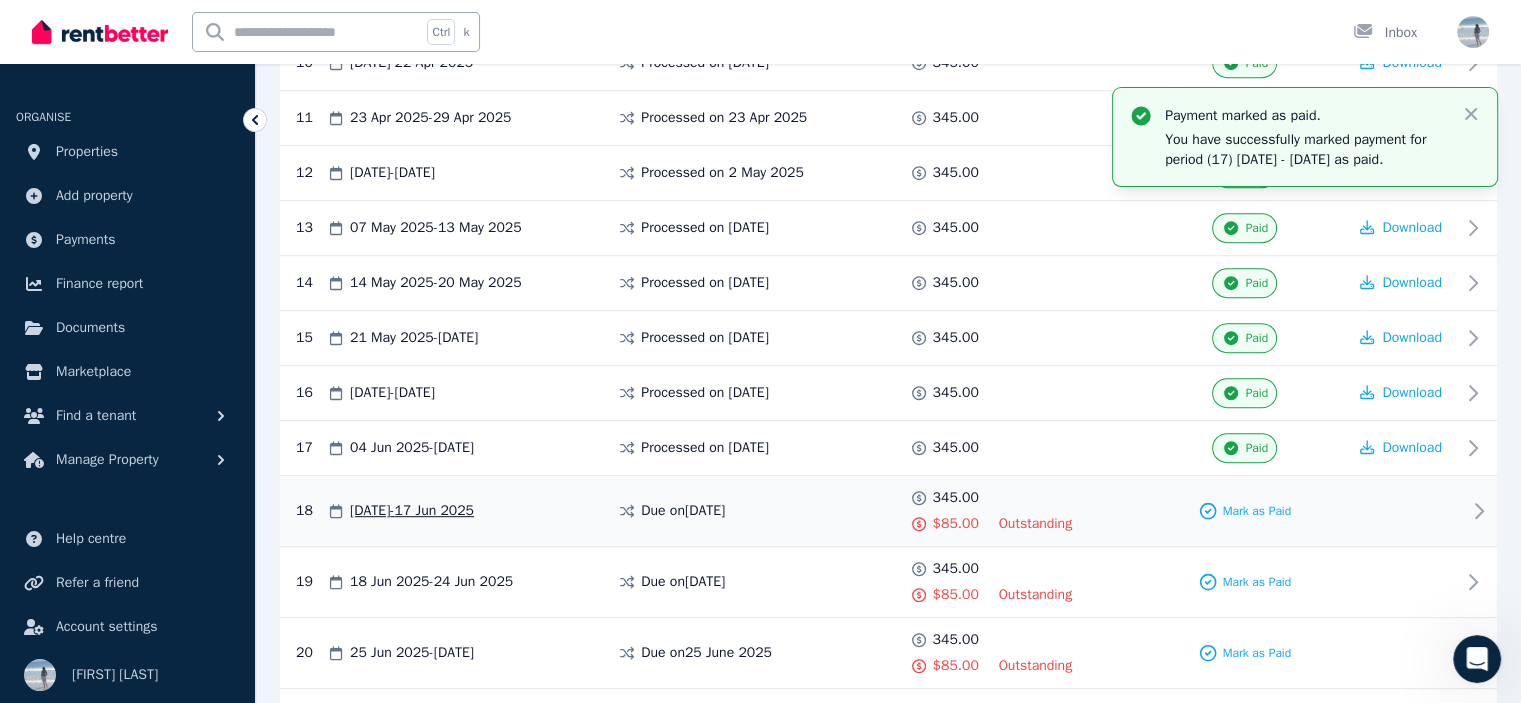 click 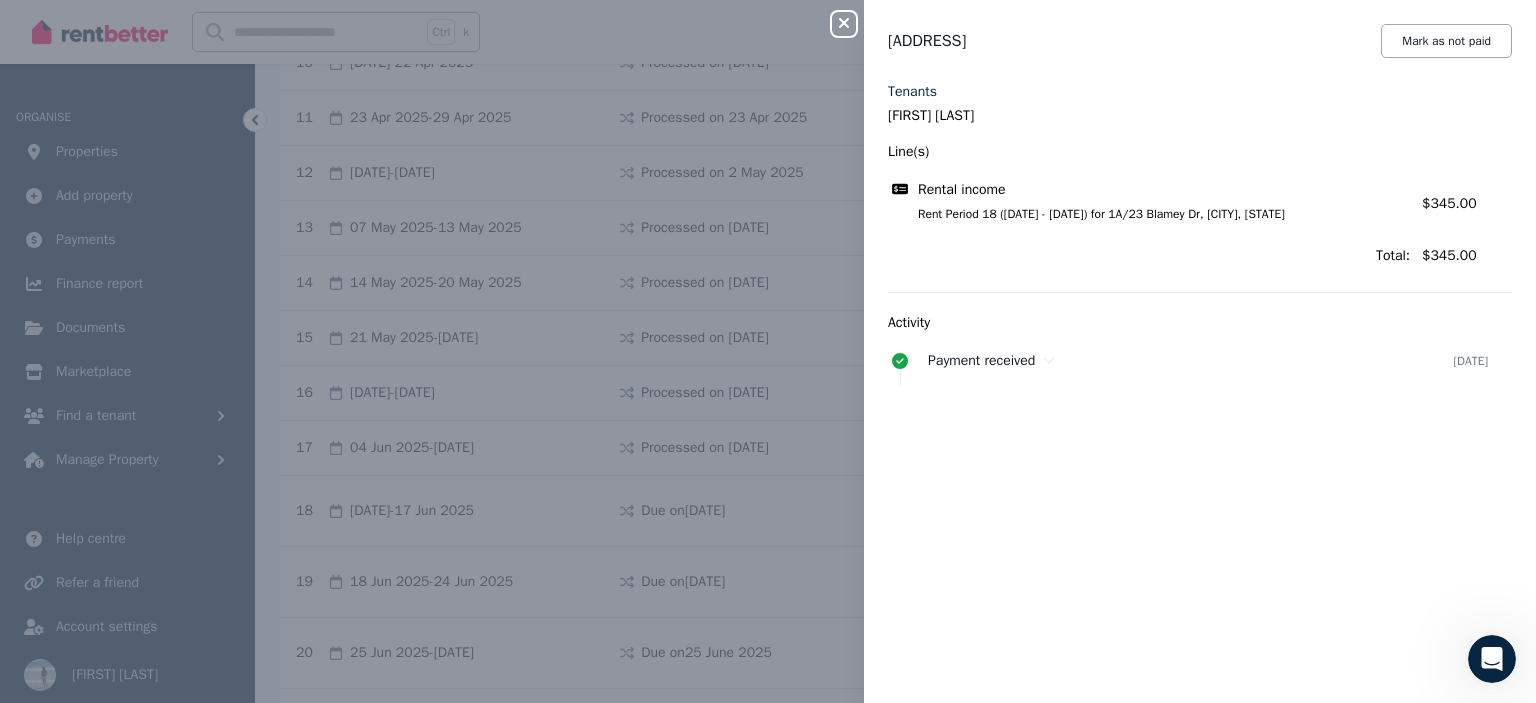 click on "$345.00" at bounding box center [1467, 256] 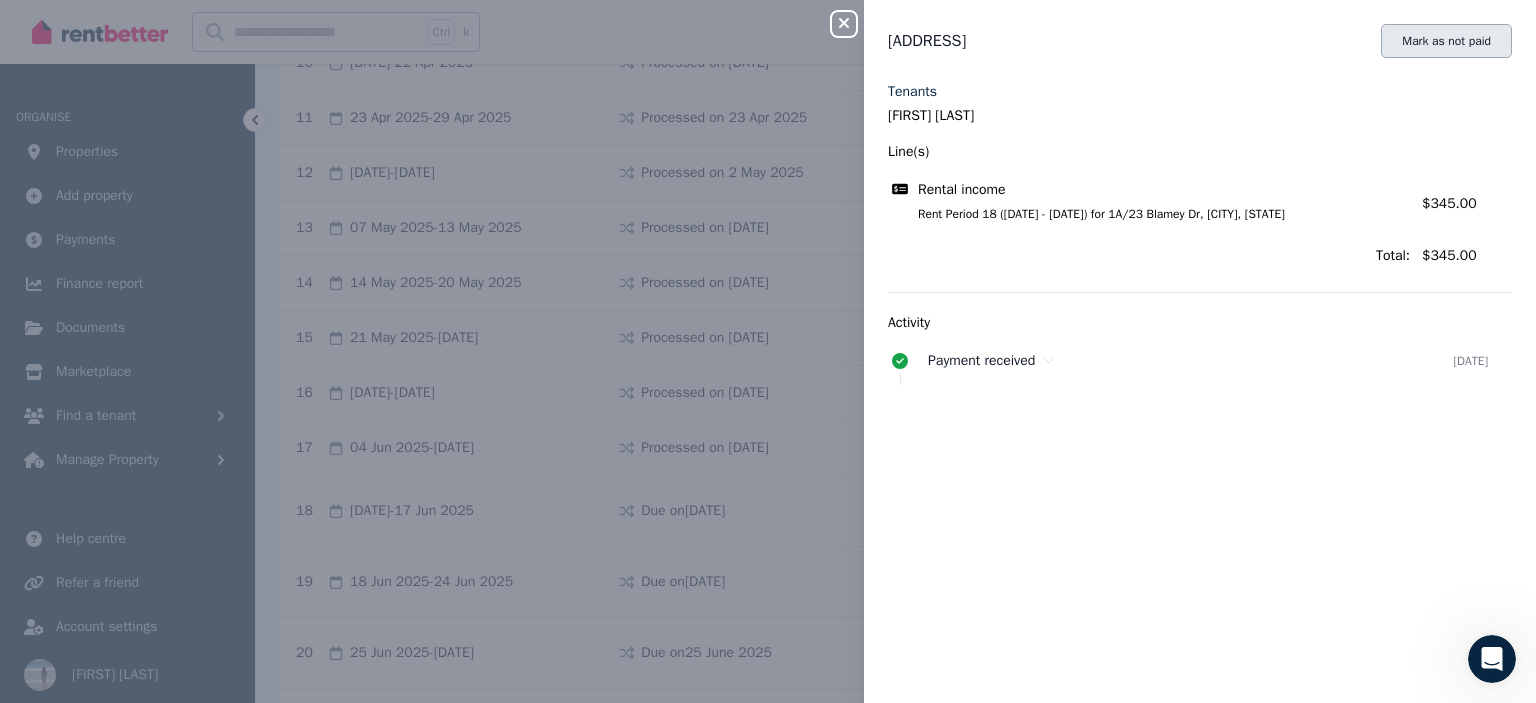 click on "Mark as not paid" at bounding box center (1446, 41) 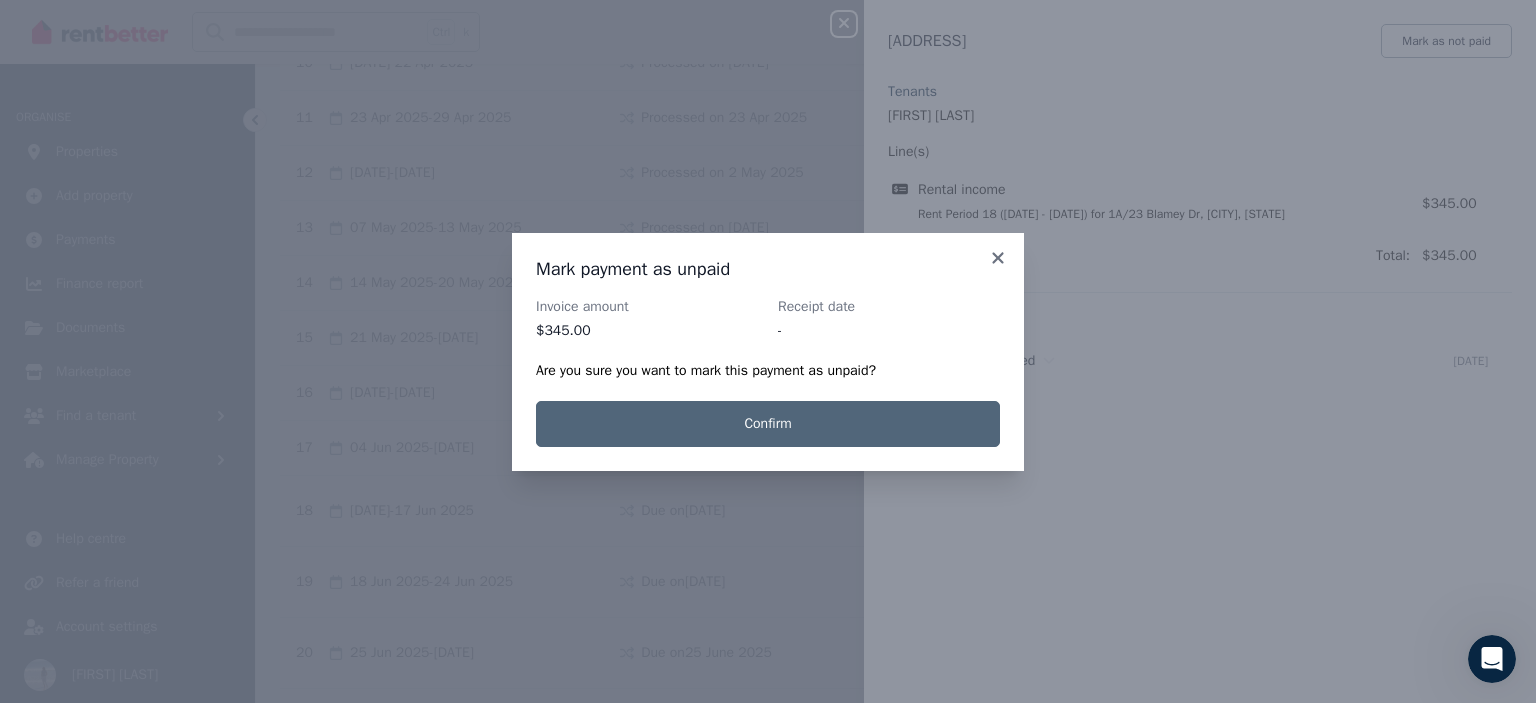 click on "Confirm" at bounding box center (768, 424) 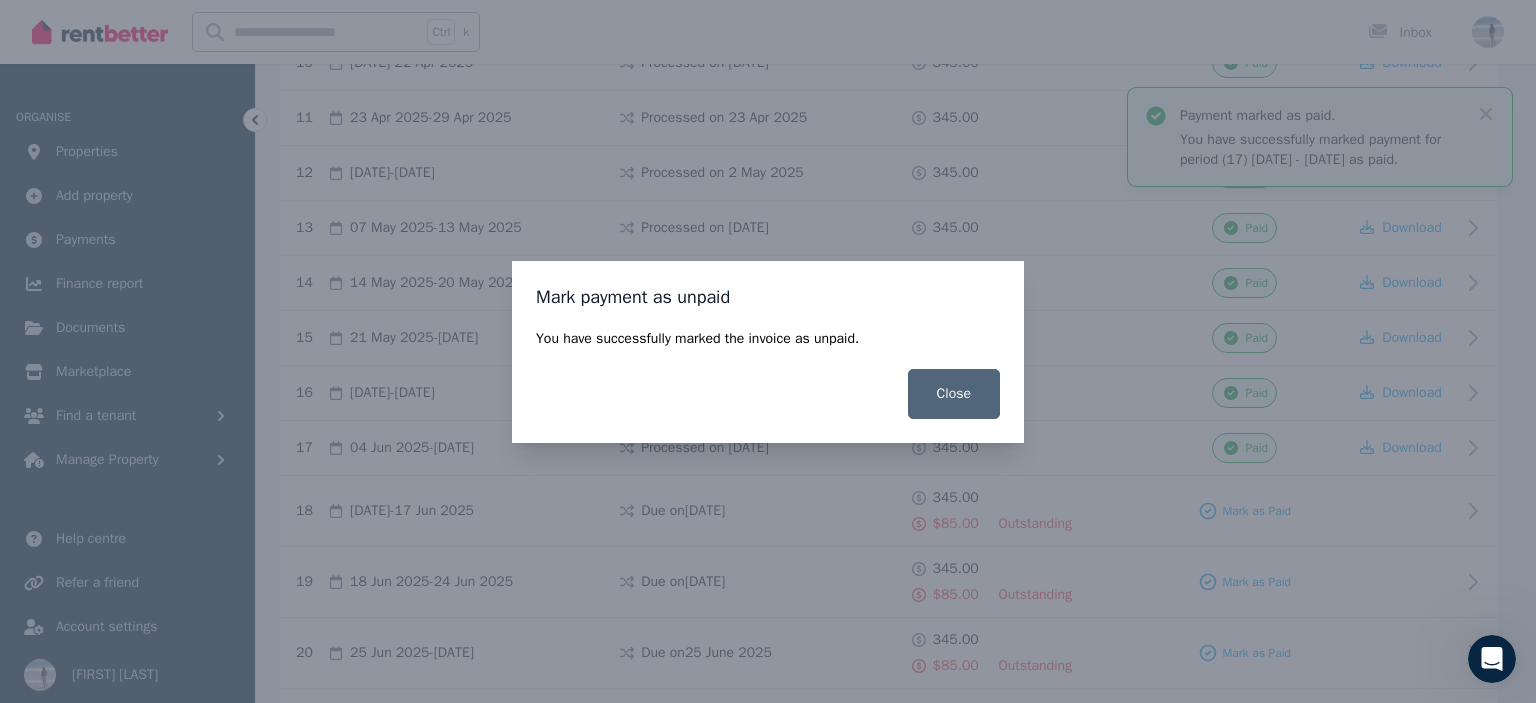 click on "Close" at bounding box center [954, 394] 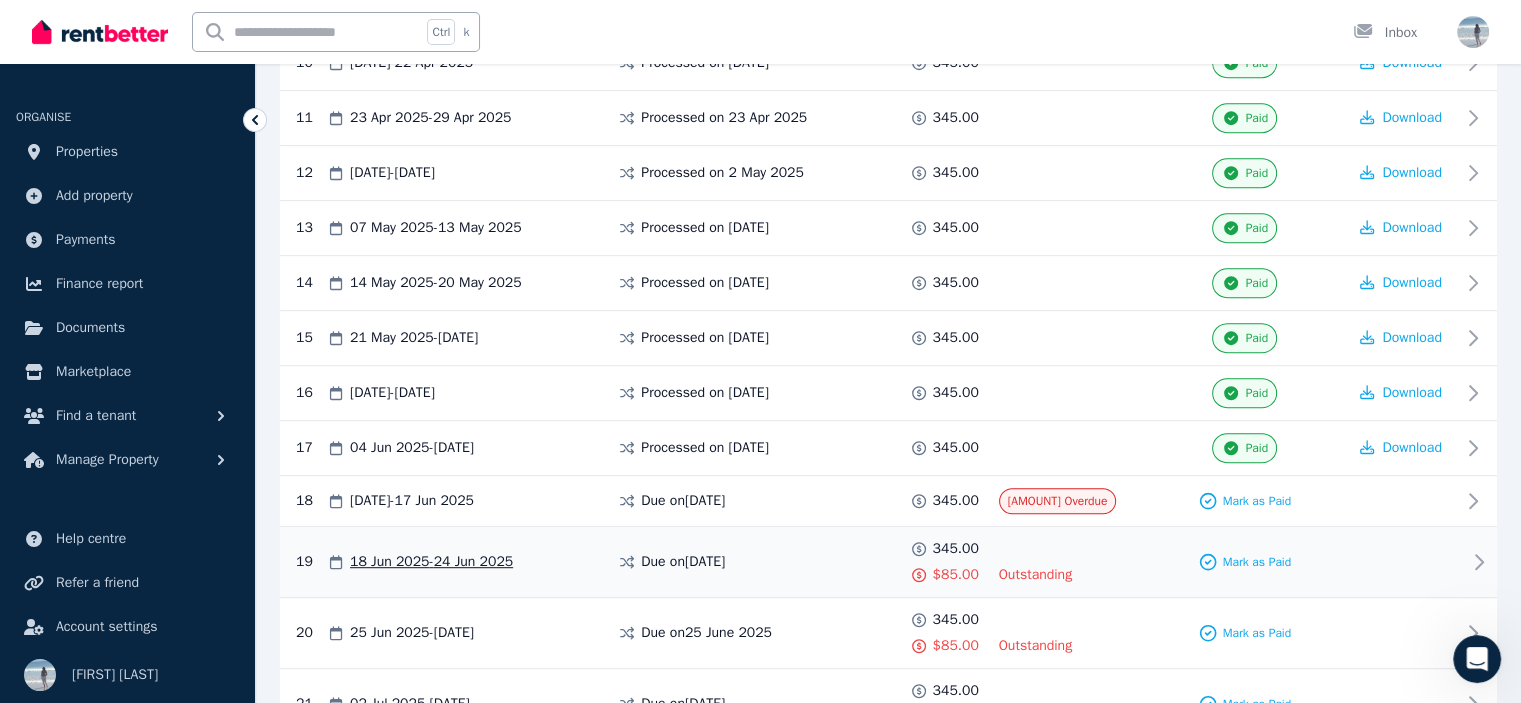 click 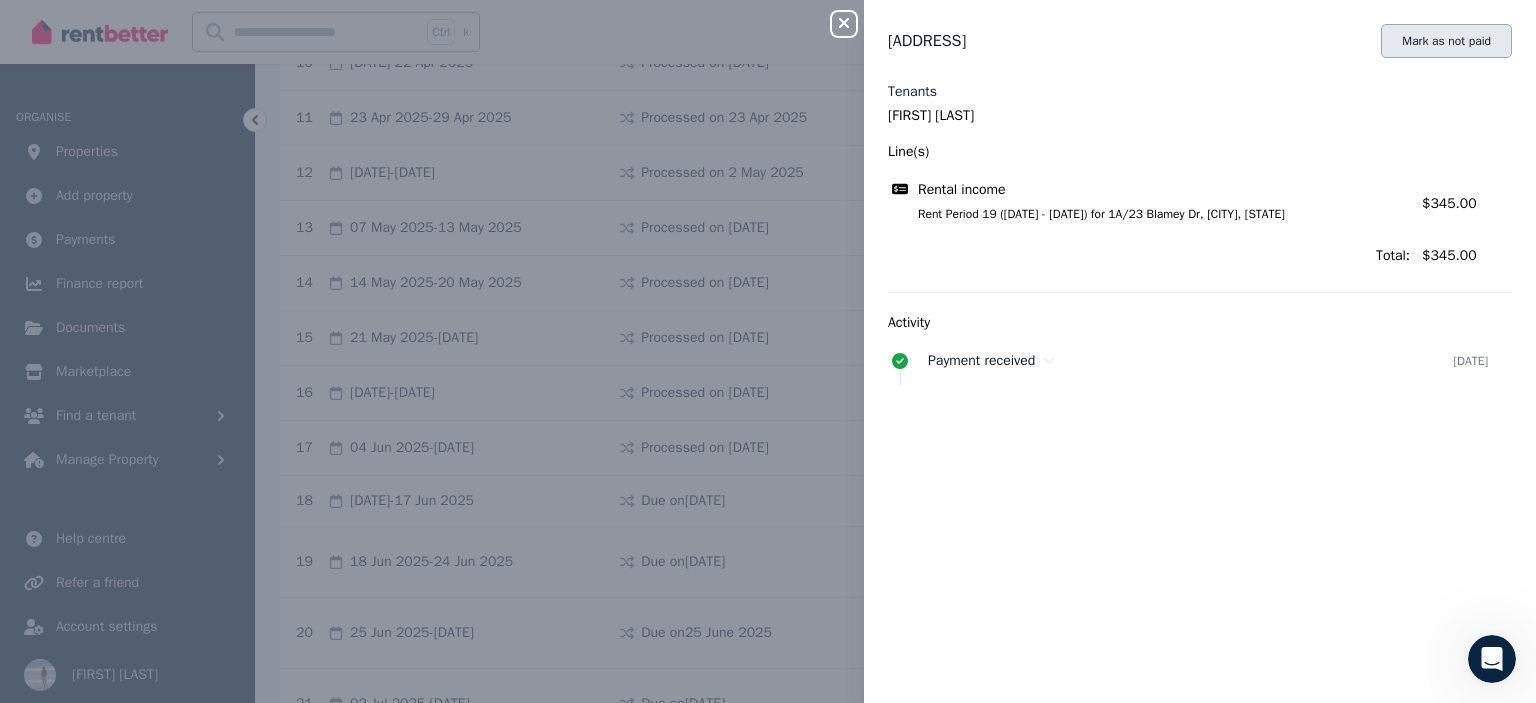 click on "Mark as not paid" at bounding box center (1446, 41) 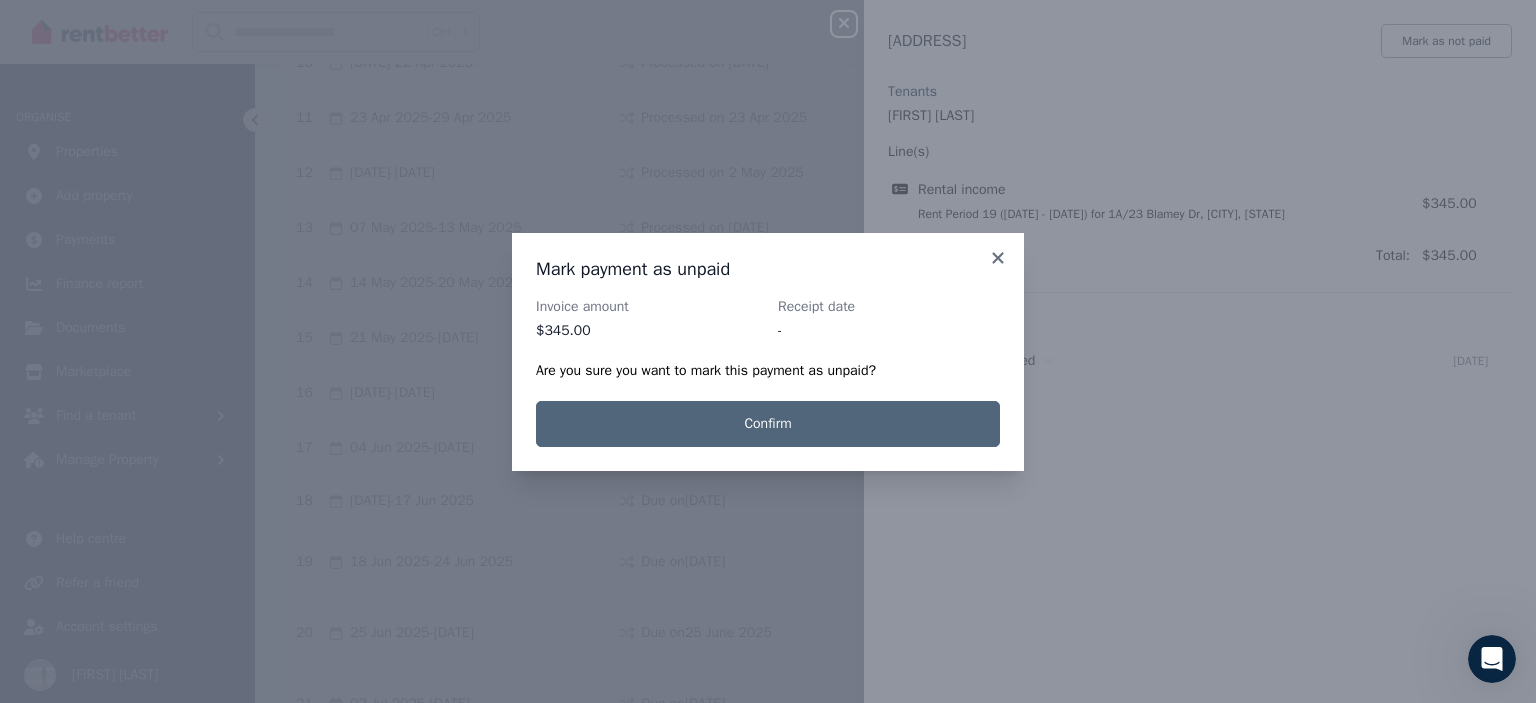 click on "Confirm" at bounding box center (768, 424) 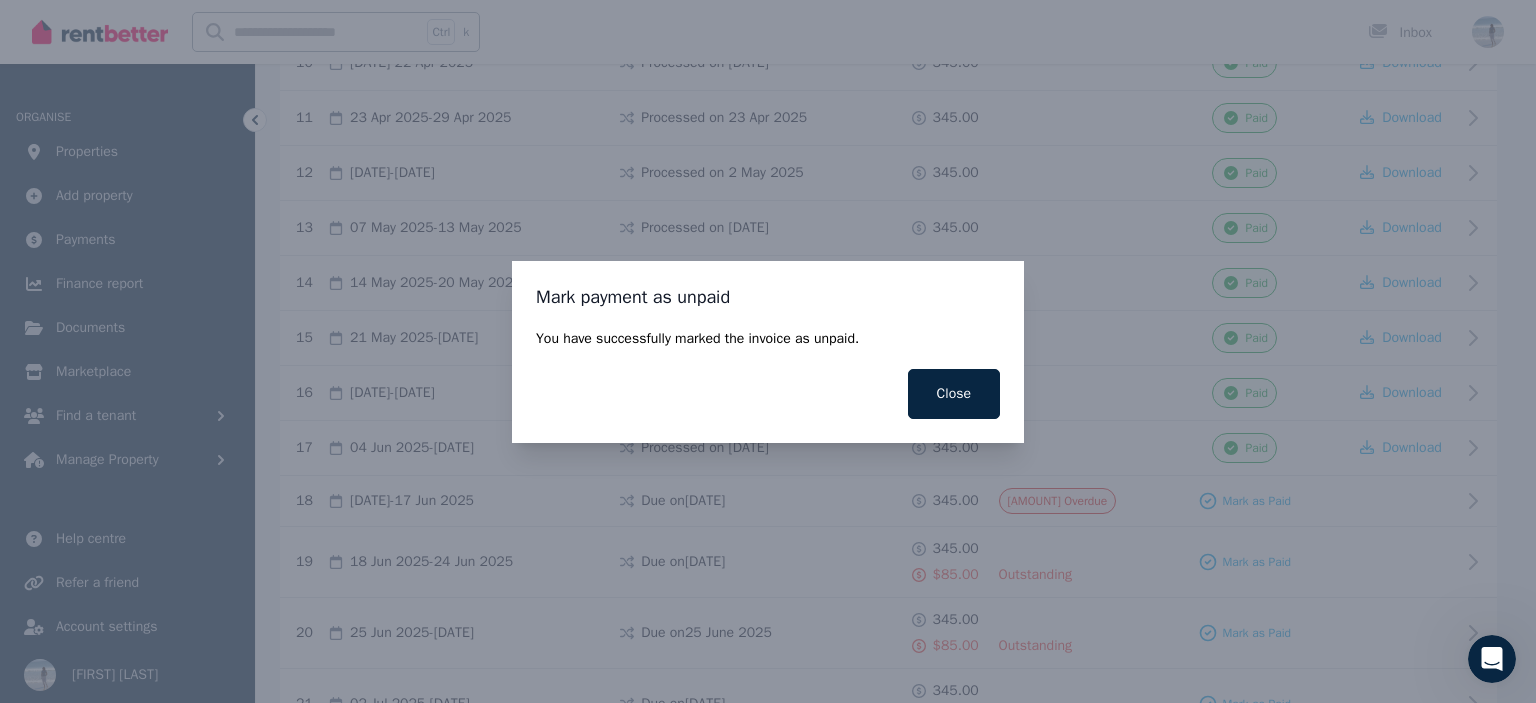 click on "Close" at bounding box center (954, 394) 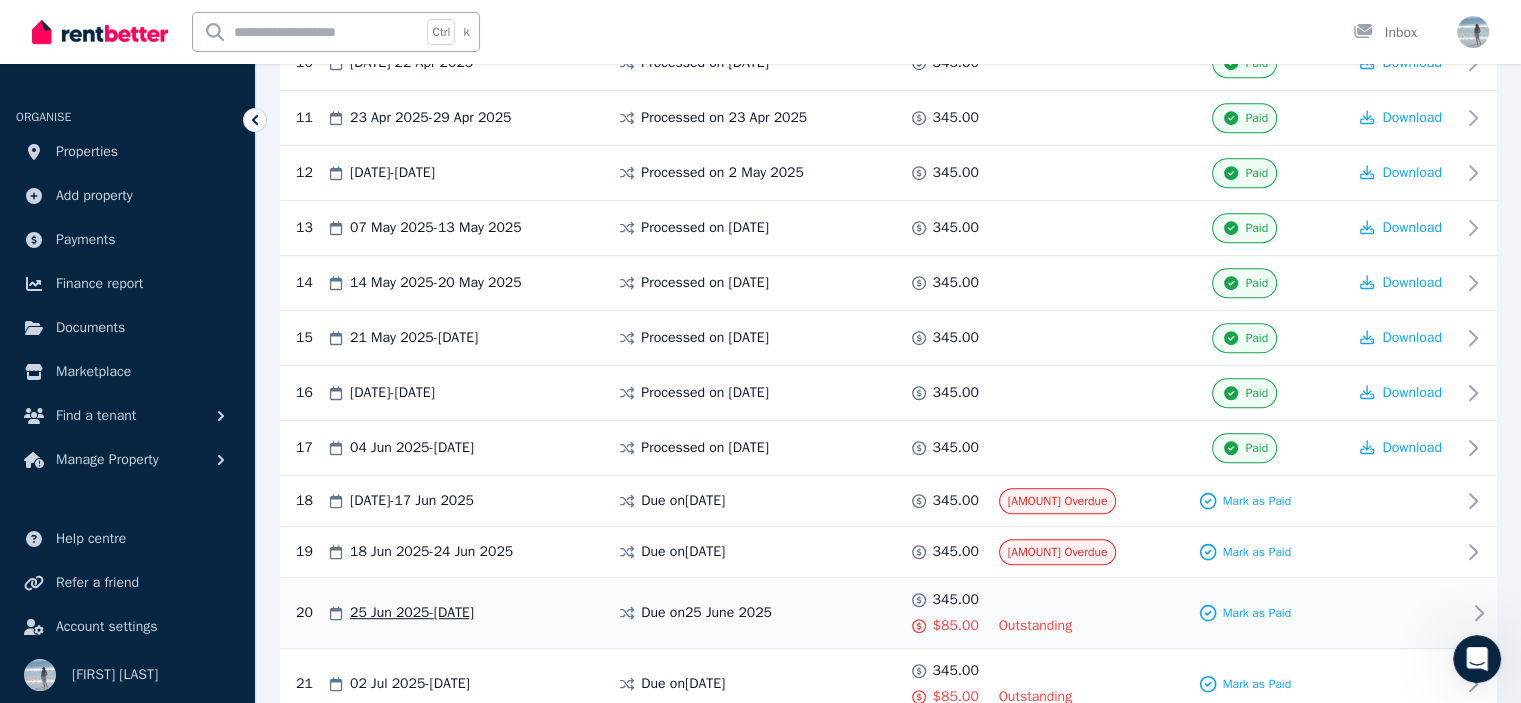 click 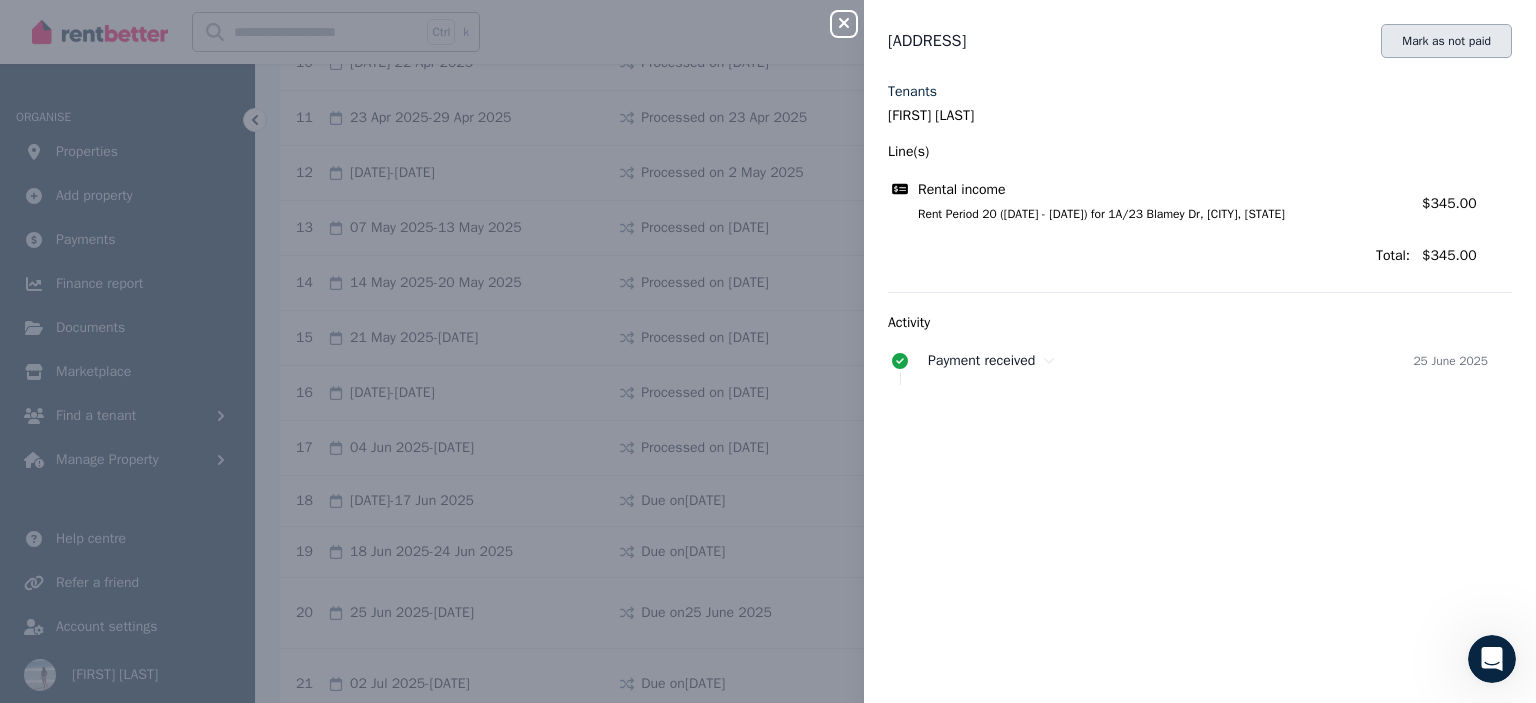click on "Mark as not paid" at bounding box center (1446, 41) 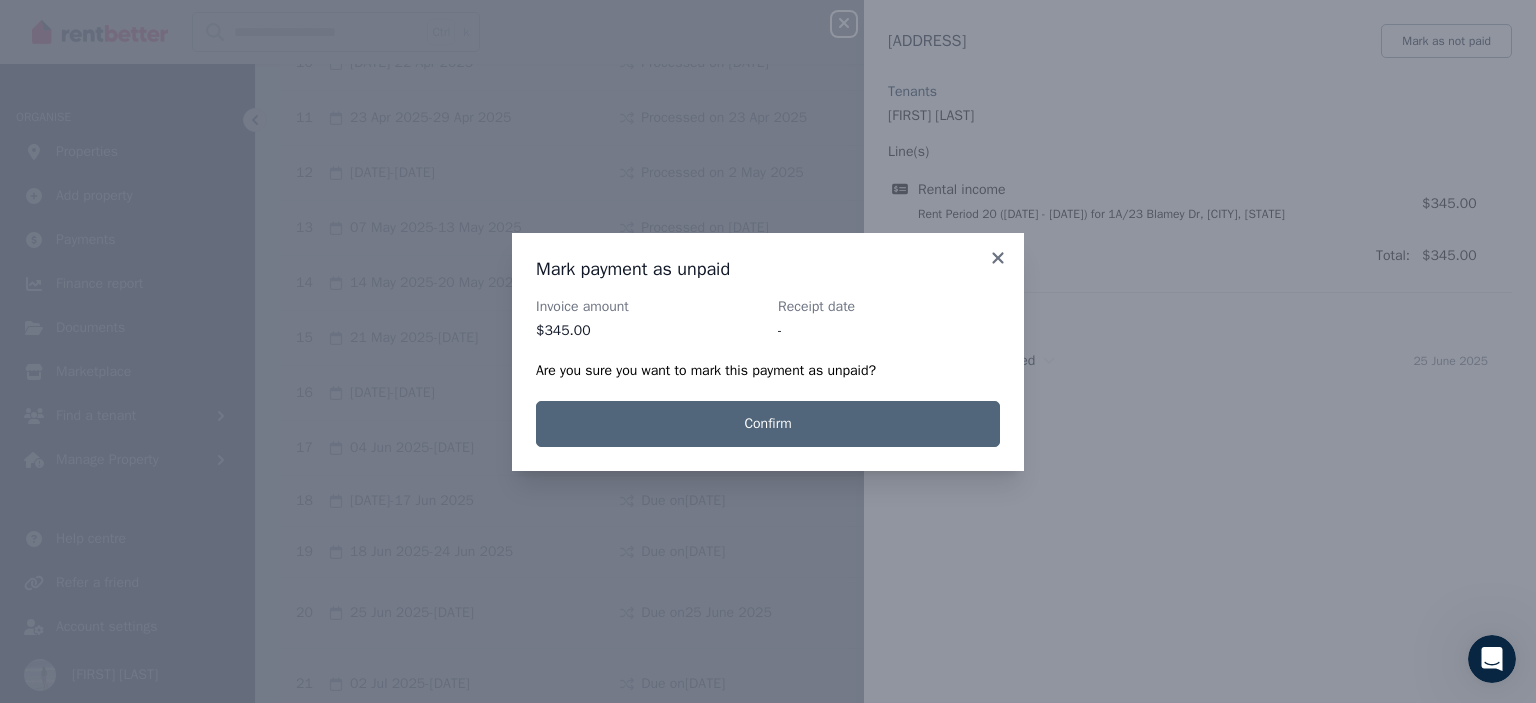 click on "Confirm" at bounding box center (768, 424) 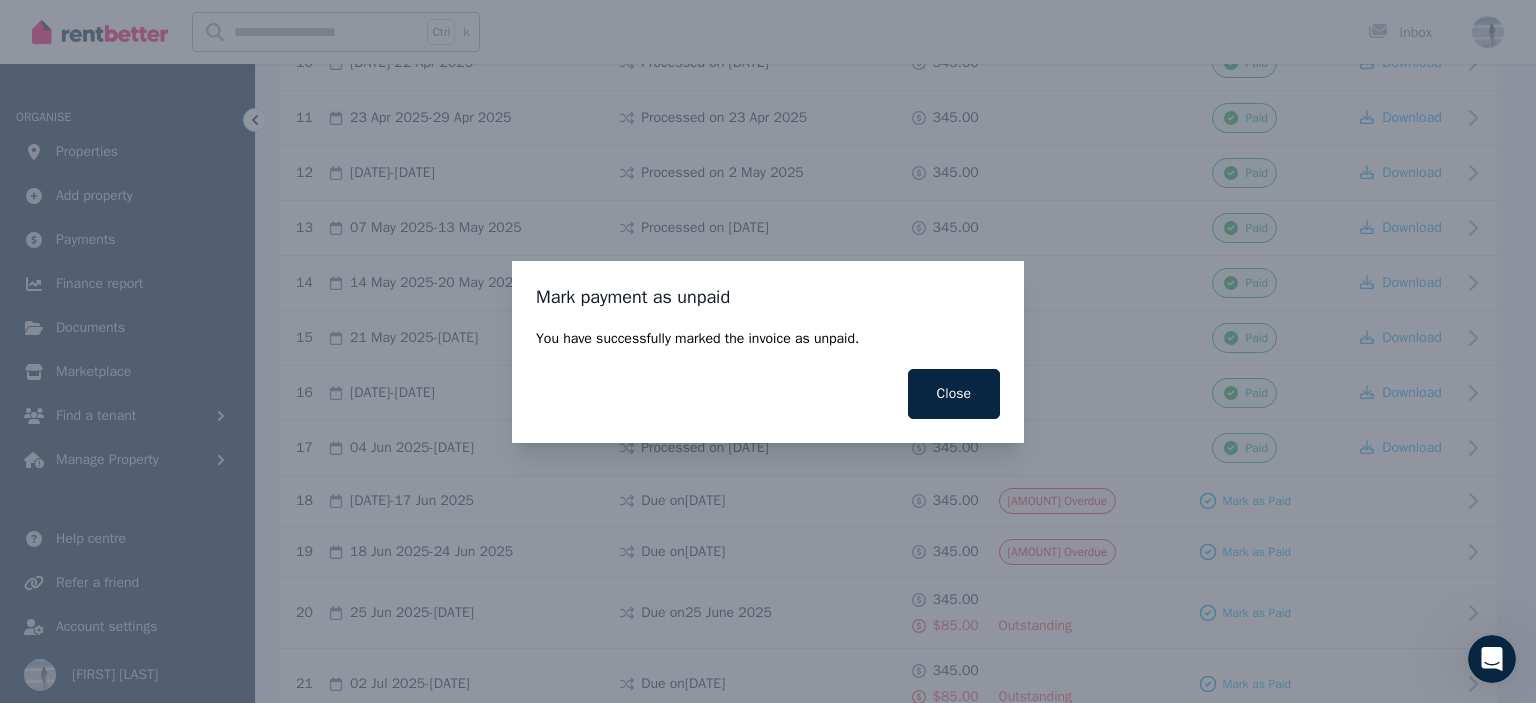 click on "Close" at bounding box center (954, 394) 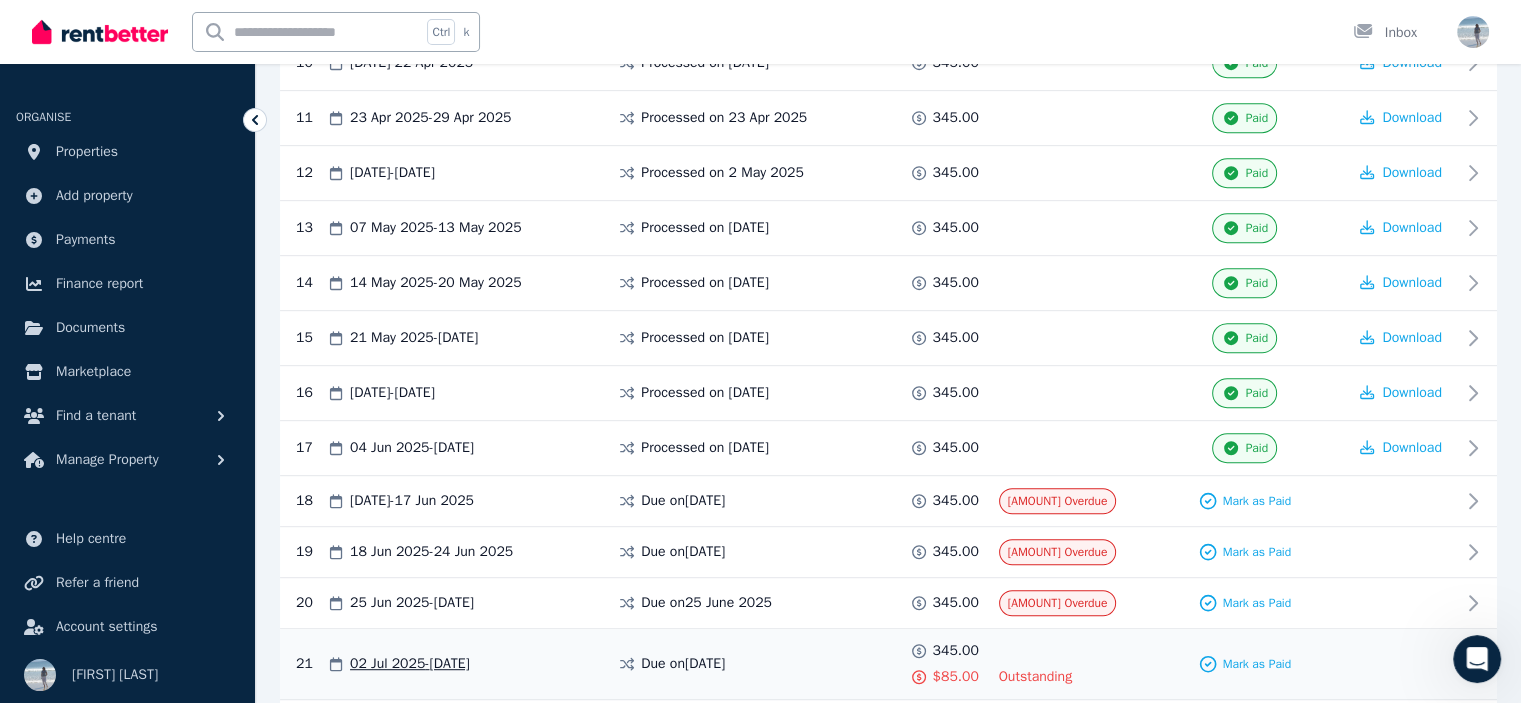 click at bounding box center (1401, 664) 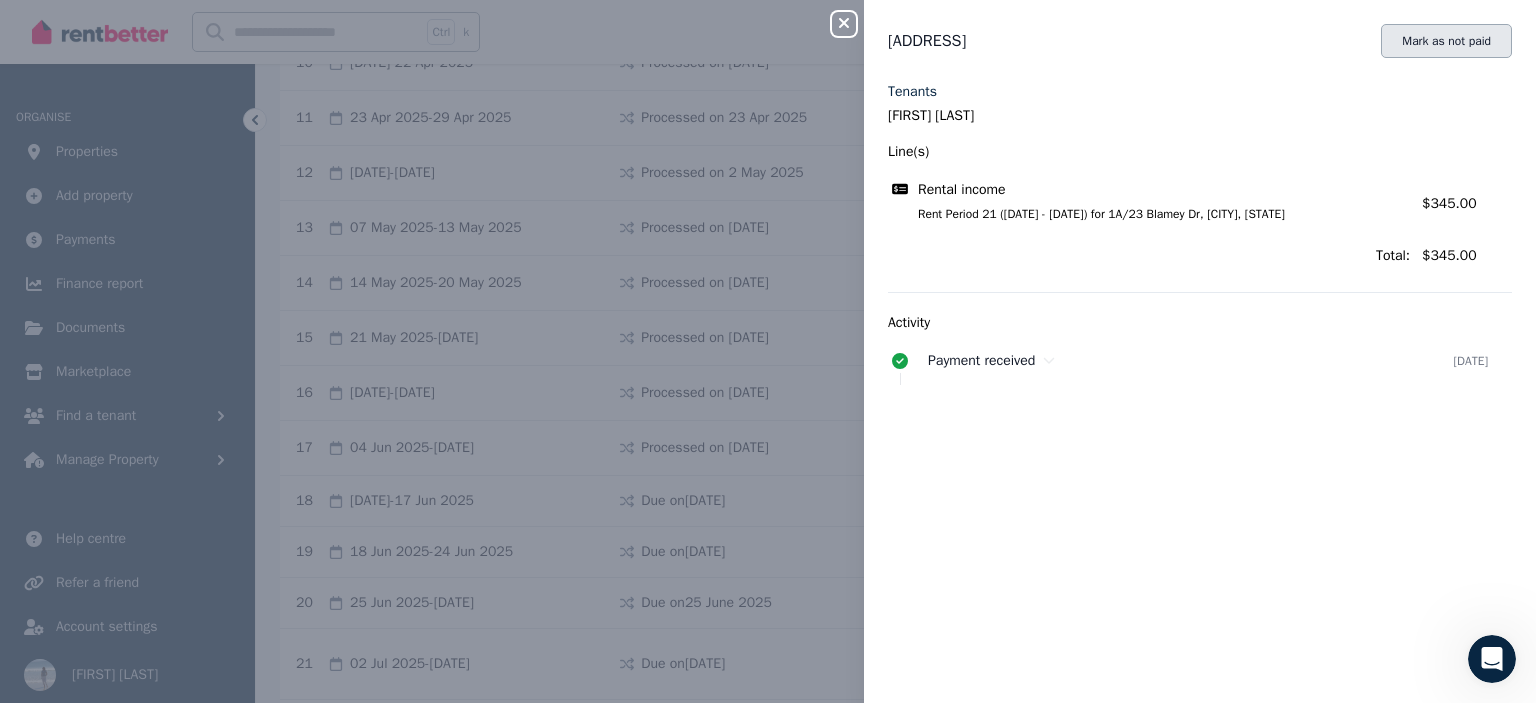 click on "Mark as not paid" at bounding box center [1446, 41] 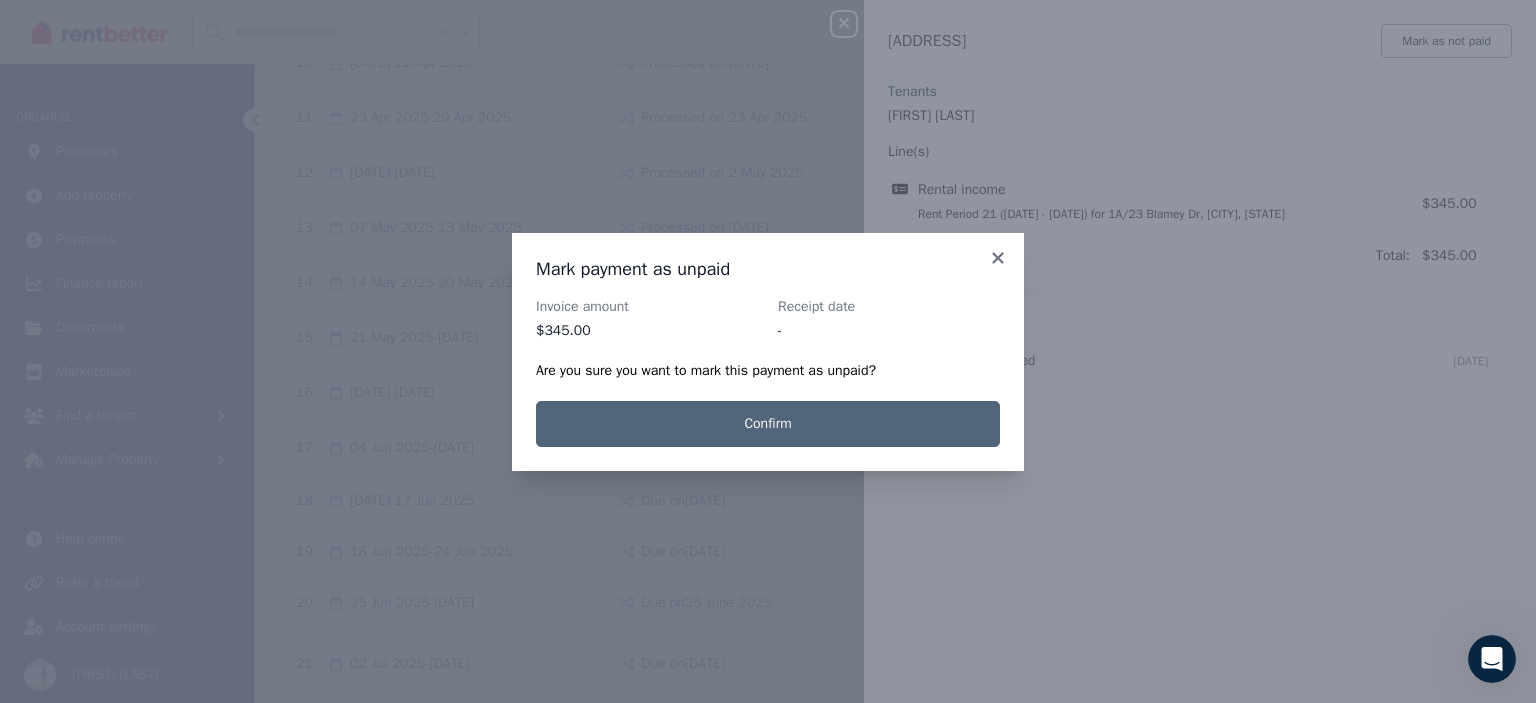 click on "Confirm" at bounding box center [768, 424] 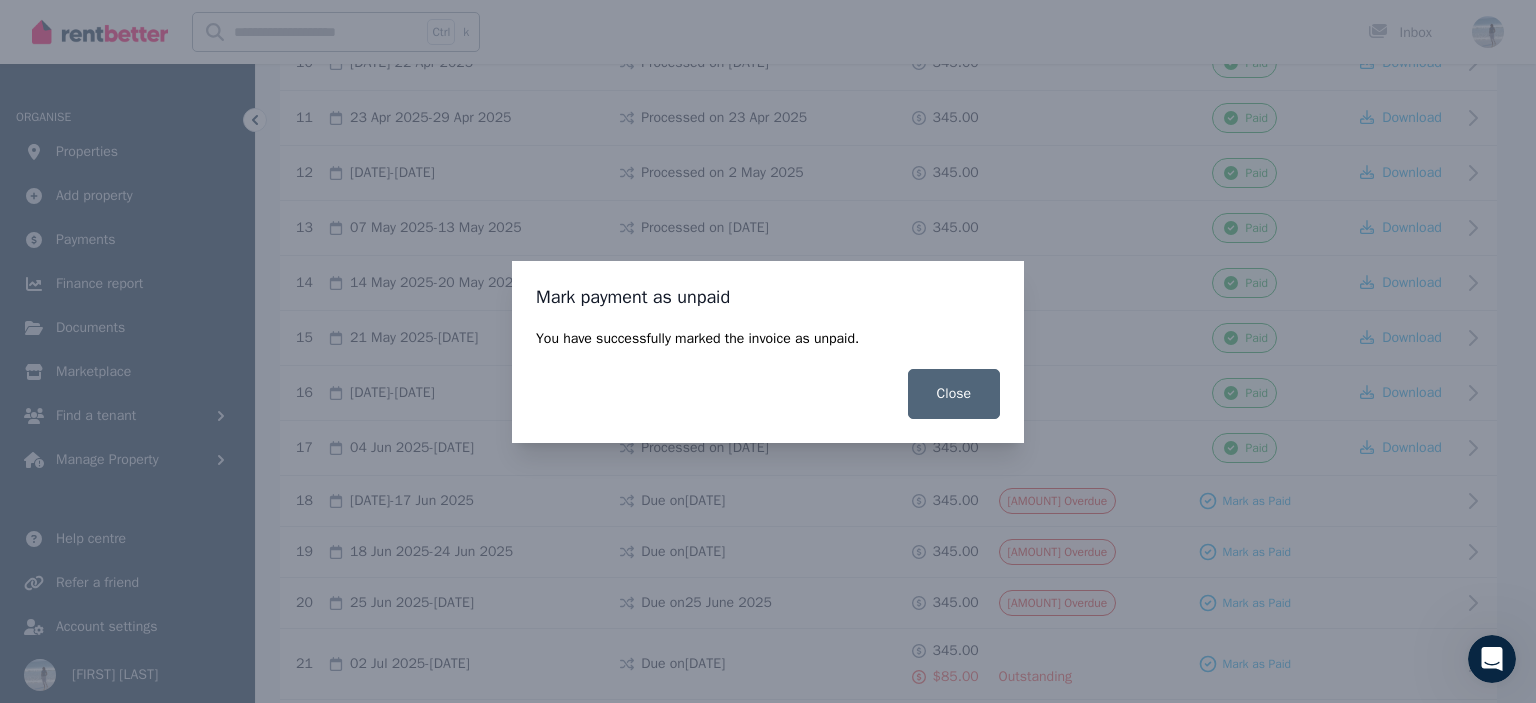click on "Close" at bounding box center (954, 394) 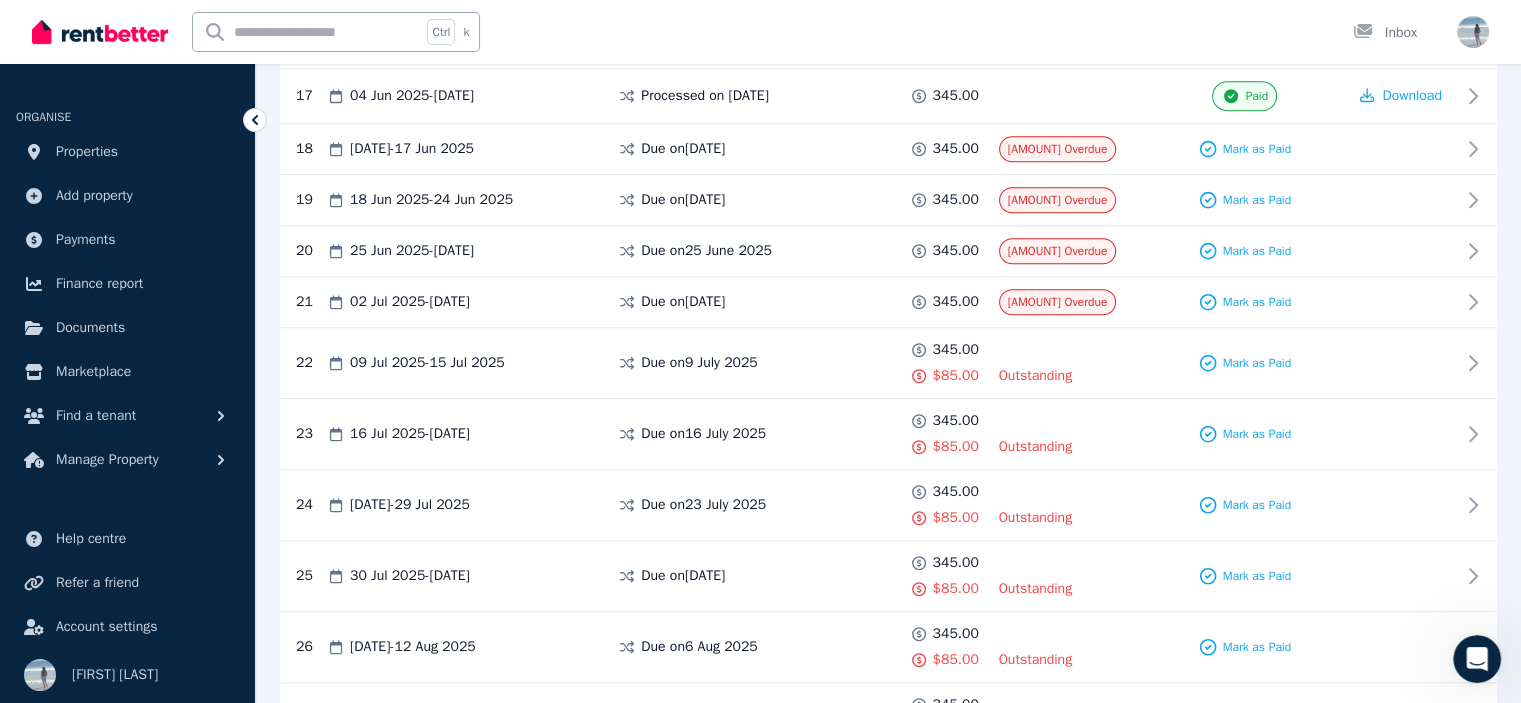 scroll, scrollTop: 1280, scrollLeft: 0, axis: vertical 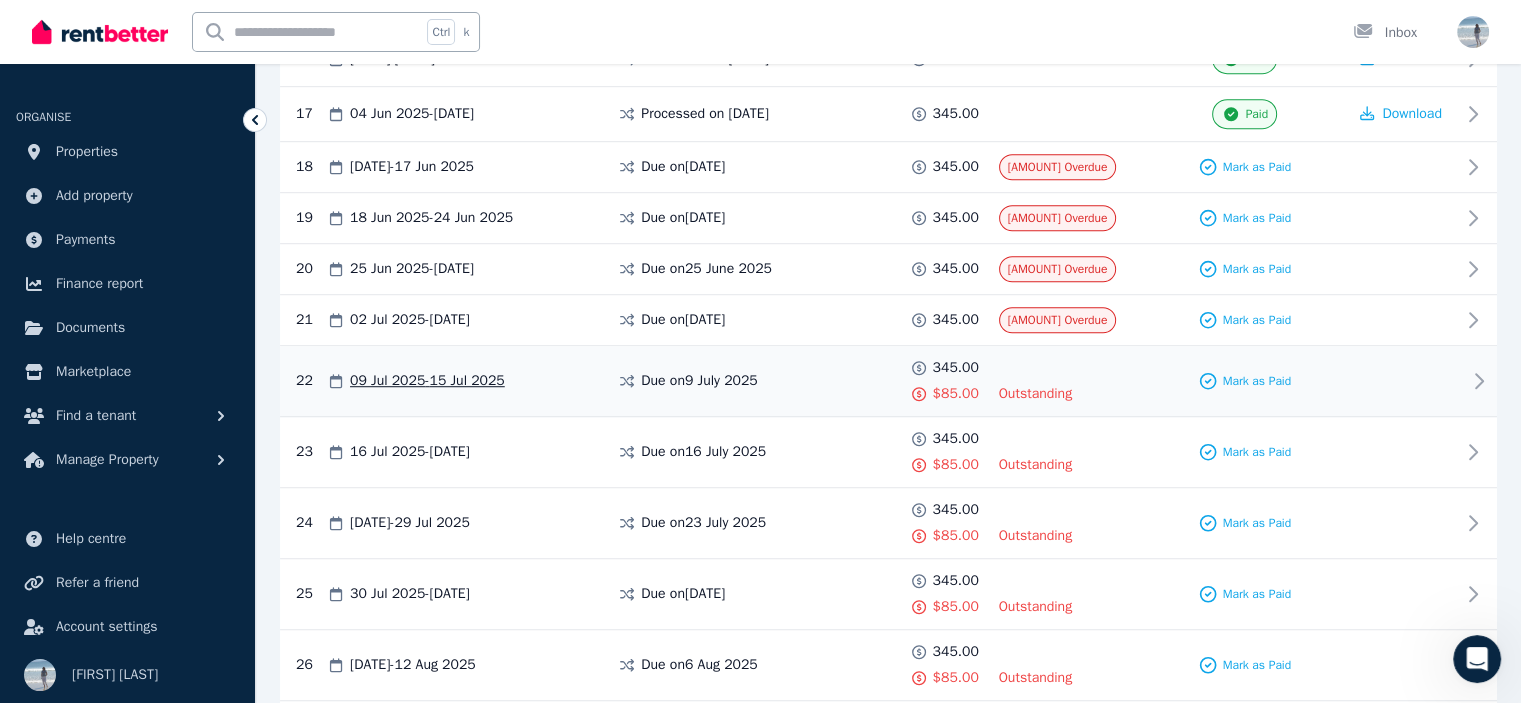 click 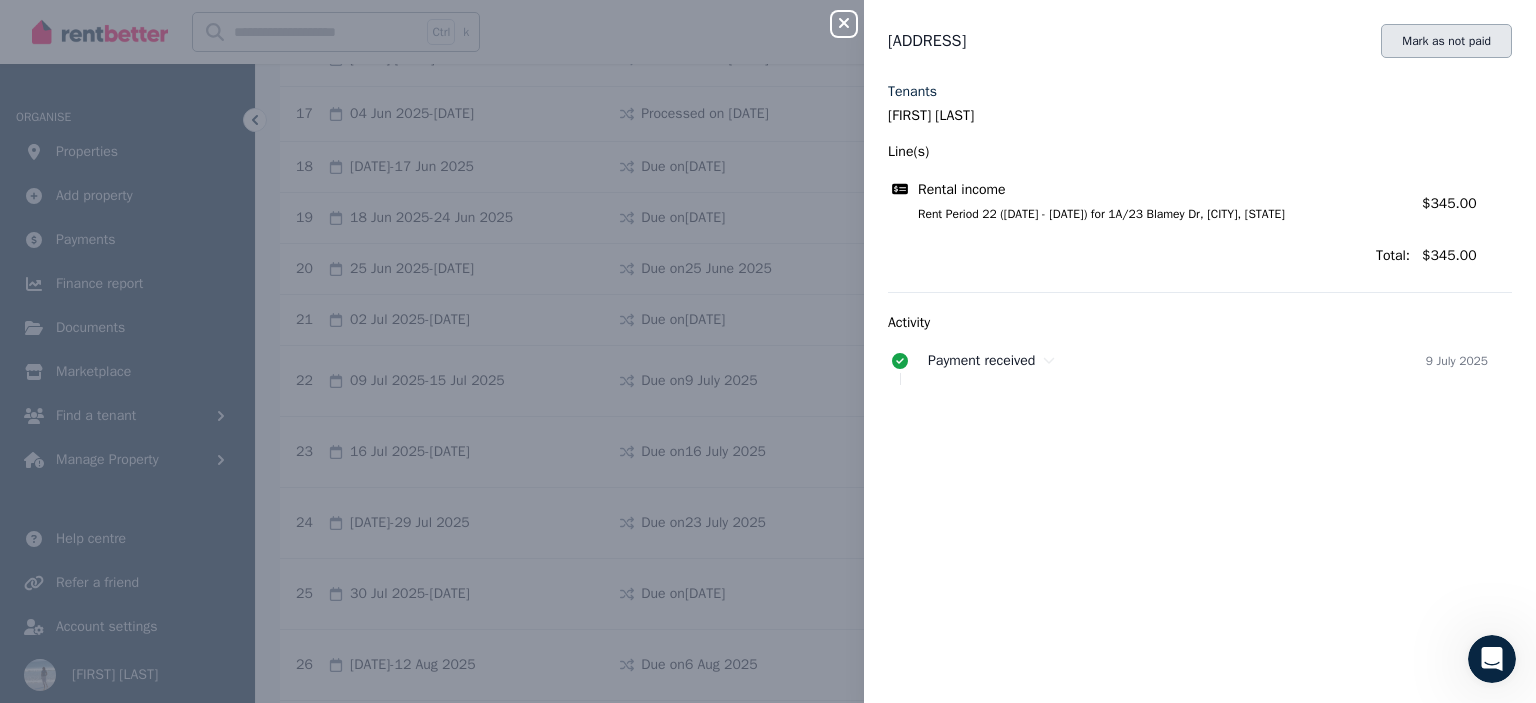 click on "Mark as not paid" at bounding box center [1446, 41] 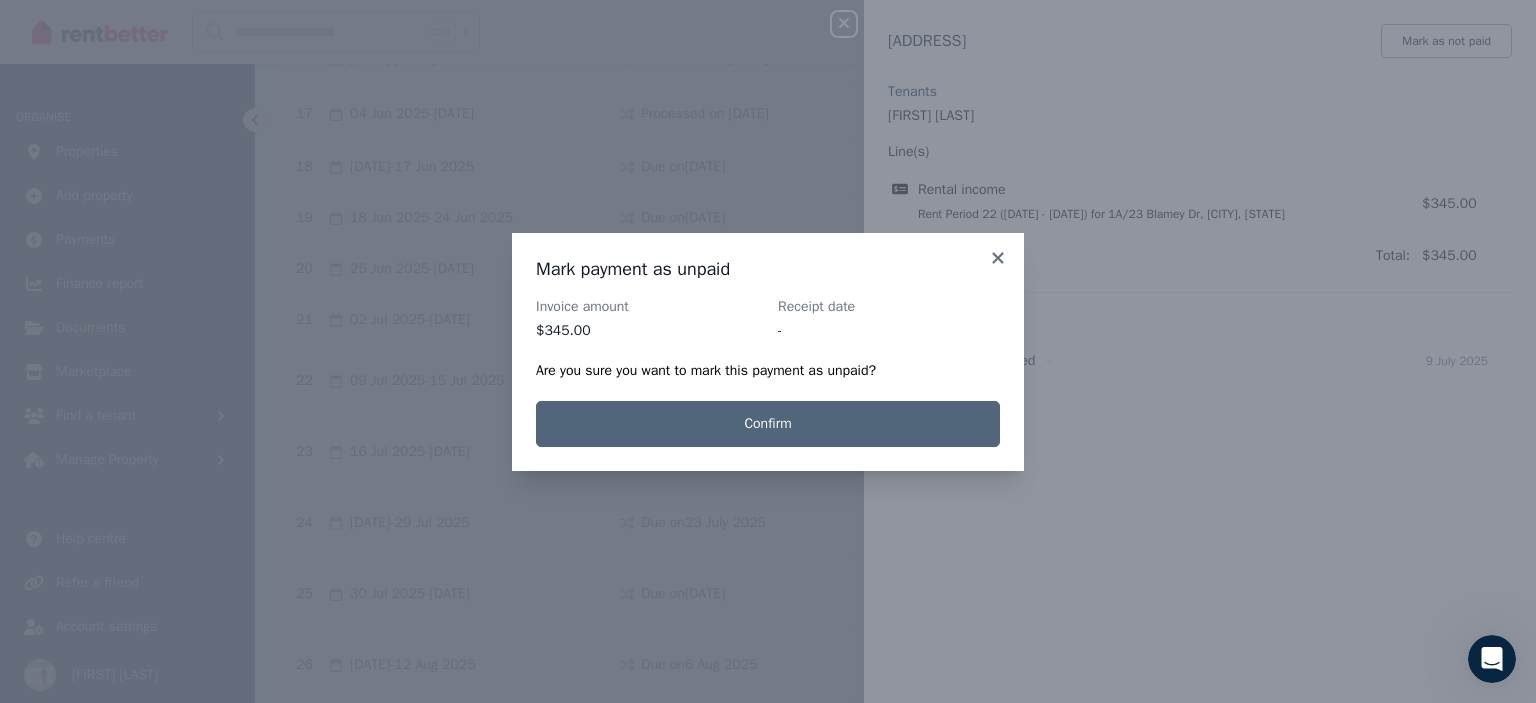 click on "Confirm" at bounding box center (768, 424) 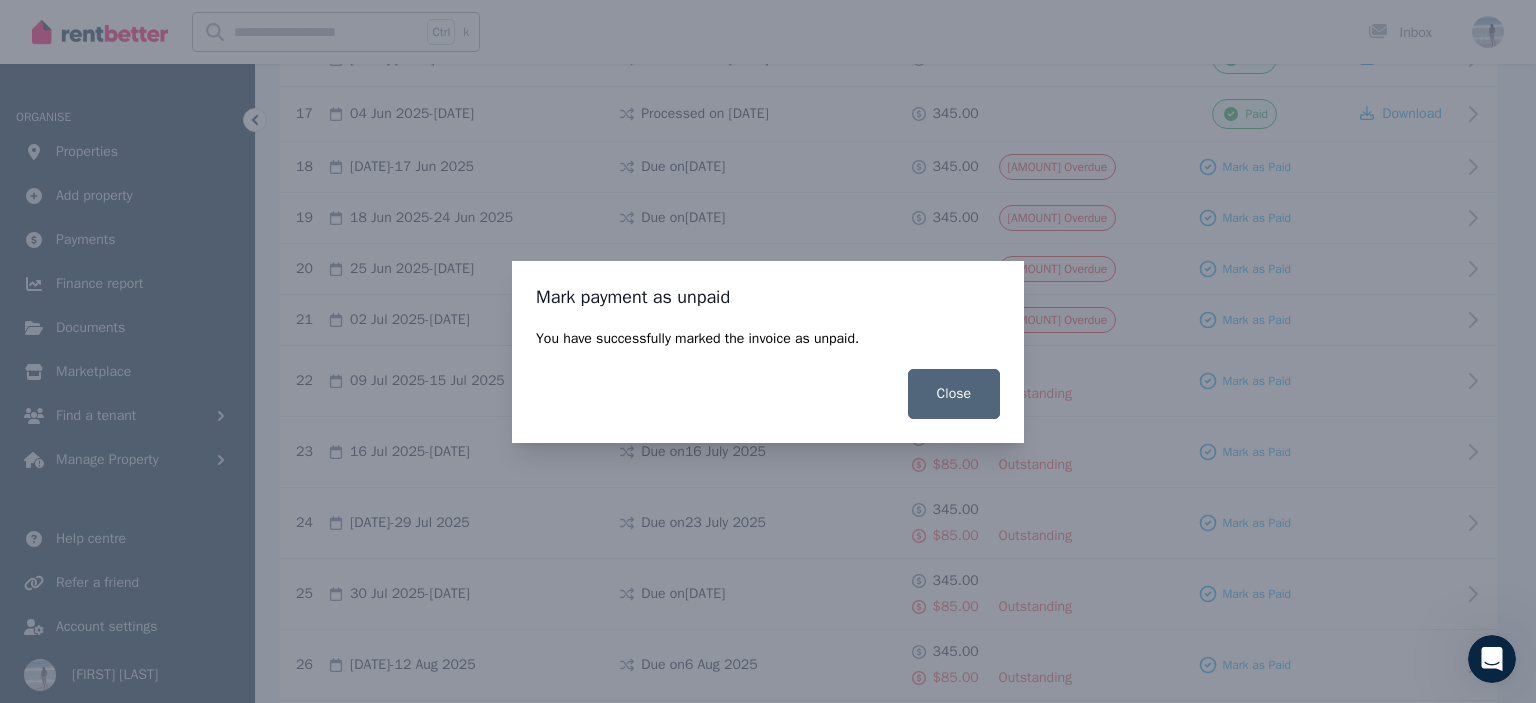 click on "Close" at bounding box center (954, 394) 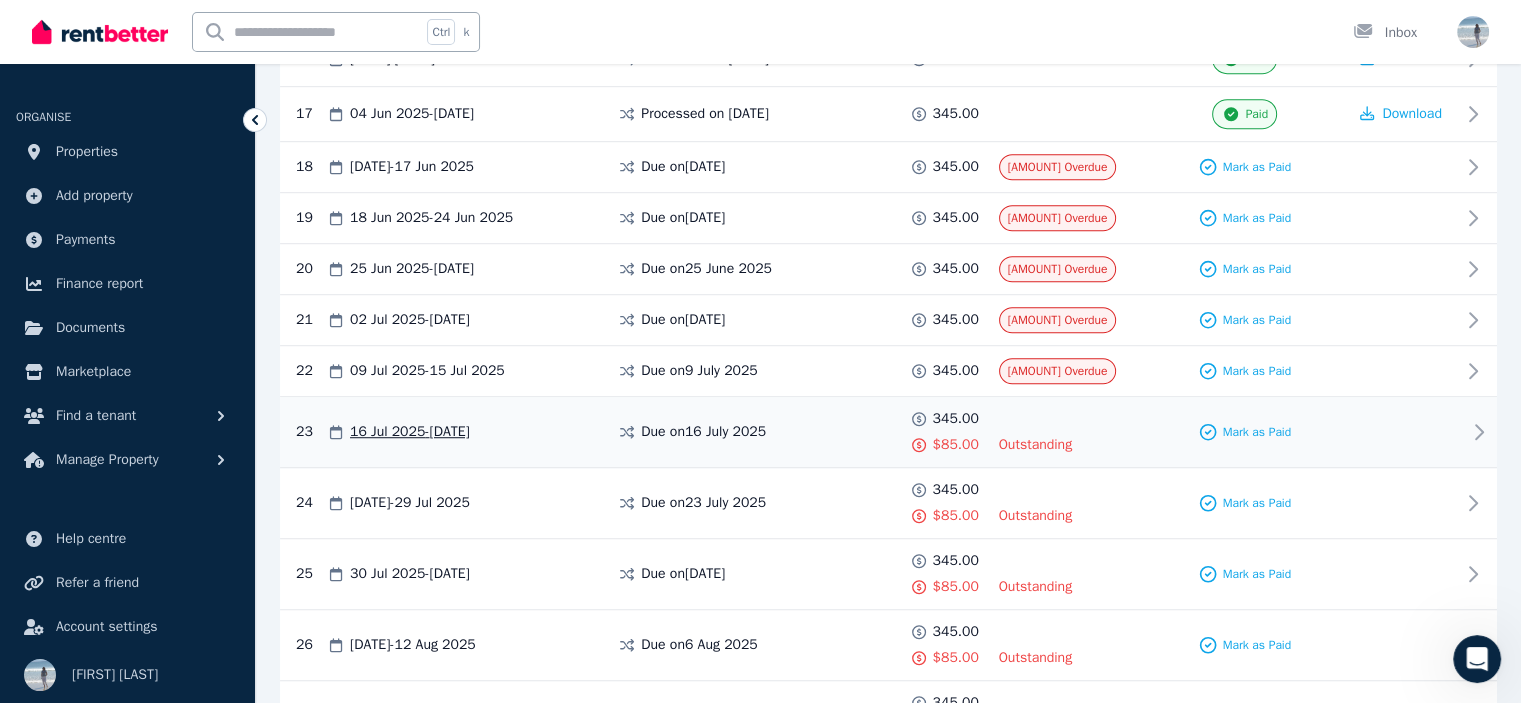 click 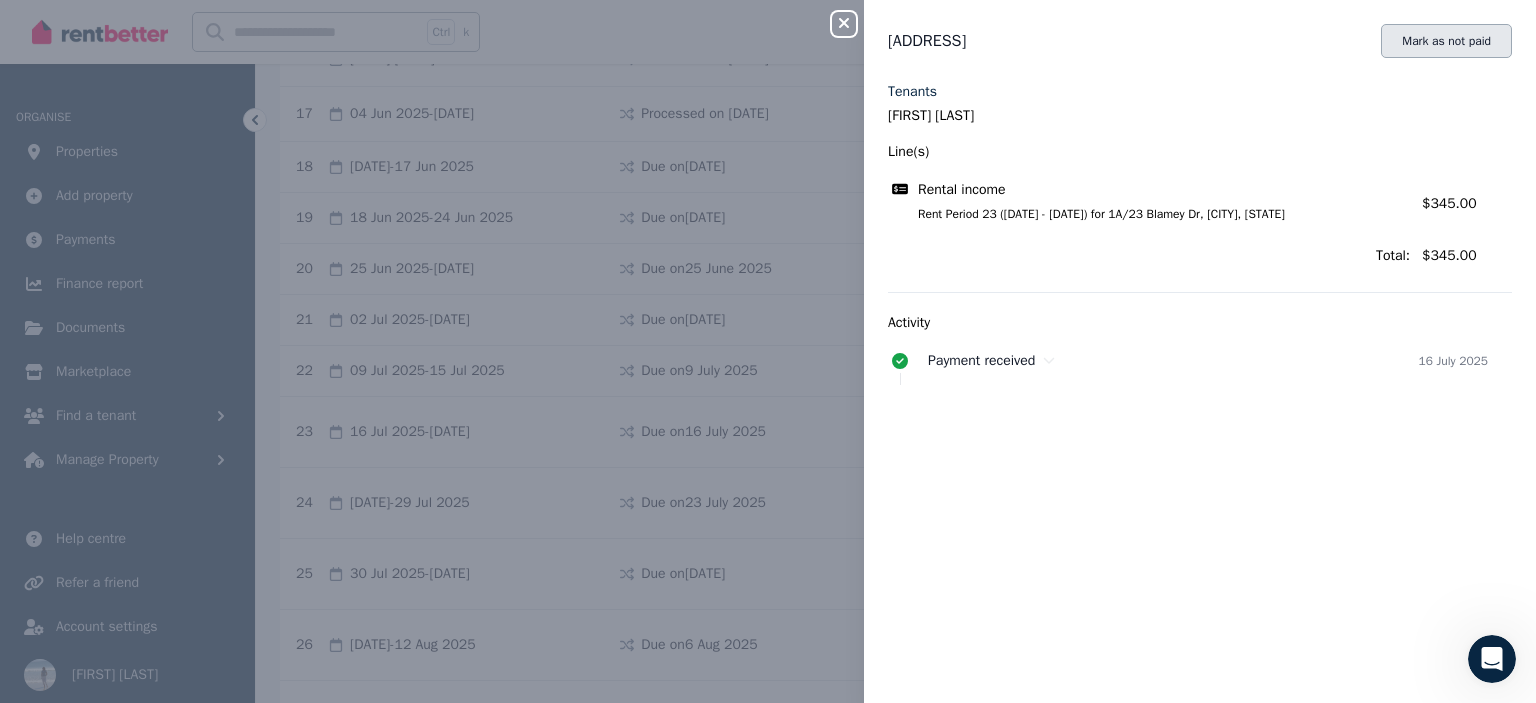 click on "Mark as not paid" at bounding box center [1446, 41] 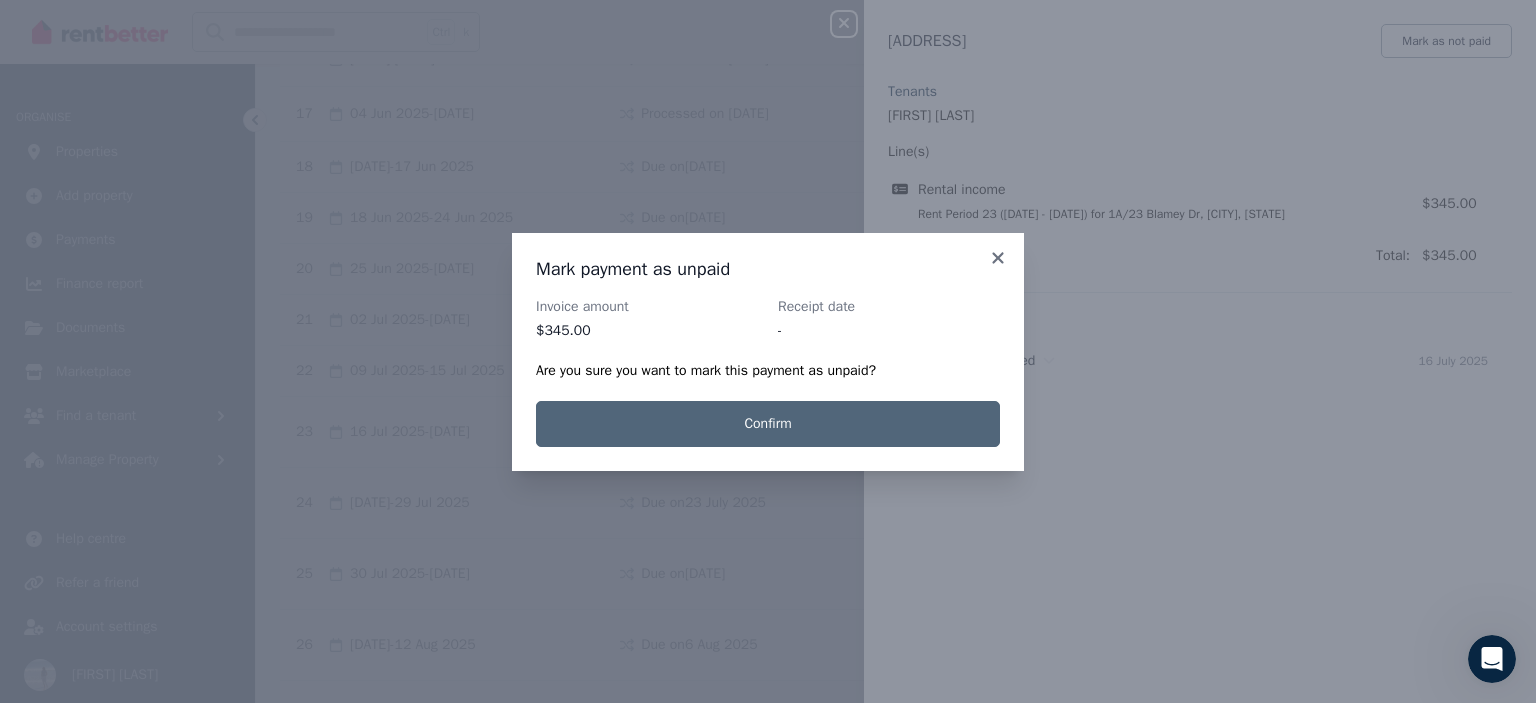 click on "Confirm" at bounding box center (768, 424) 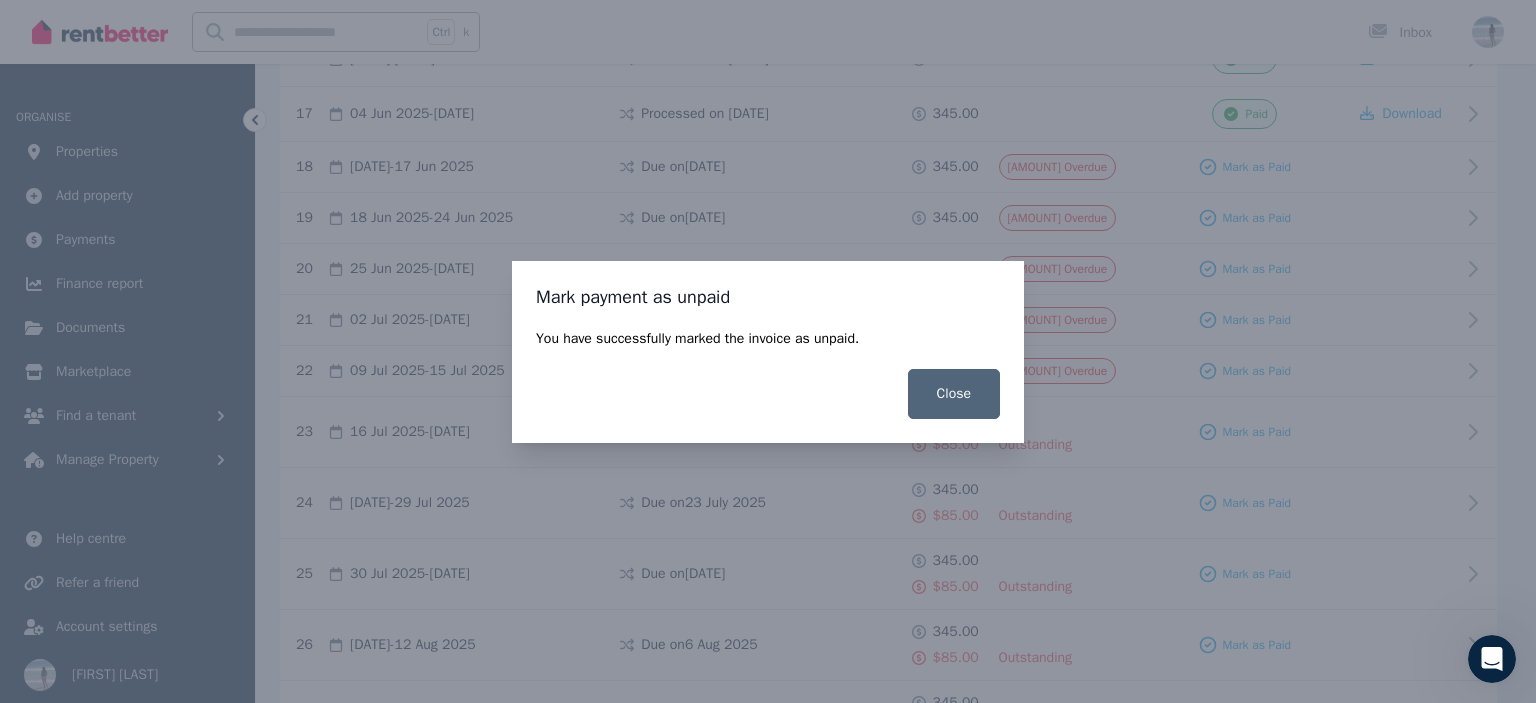click on "Close" at bounding box center [954, 394] 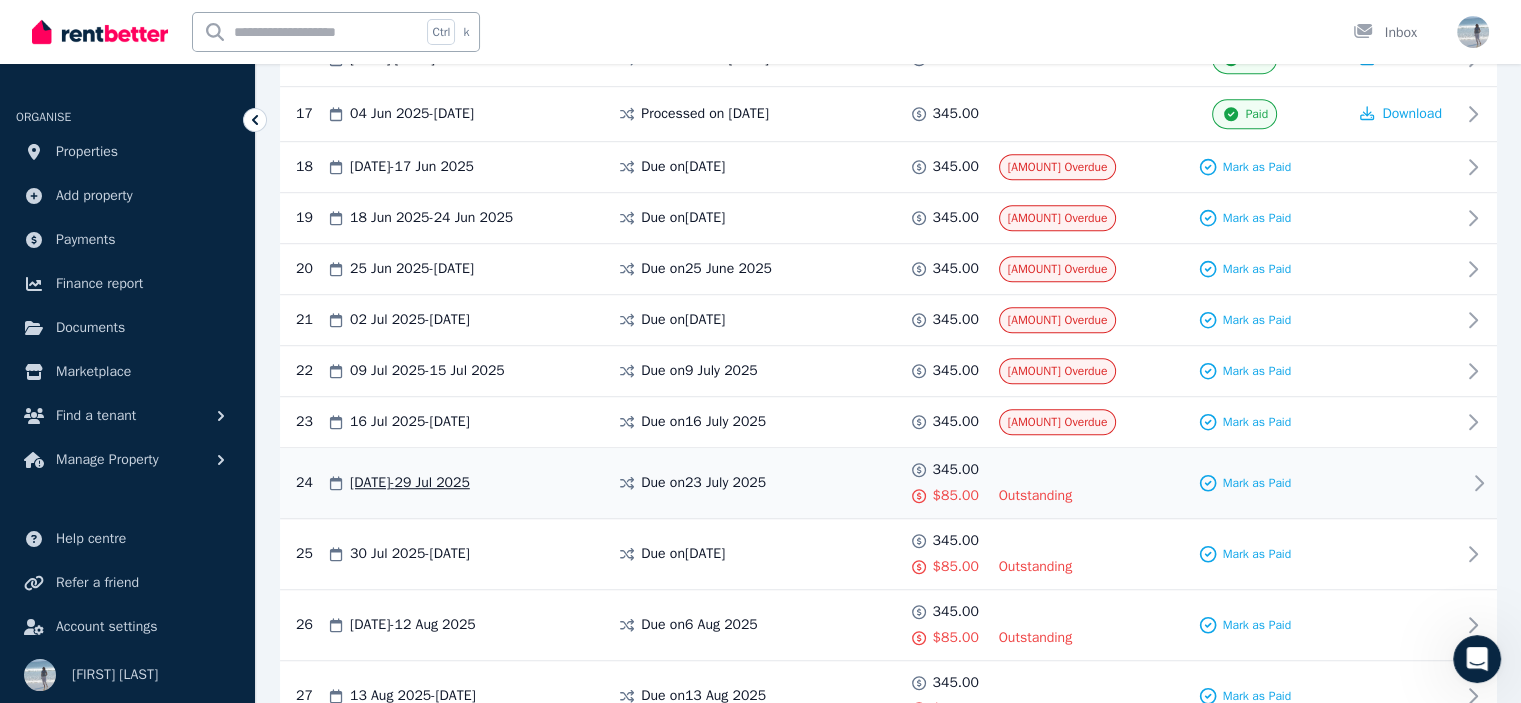 click 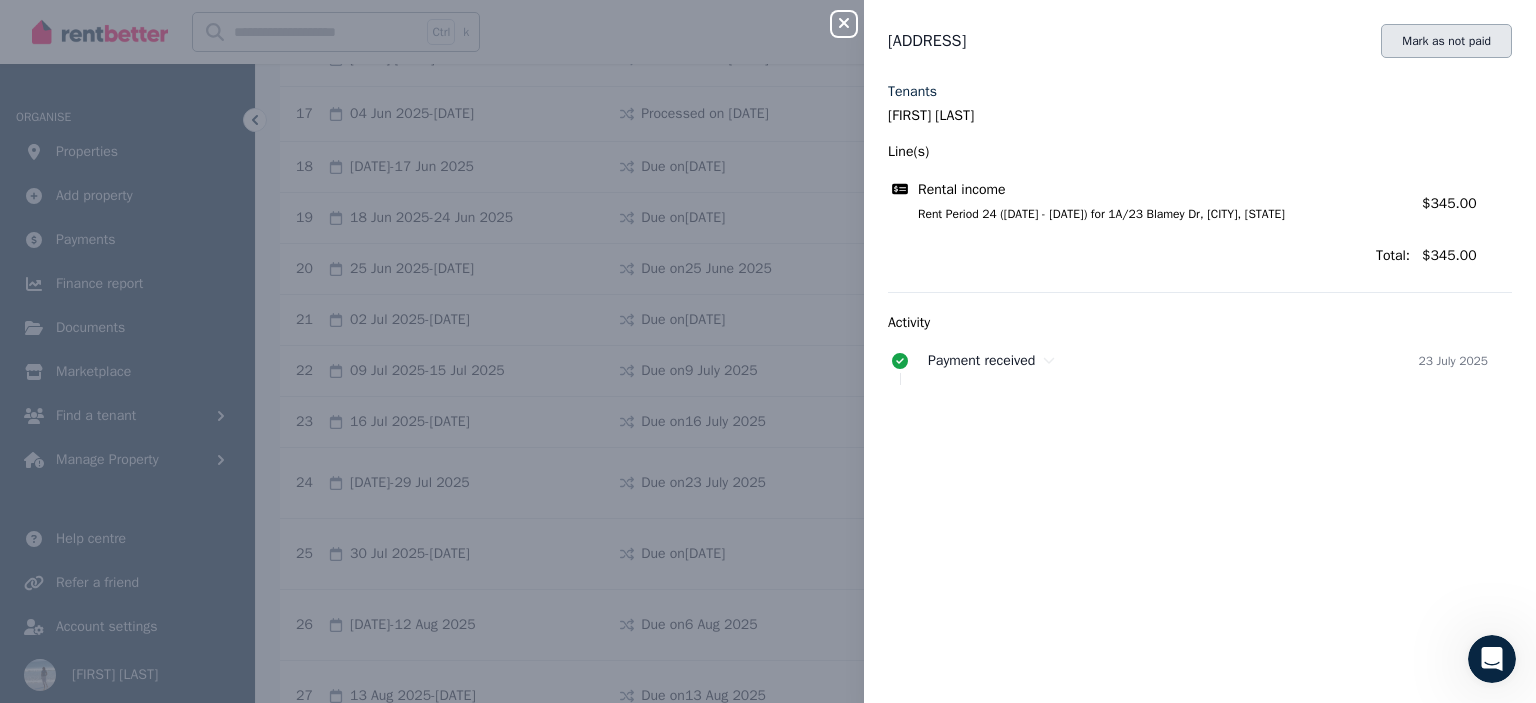 click on "Mark as not paid" at bounding box center [1446, 41] 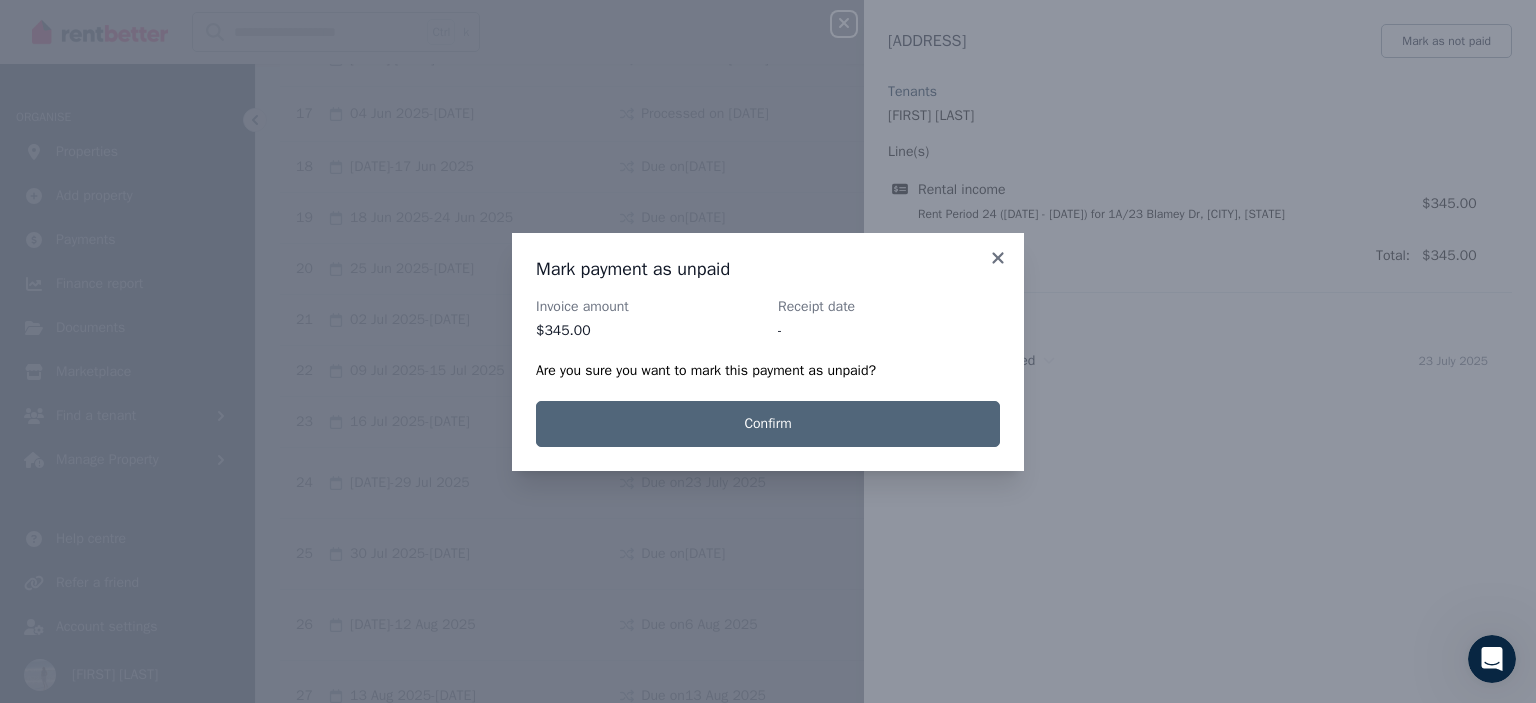 click on "Confirm" at bounding box center [768, 424] 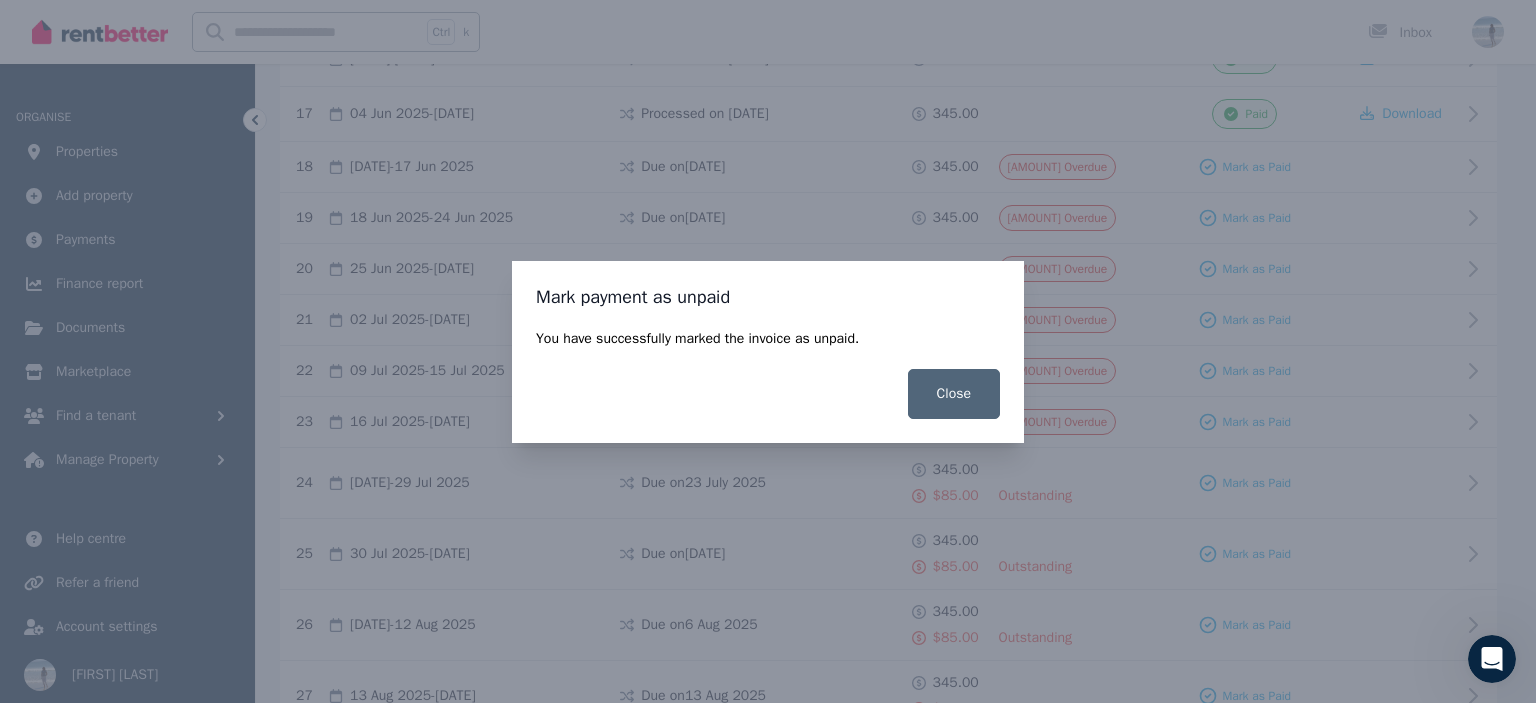 click on "Close" at bounding box center (954, 394) 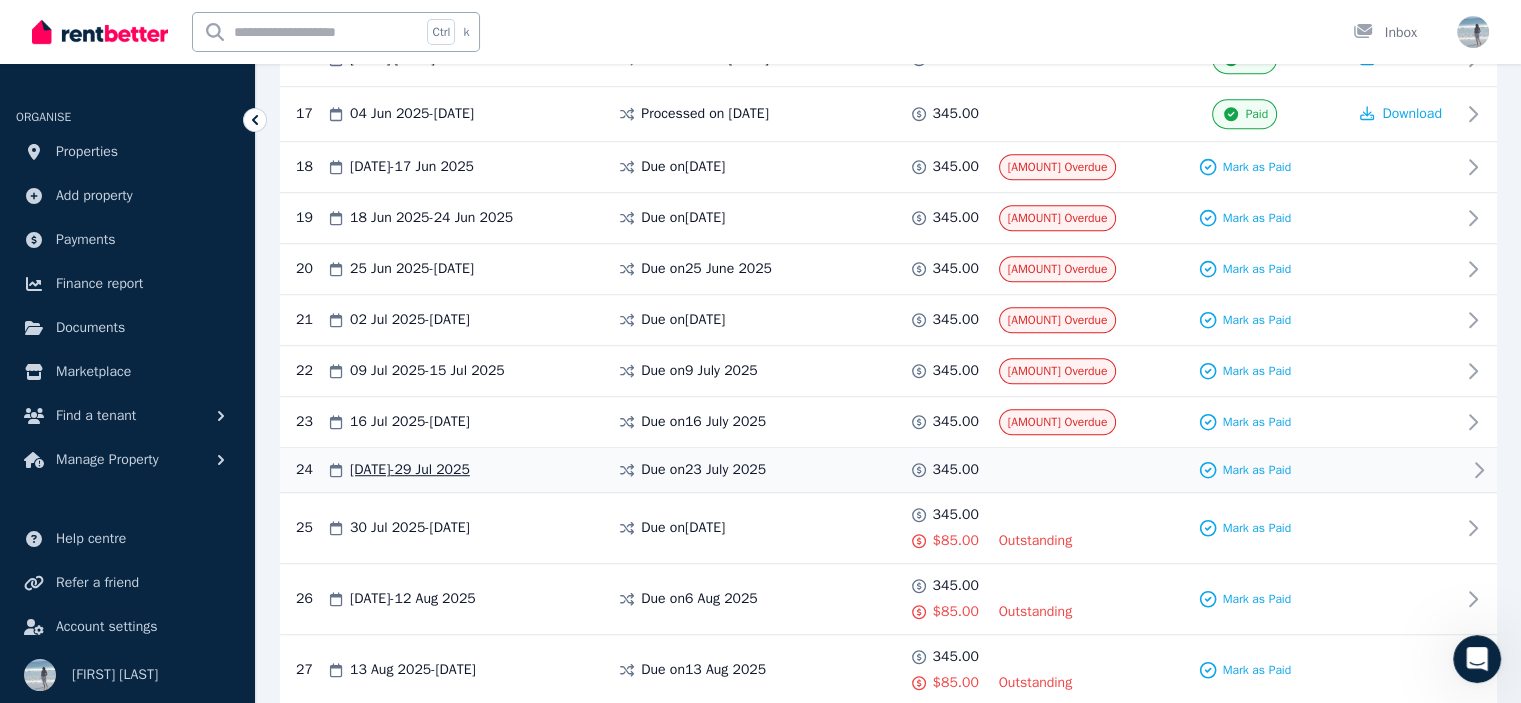 click 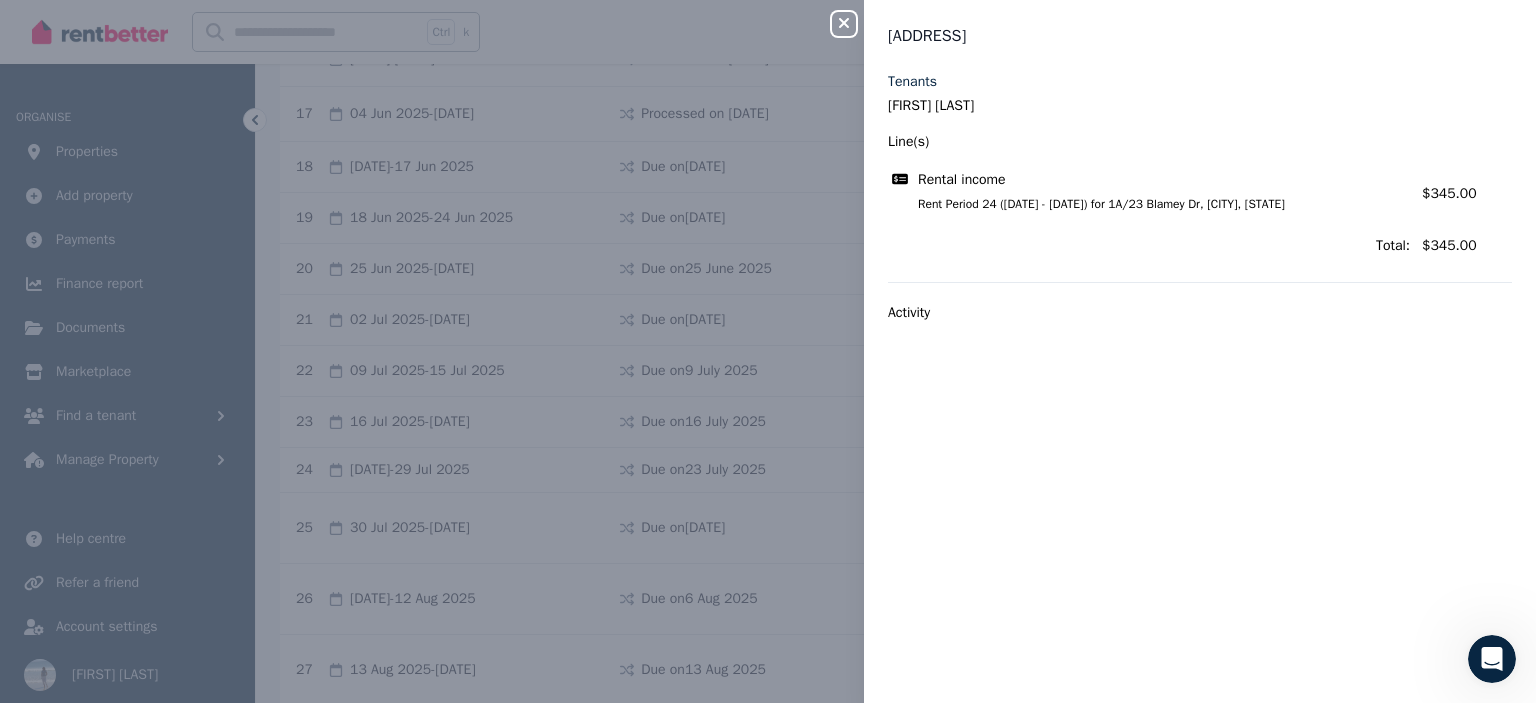 click 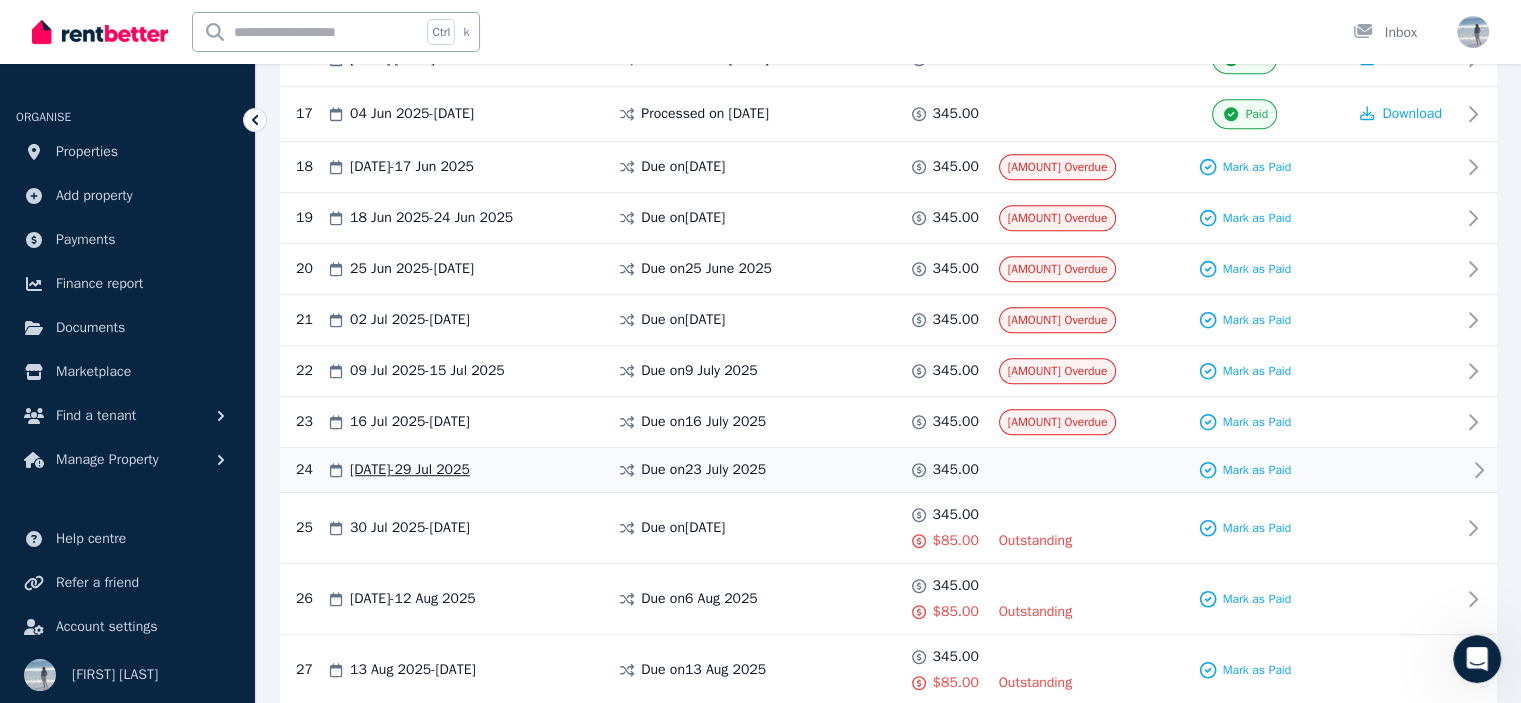 click 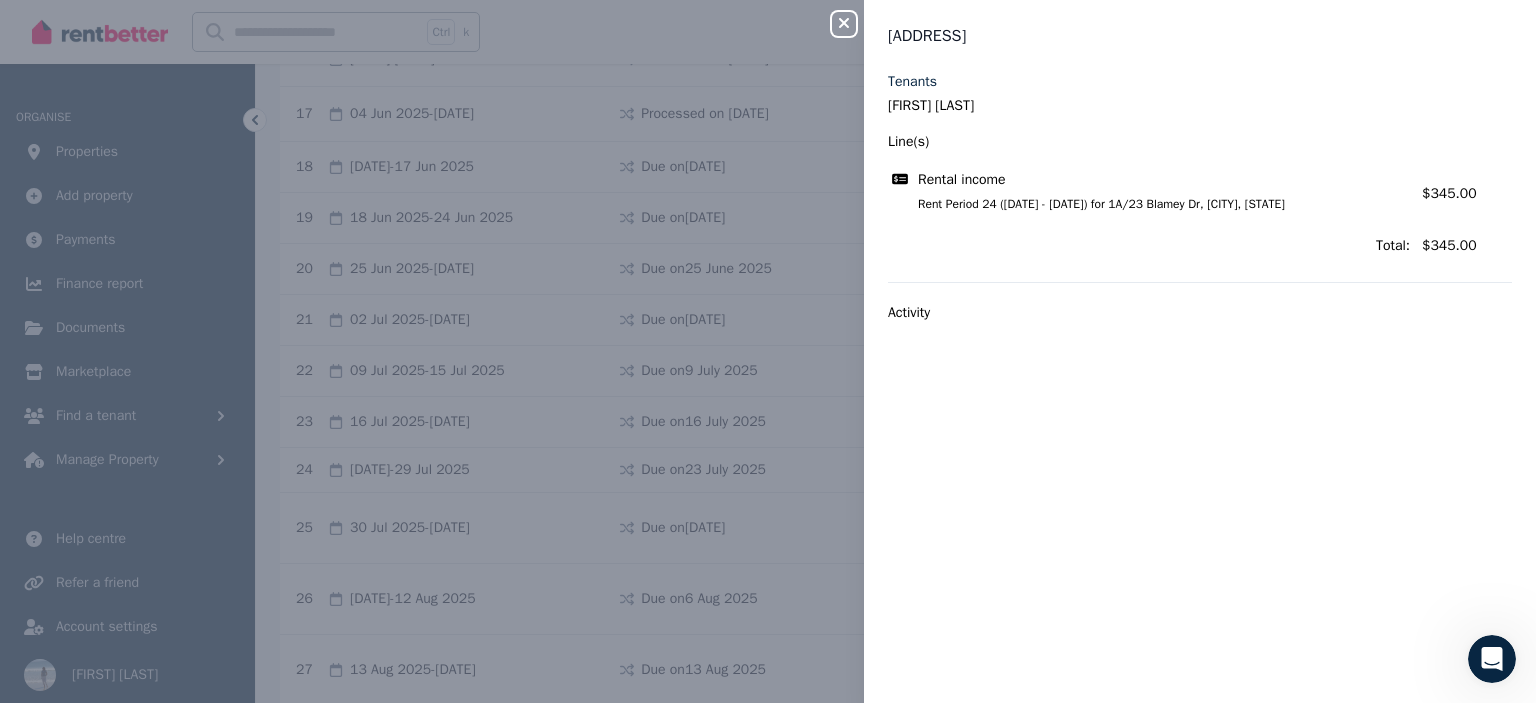 click on "Close panel" at bounding box center (852, 18) 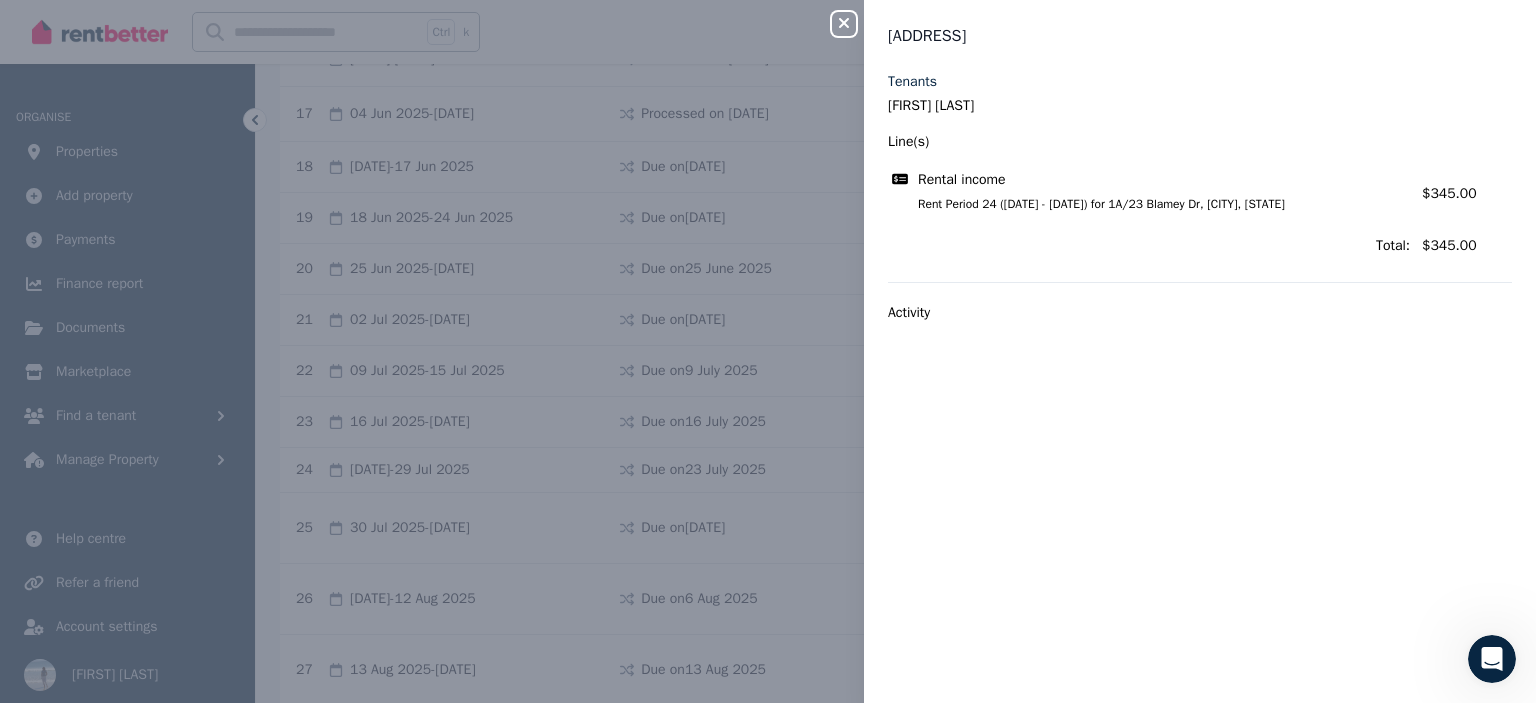 click 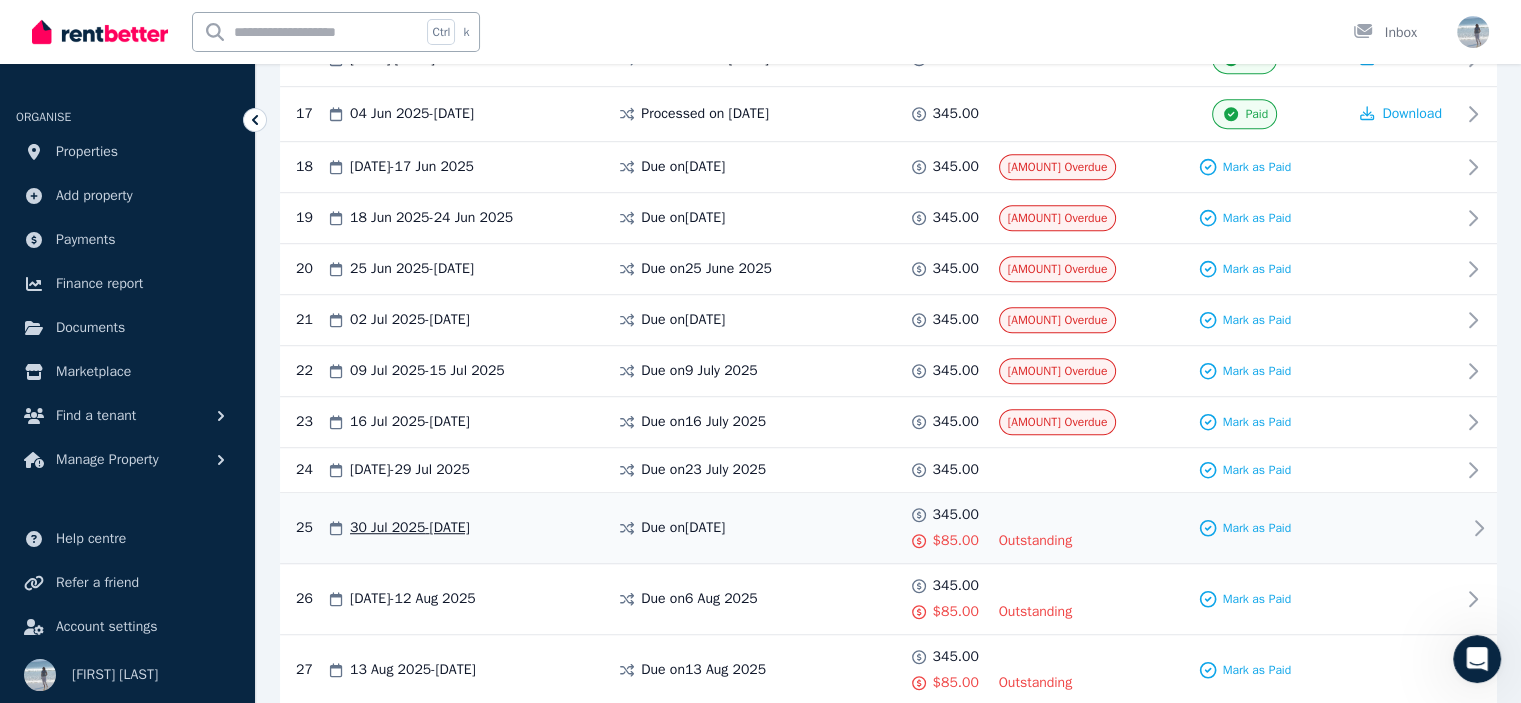 click 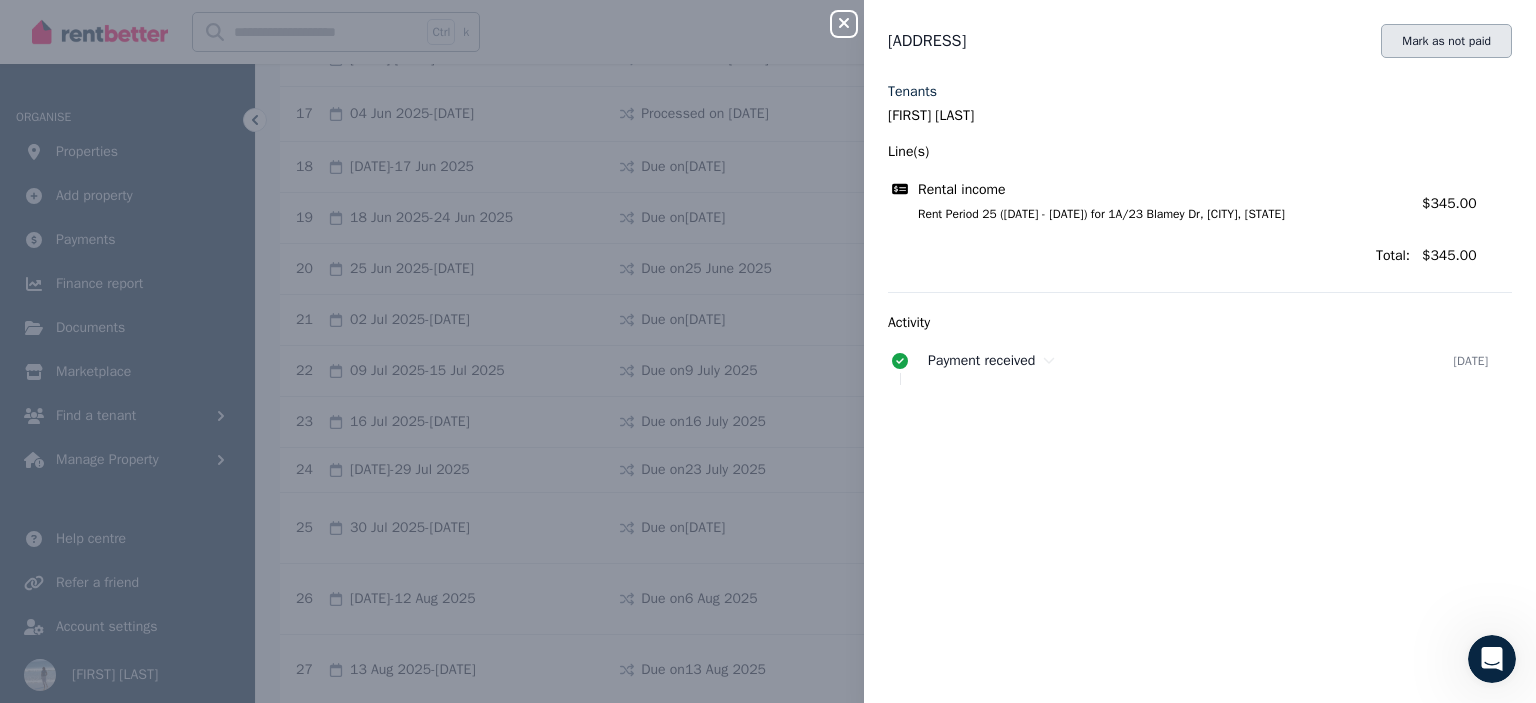 click on "Mark as not paid" at bounding box center [1446, 41] 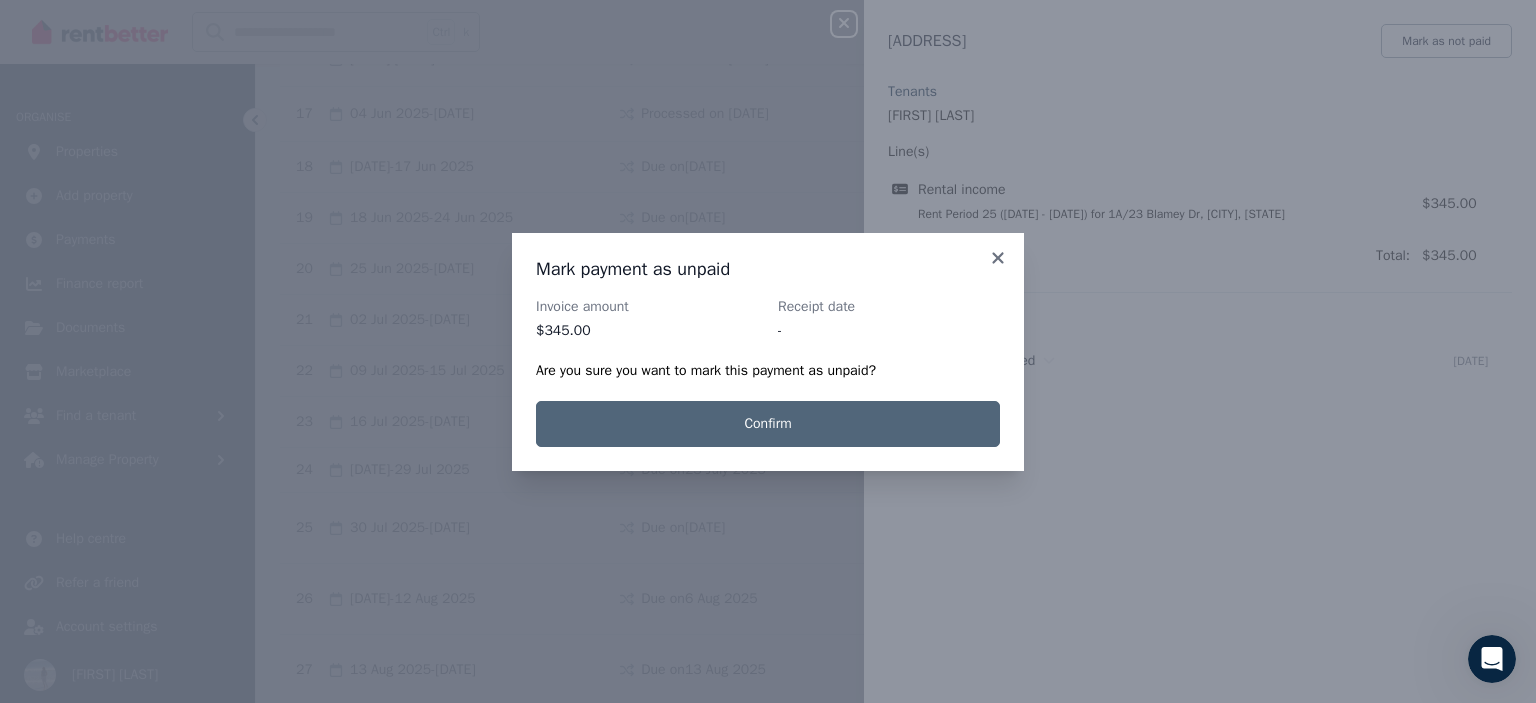 click on "Confirm" at bounding box center (768, 424) 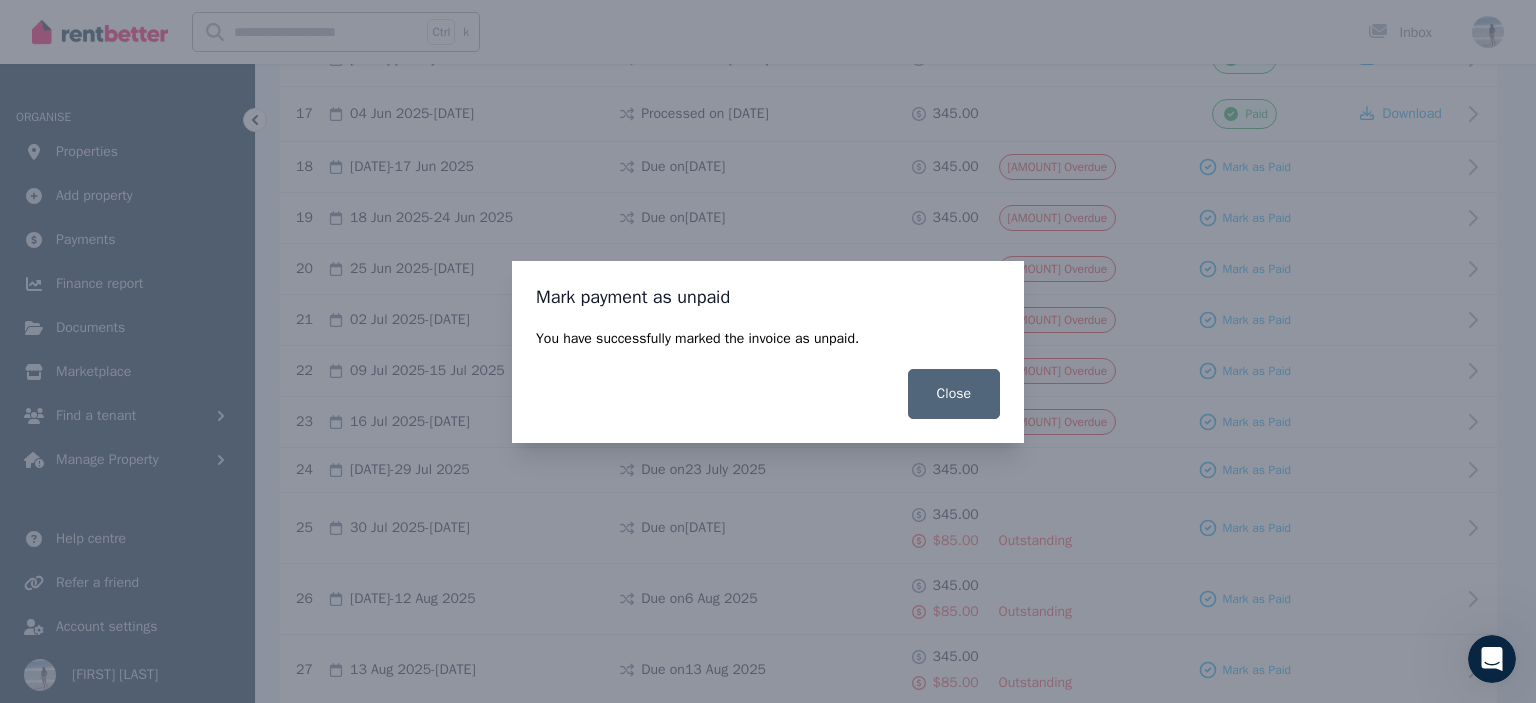 click on "Close" at bounding box center [954, 394] 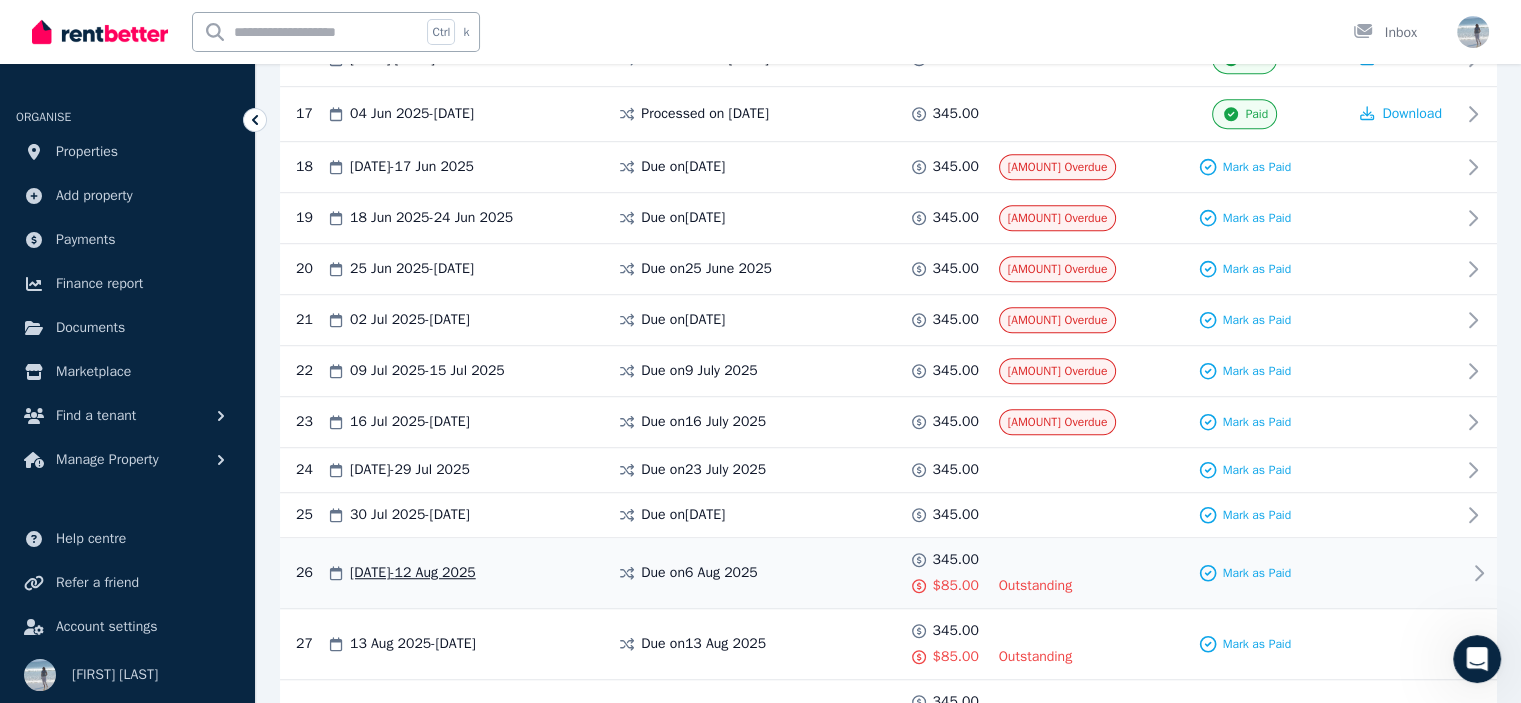 click 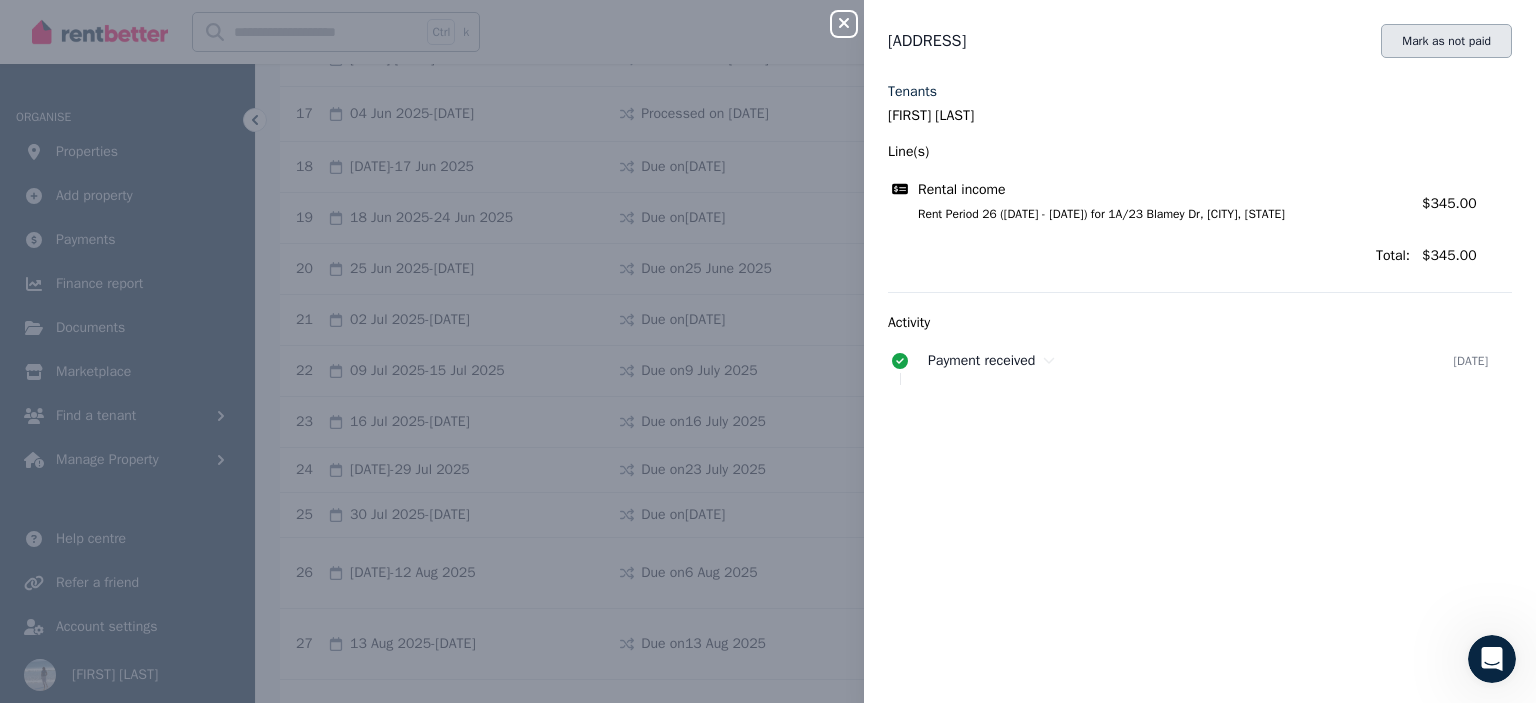 click on "Mark as not paid" at bounding box center (1446, 41) 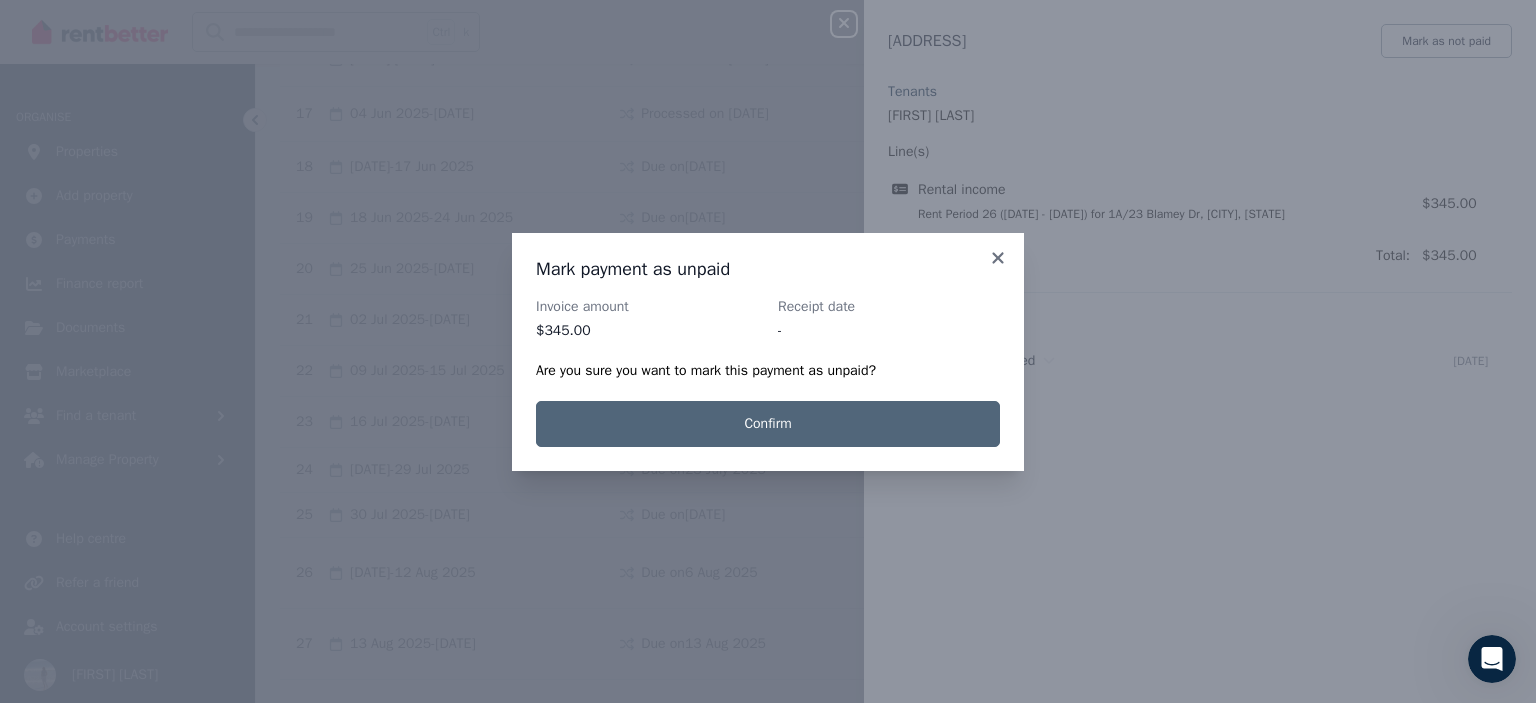 click on "Confirm" at bounding box center [768, 424] 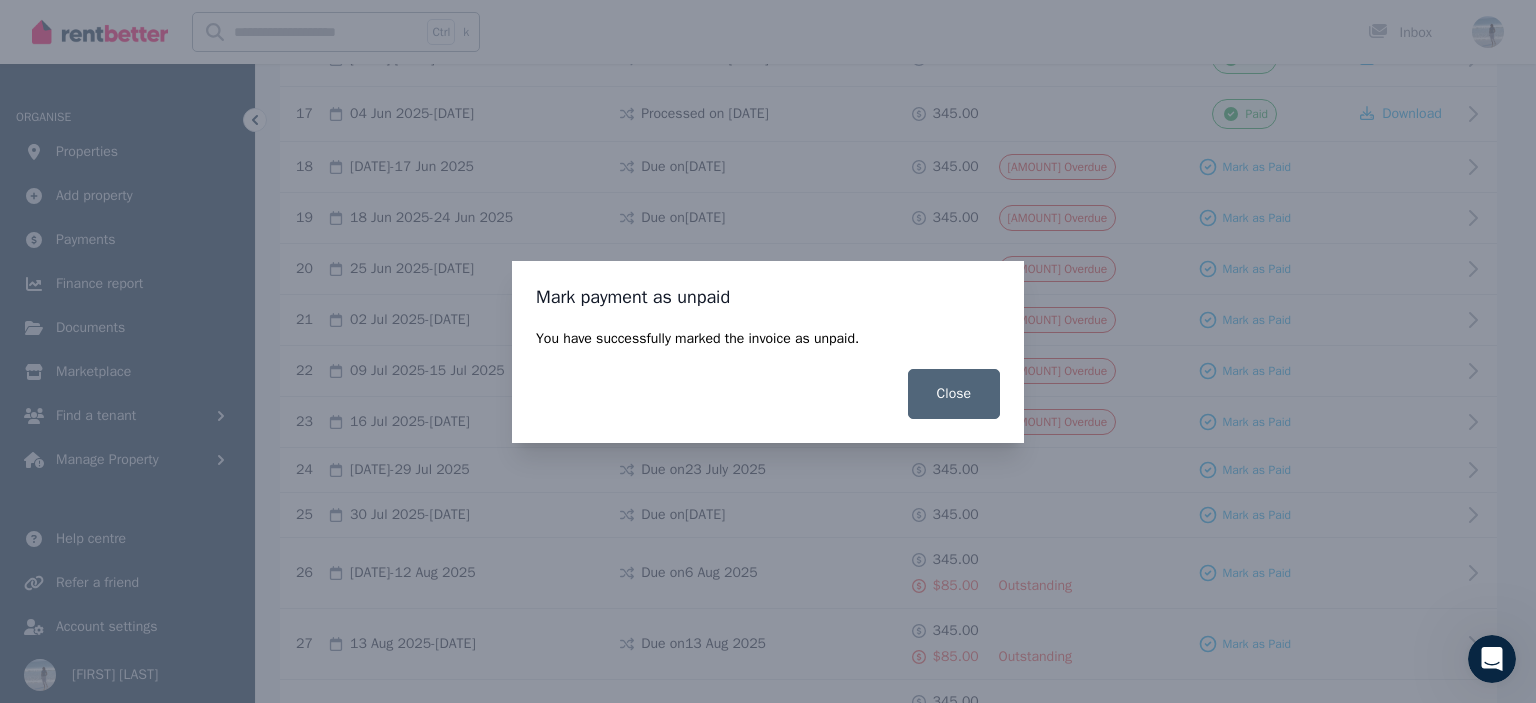 click on "Close" at bounding box center [954, 394] 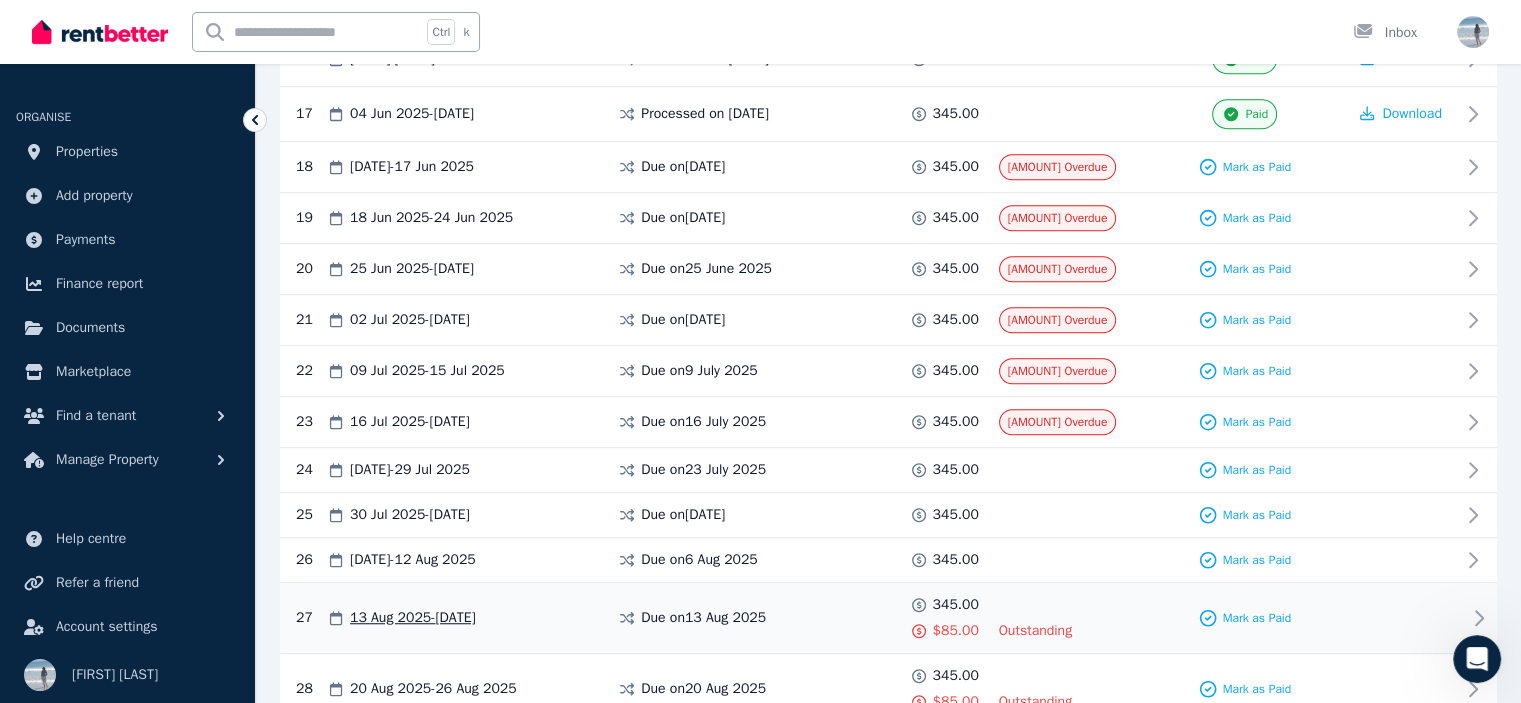 click on "Outstanding" at bounding box center (1036, 631) 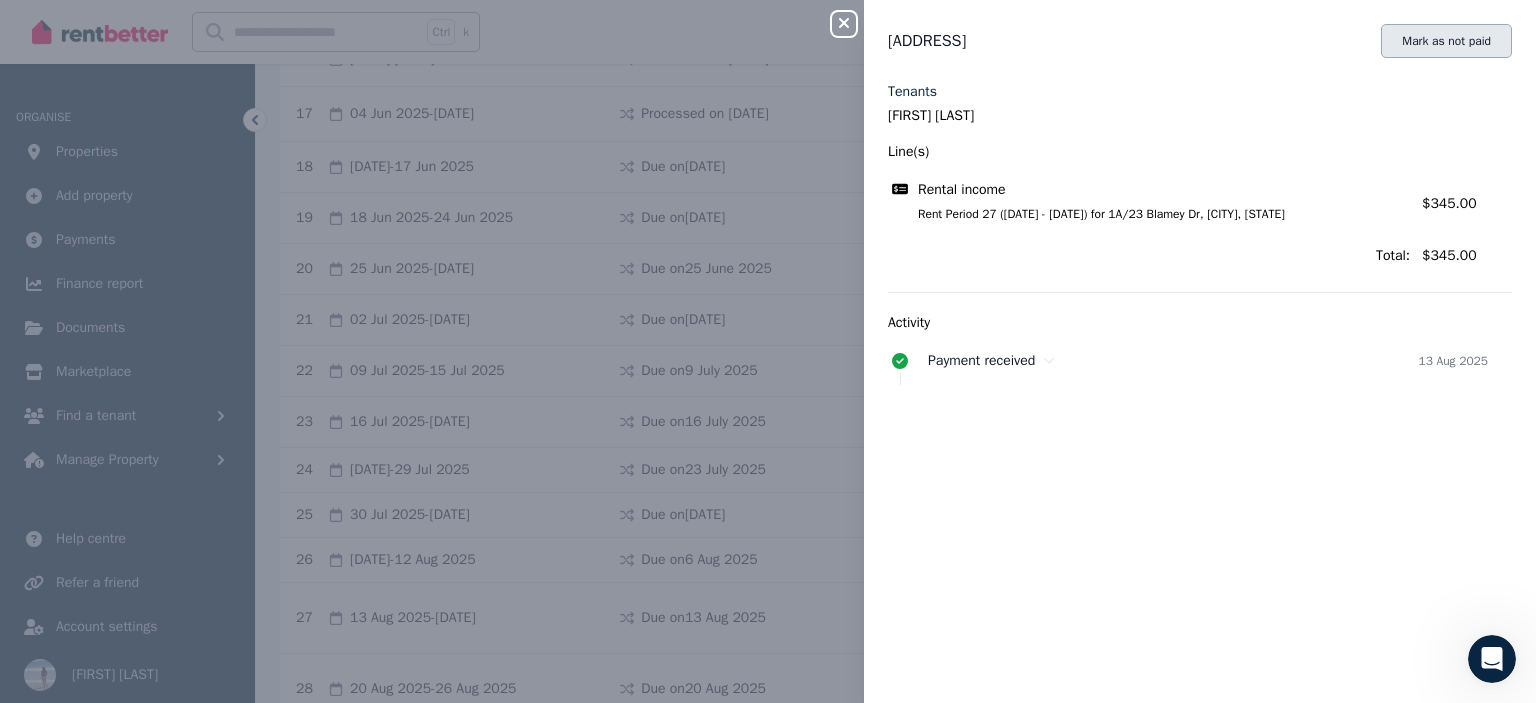 click on "Mark as not paid" at bounding box center (1446, 41) 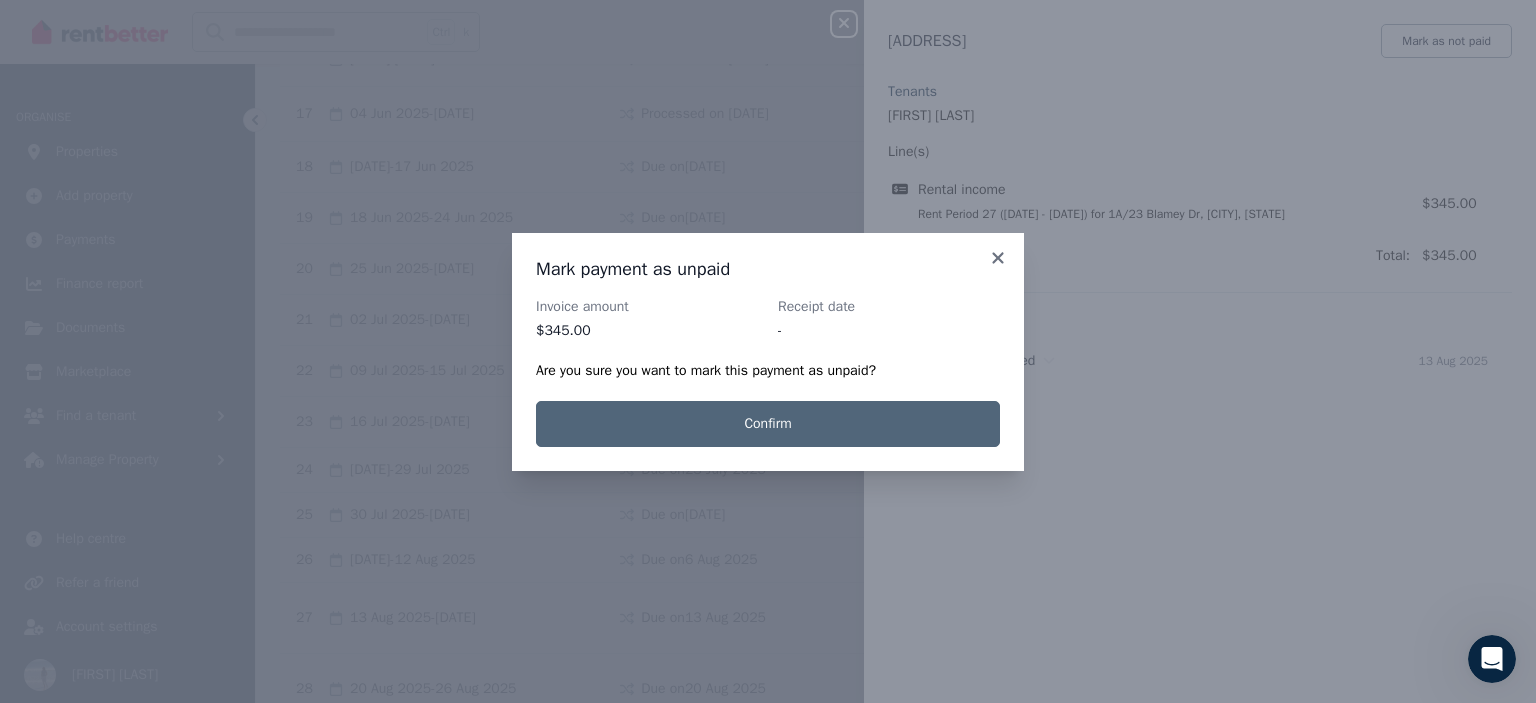 click on "Confirm" at bounding box center (768, 424) 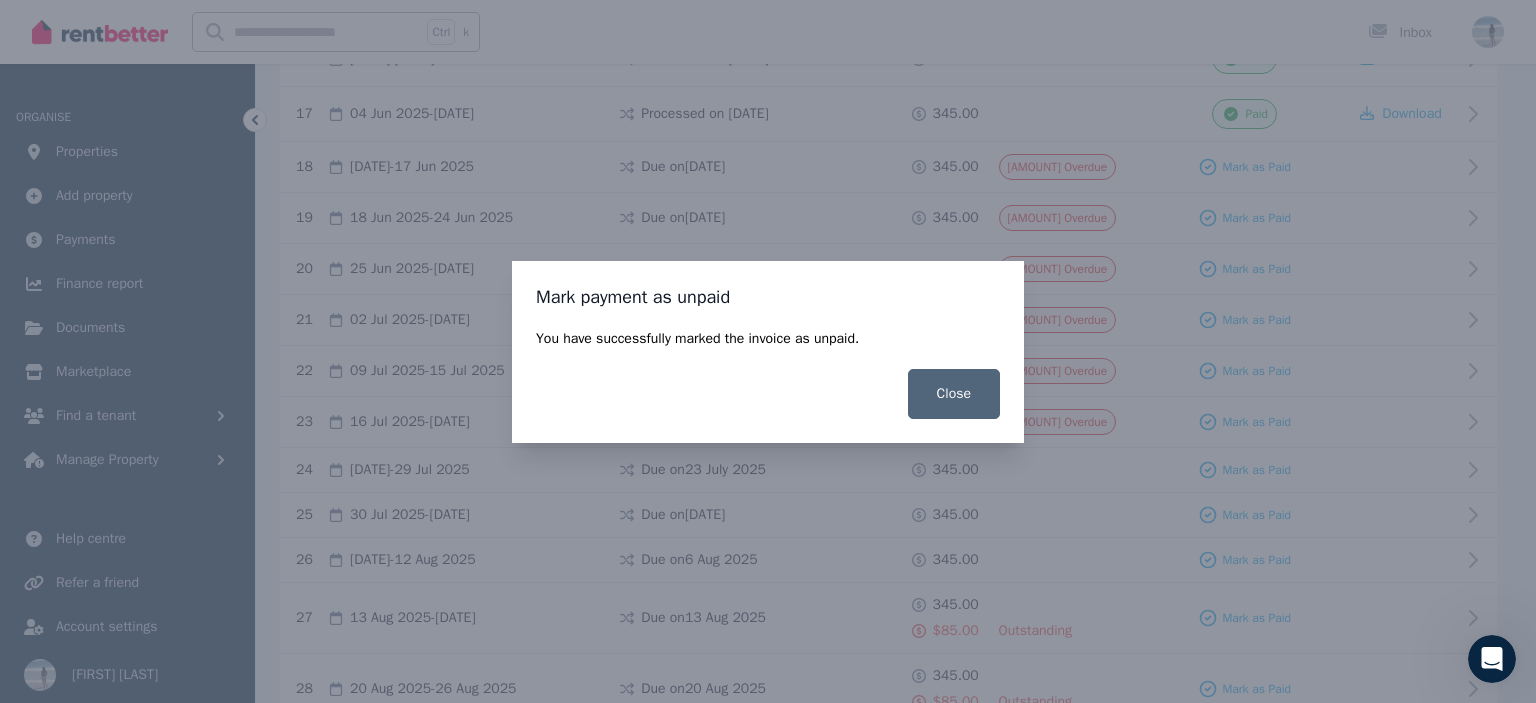click on "Close" at bounding box center [954, 394] 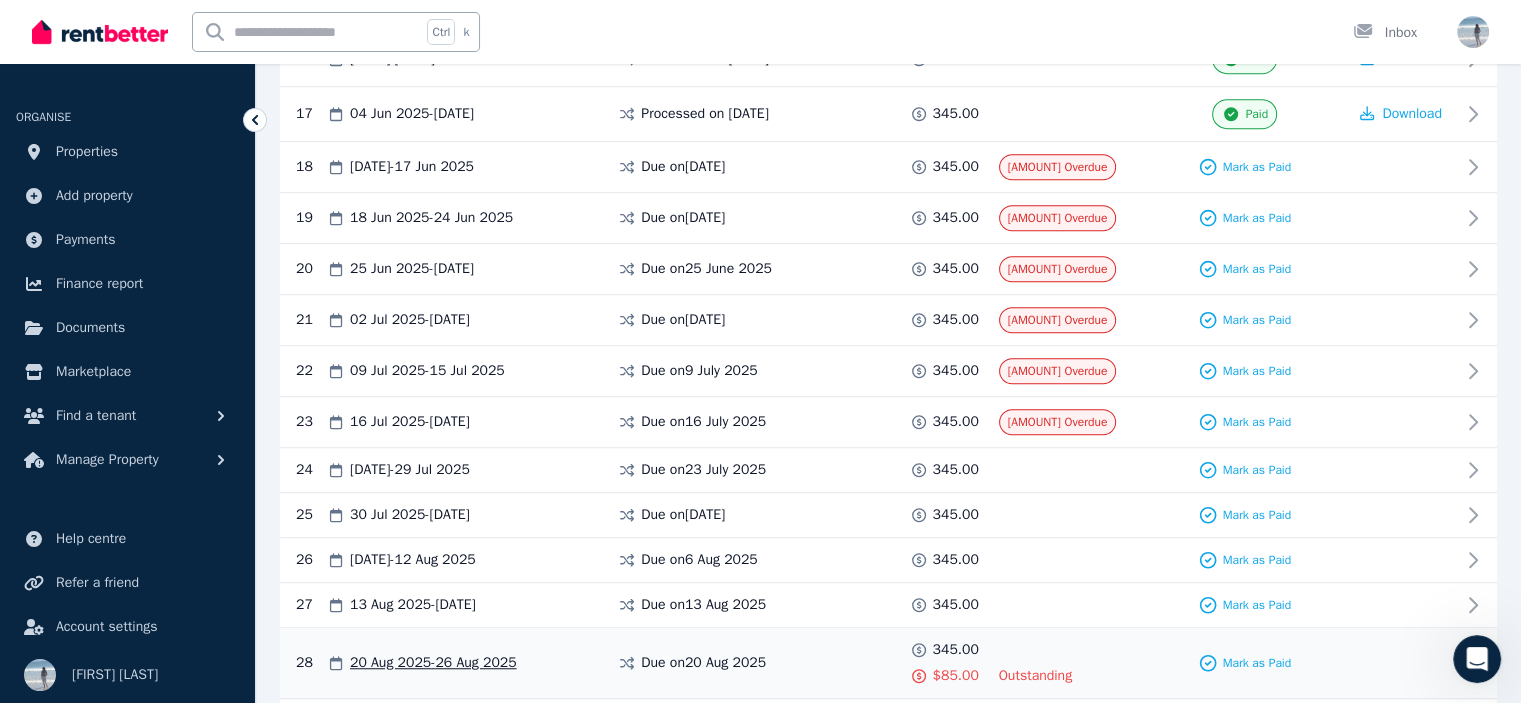 click on "Outstanding" at bounding box center [1036, 676] 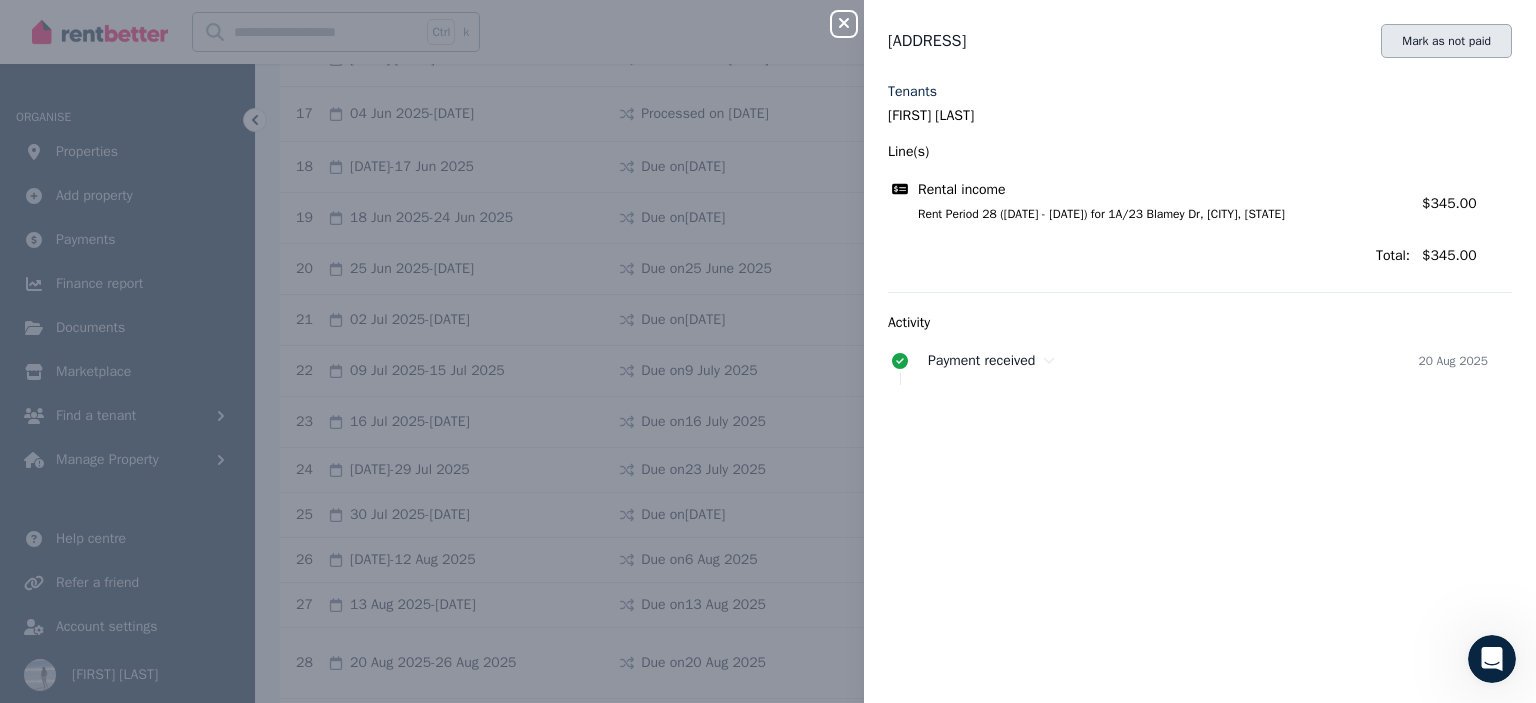 click on "Mark as not paid" at bounding box center (1446, 41) 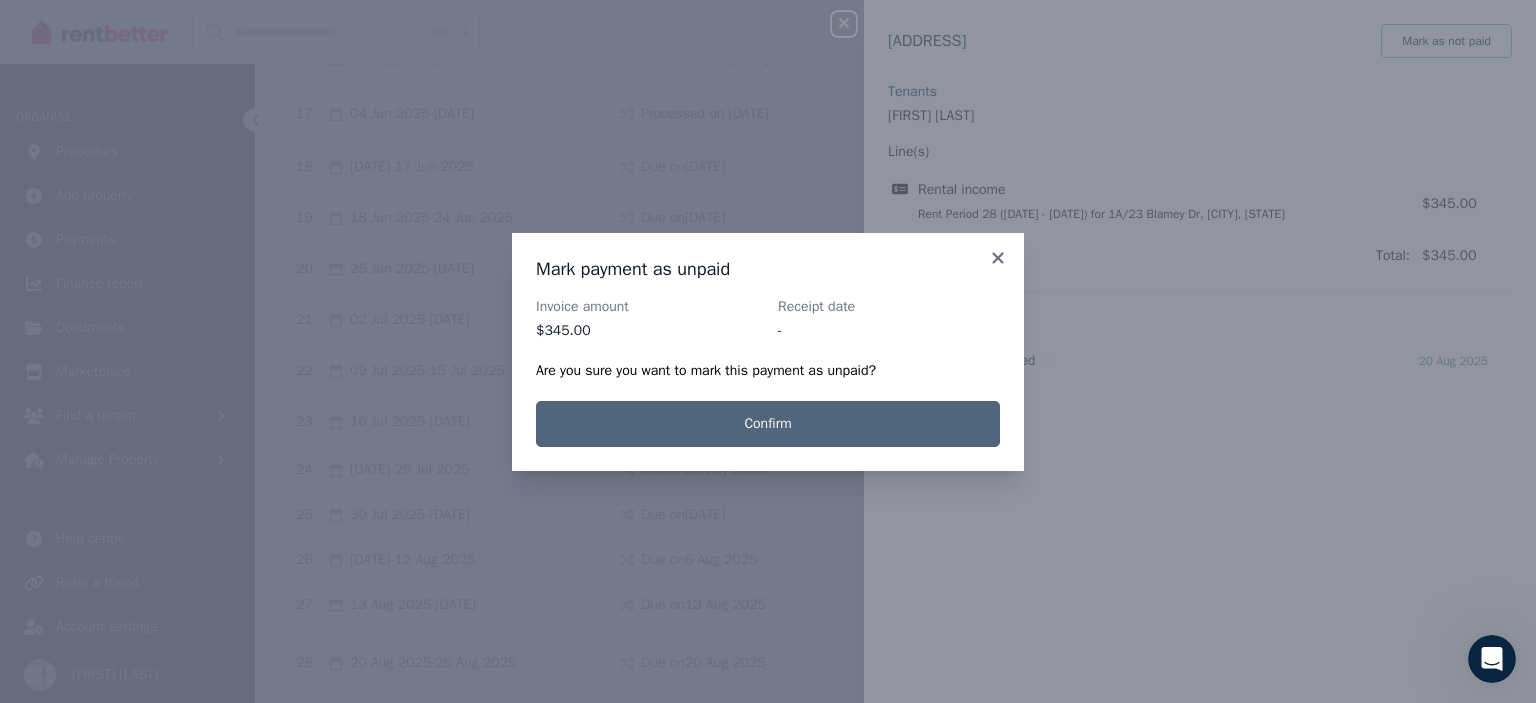 click on "Confirm" at bounding box center [768, 424] 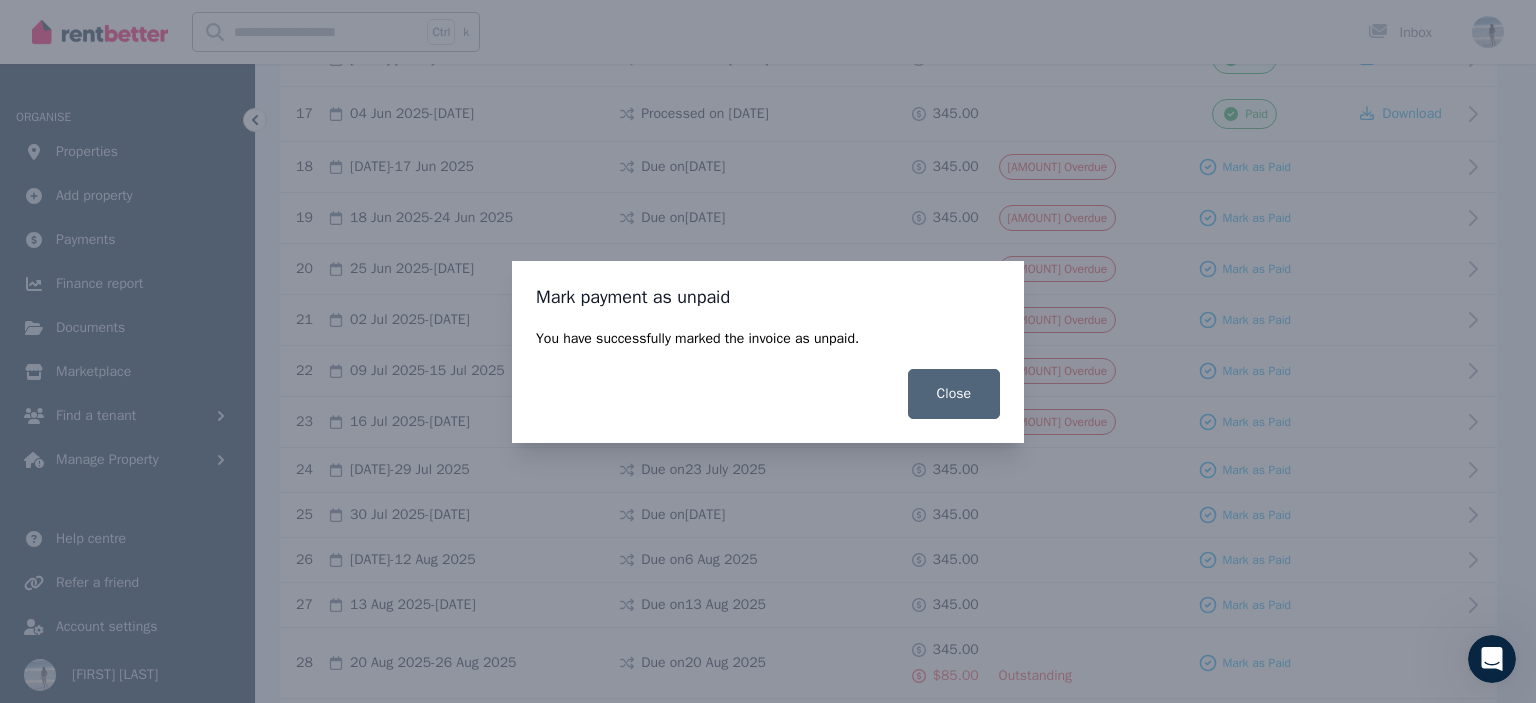 click on "Close" at bounding box center [954, 394] 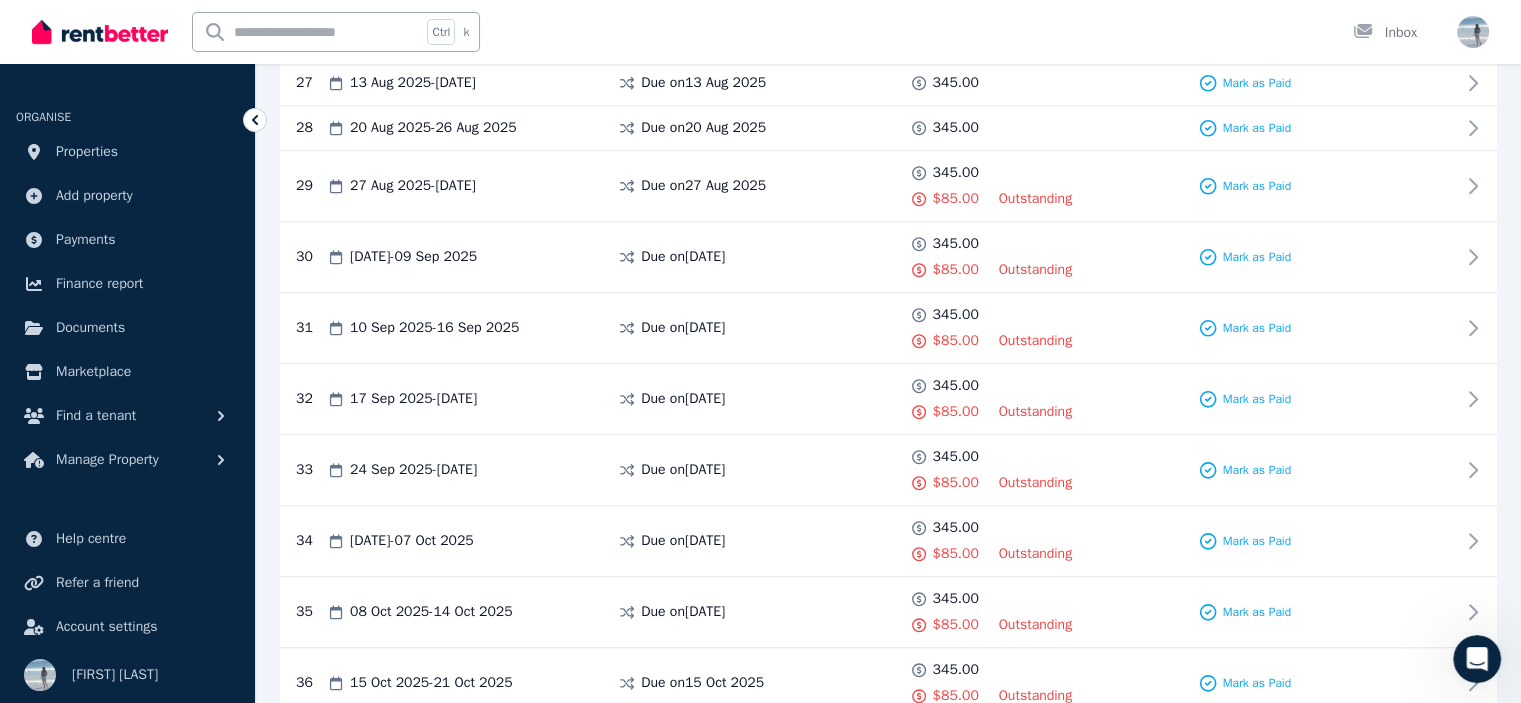 scroll, scrollTop: 1808, scrollLeft: 0, axis: vertical 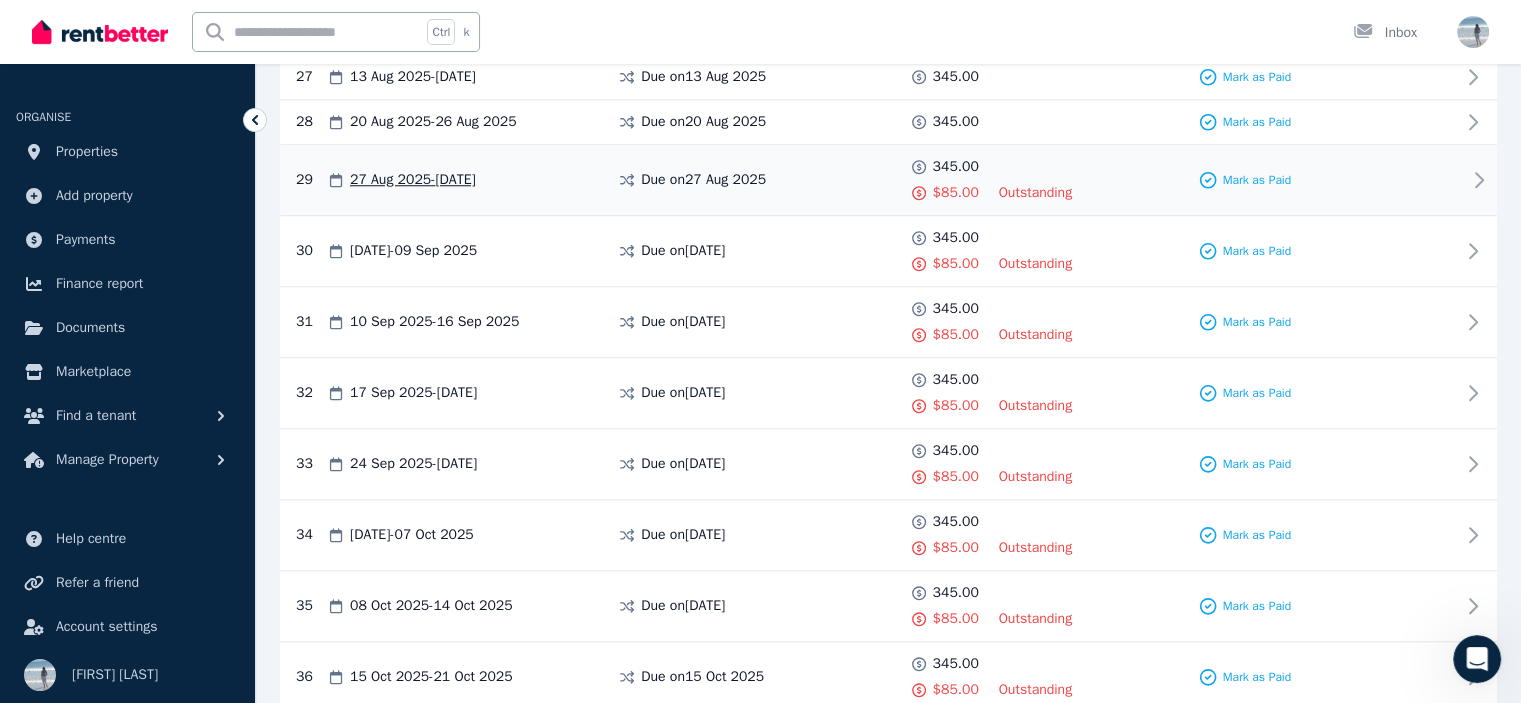 click on "Outstanding" at bounding box center [1036, 193] 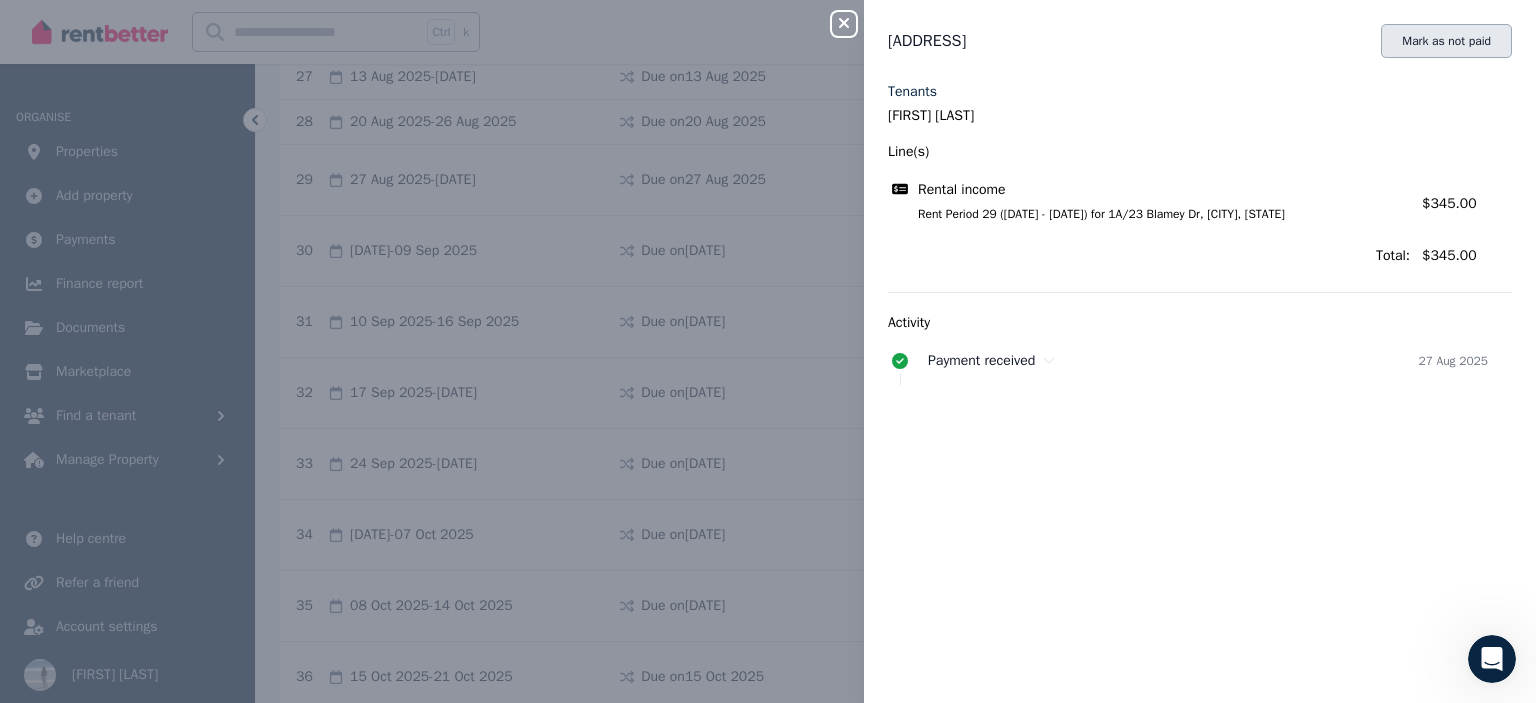 click on "Mark as not paid" at bounding box center (1446, 41) 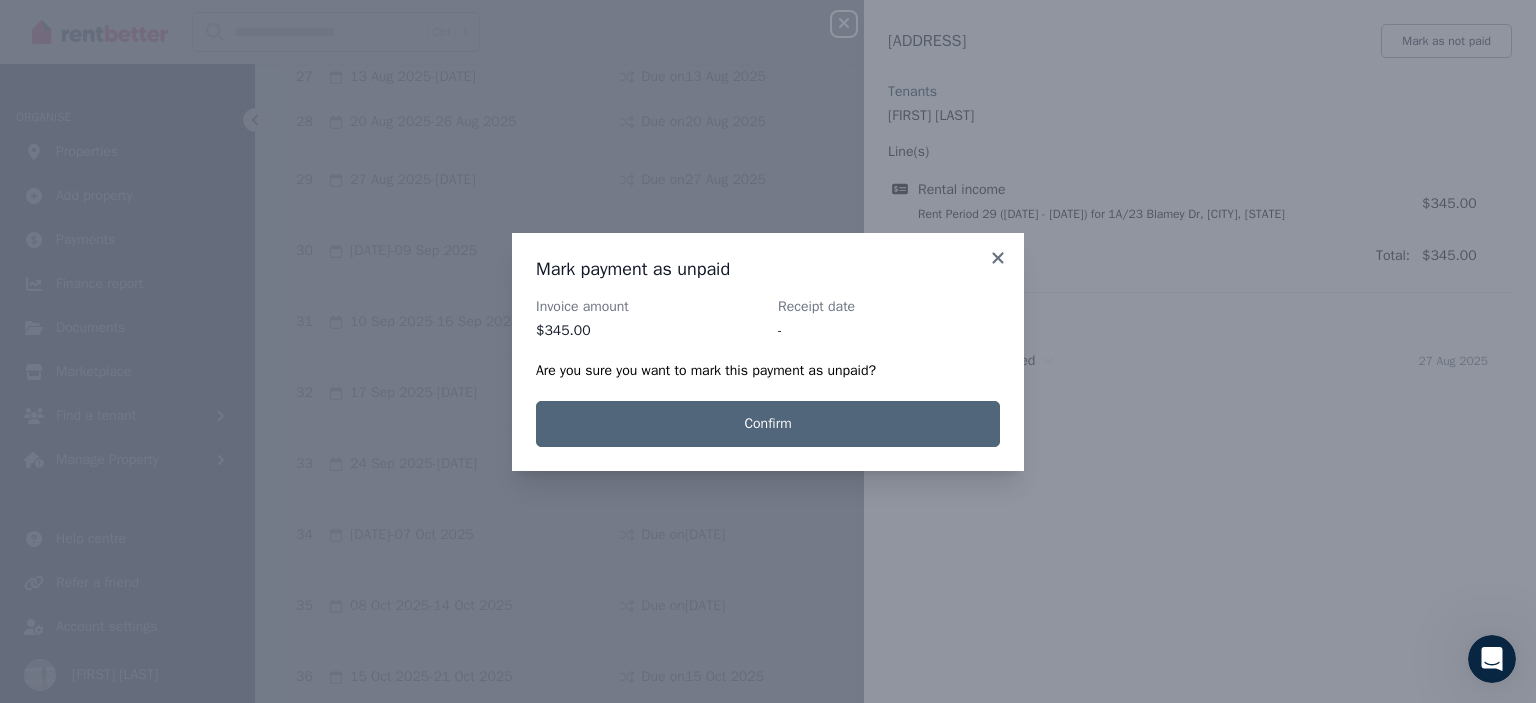 click on "Confirm" at bounding box center [768, 424] 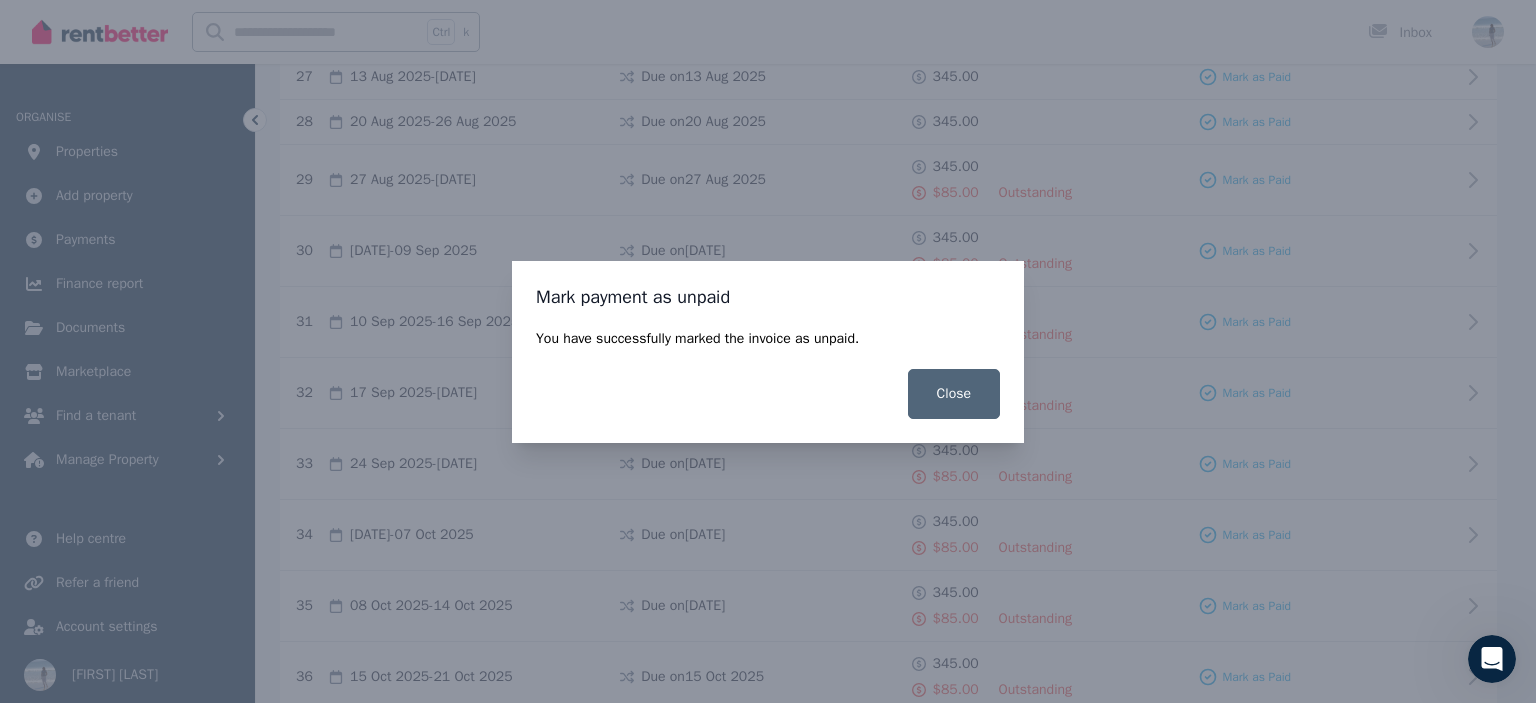 click on "Close" at bounding box center [954, 394] 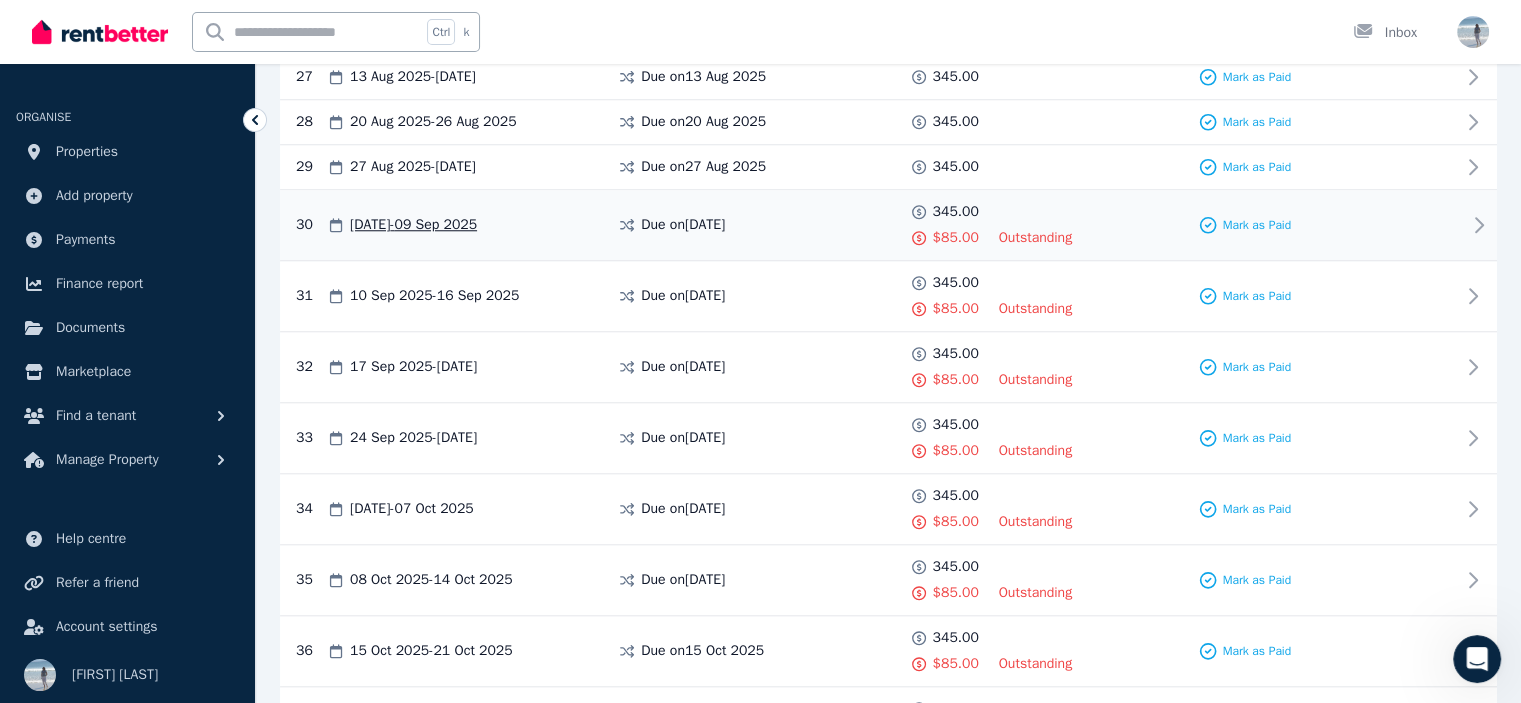 click on "Outstanding" at bounding box center (1036, 238) 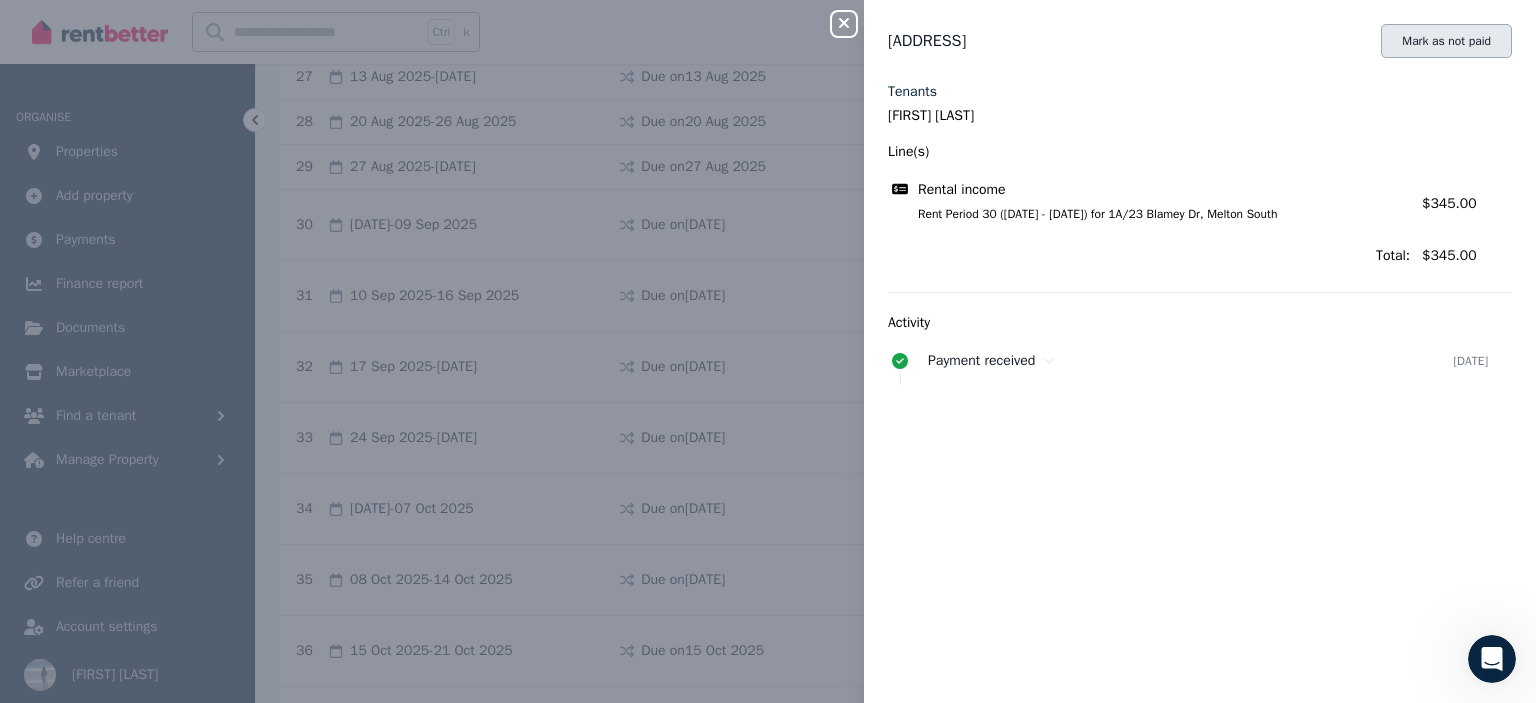 click on "Mark as not paid" at bounding box center (1446, 41) 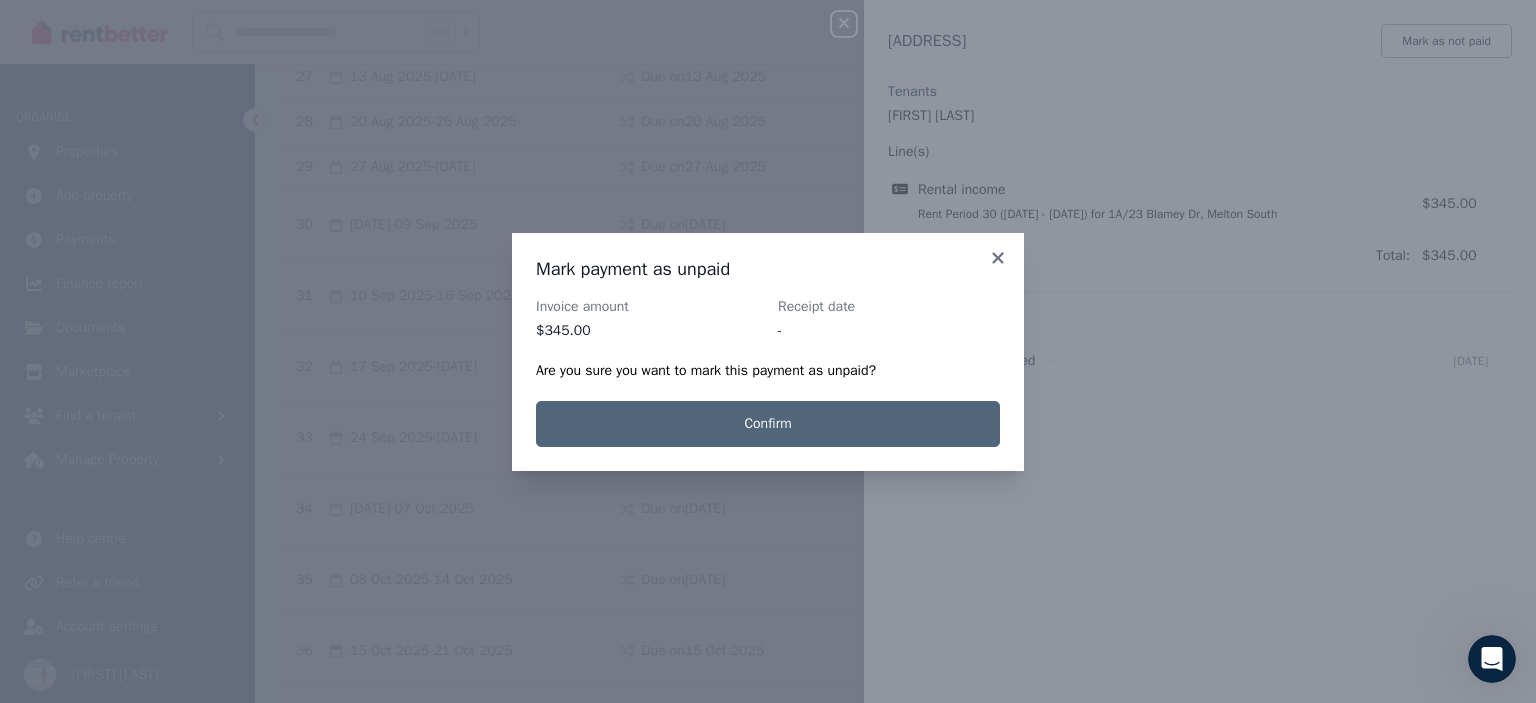 click on "Confirm" at bounding box center [768, 424] 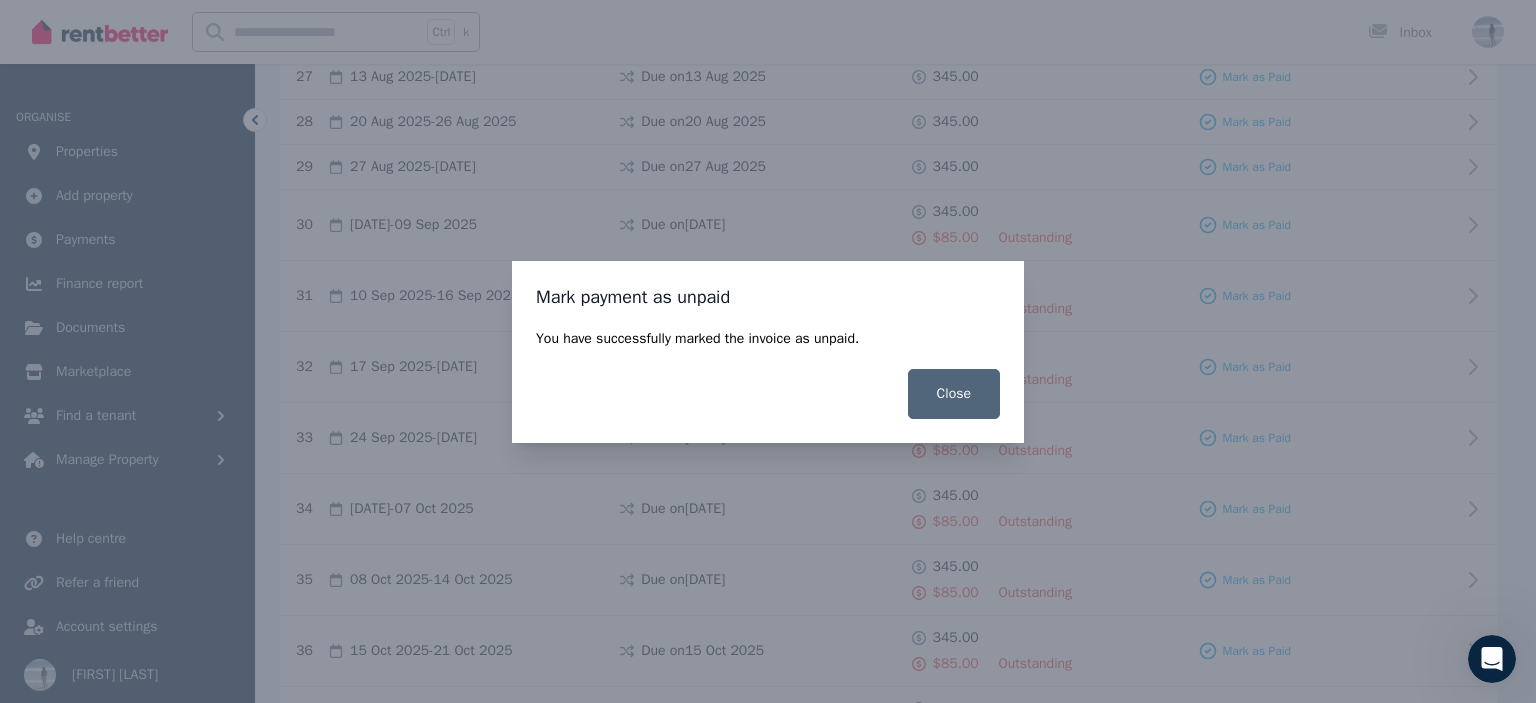 click on "Close" at bounding box center [954, 394] 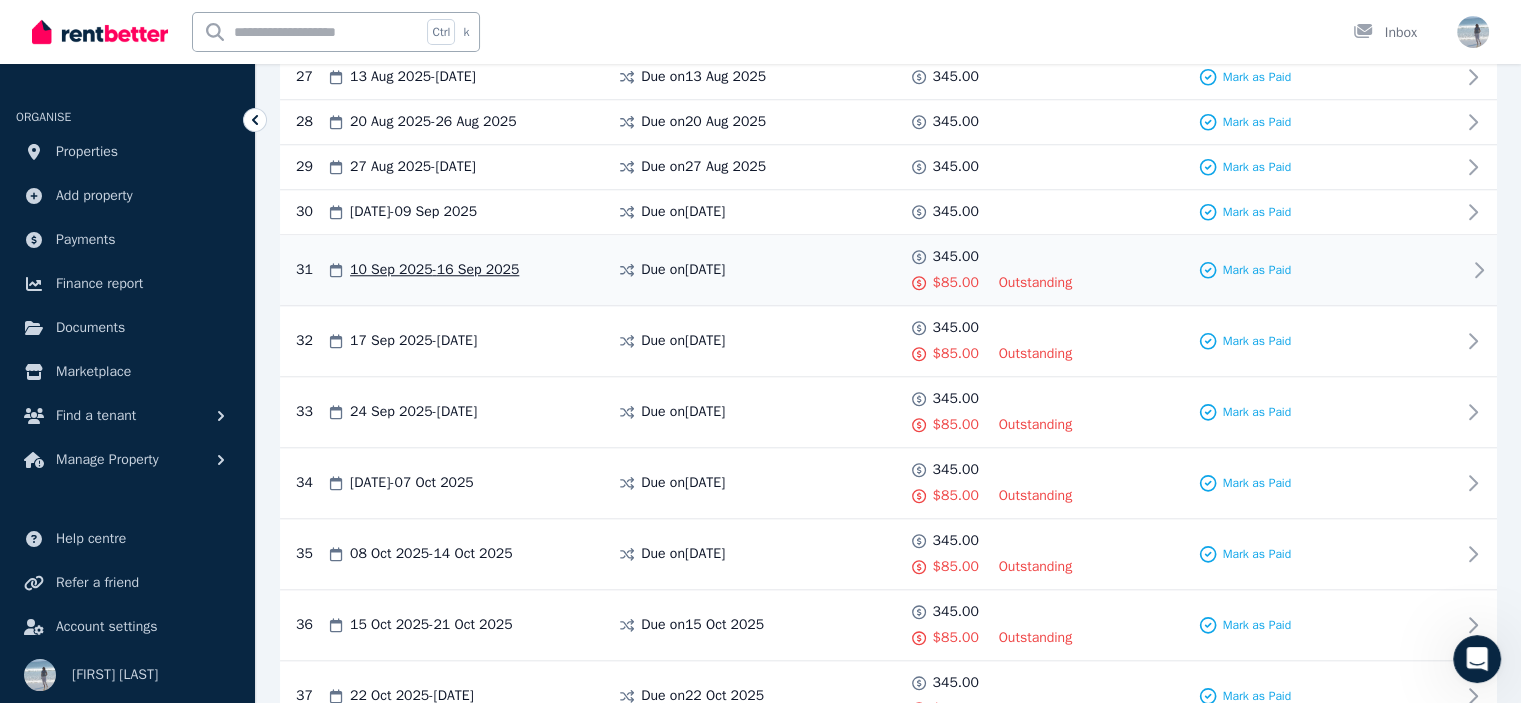 click on "Outstanding" at bounding box center [1036, 283] 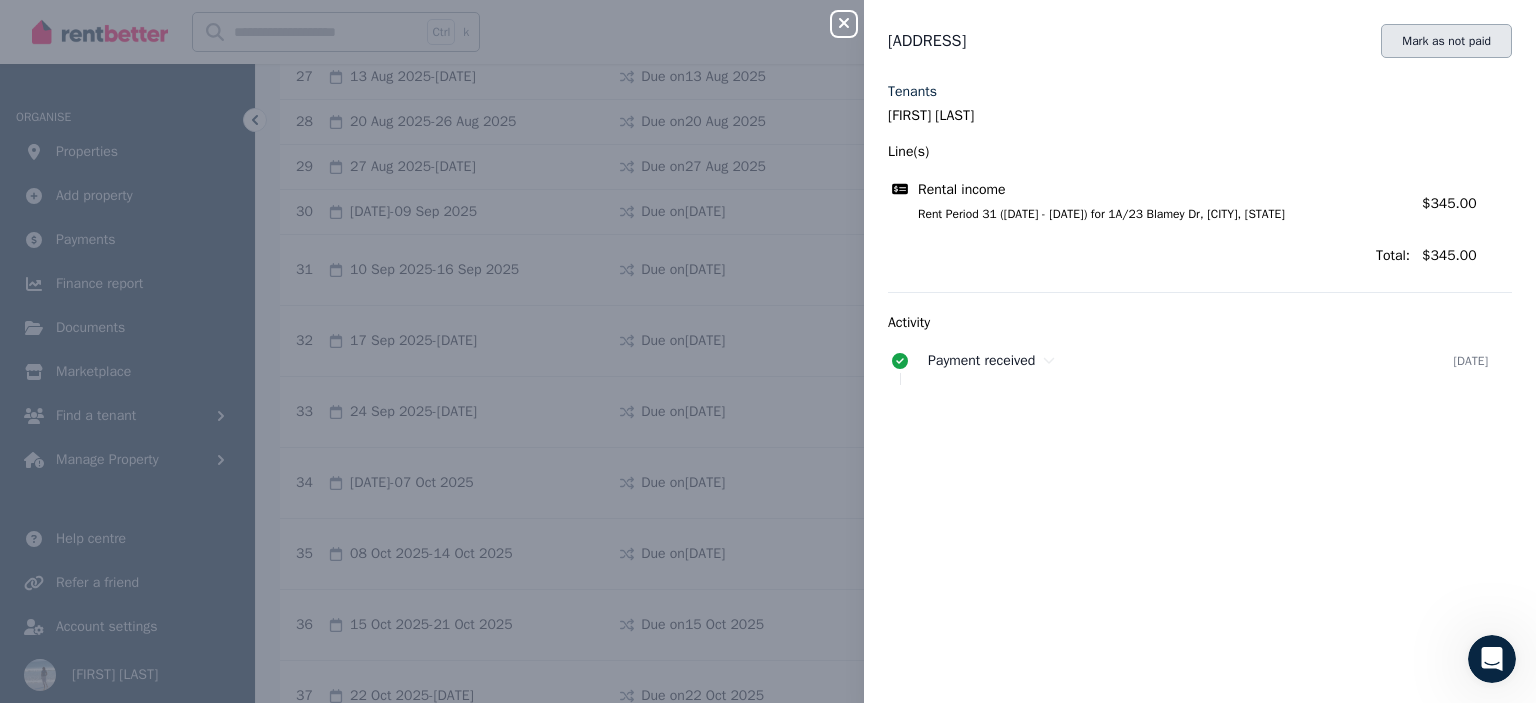 click on "Mark as not paid" at bounding box center (1446, 41) 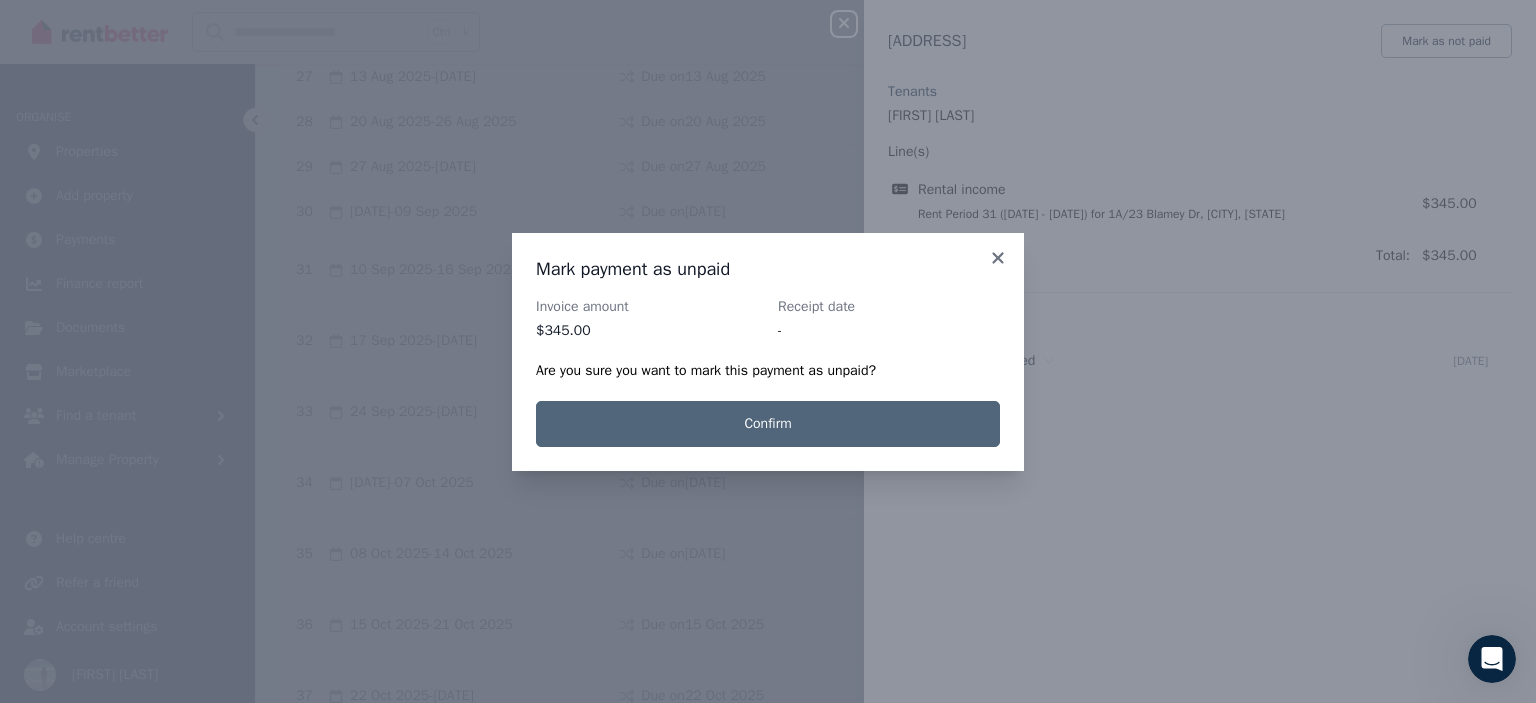click on "Confirm" at bounding box center [768, 424] 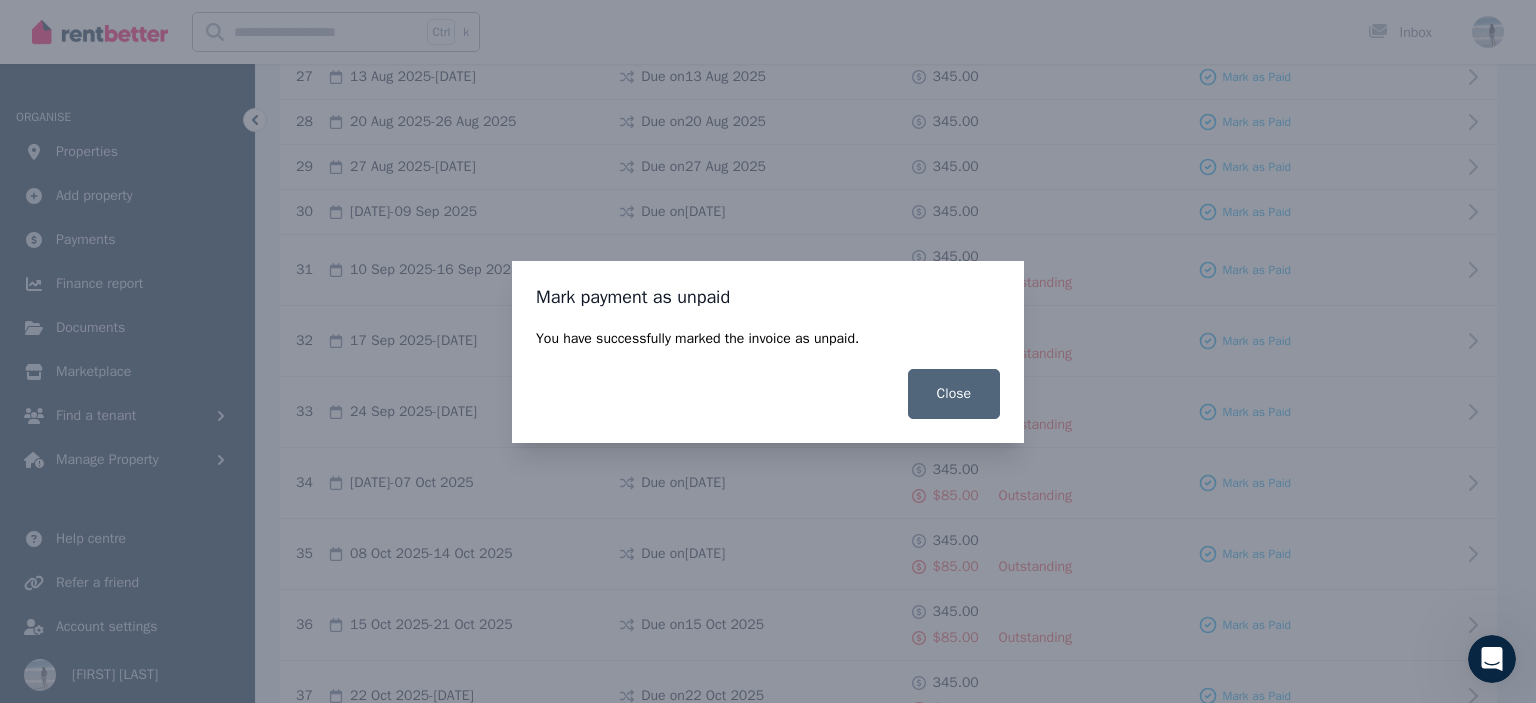 click on "Close" at bounding box center [954, 394] 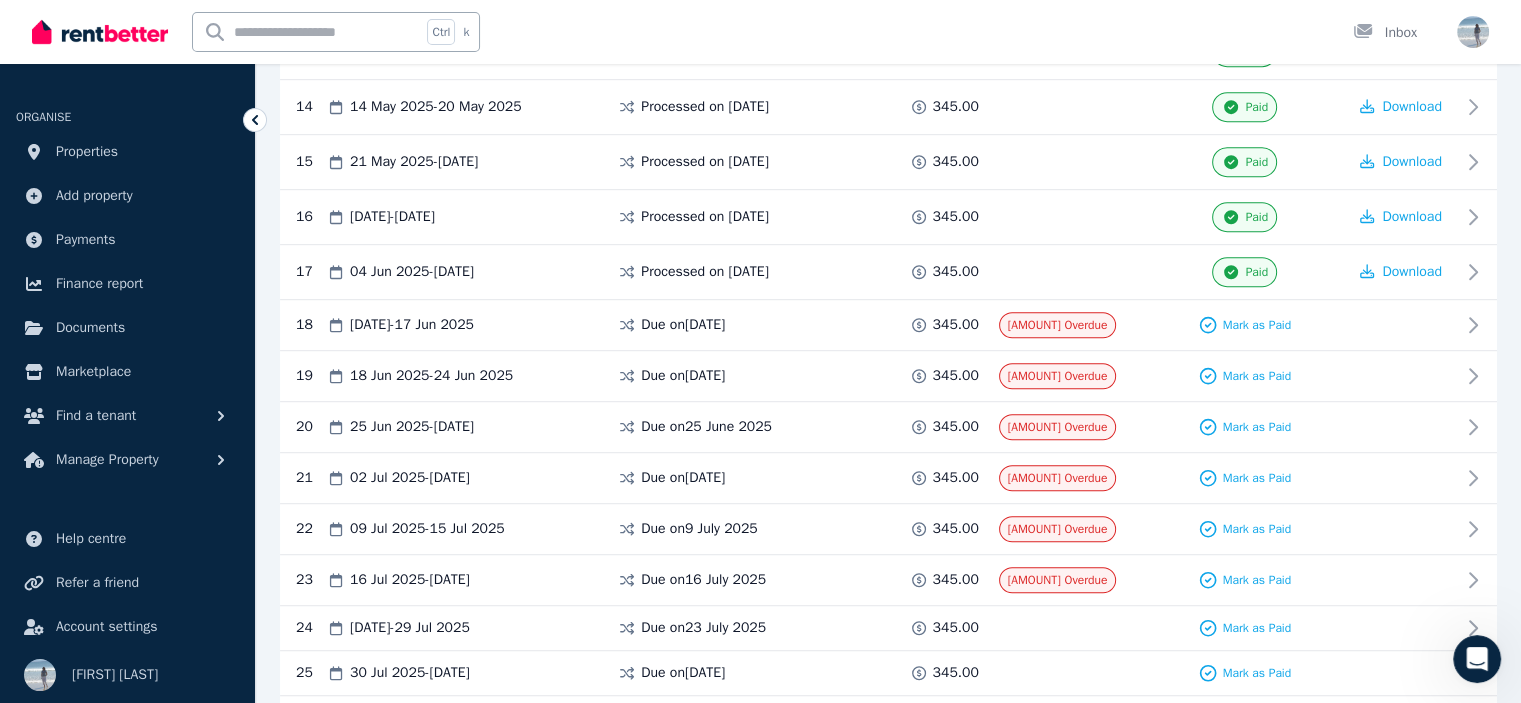 scroll, scrollTop: 1119, scrollLeft: 0, axis: vertical 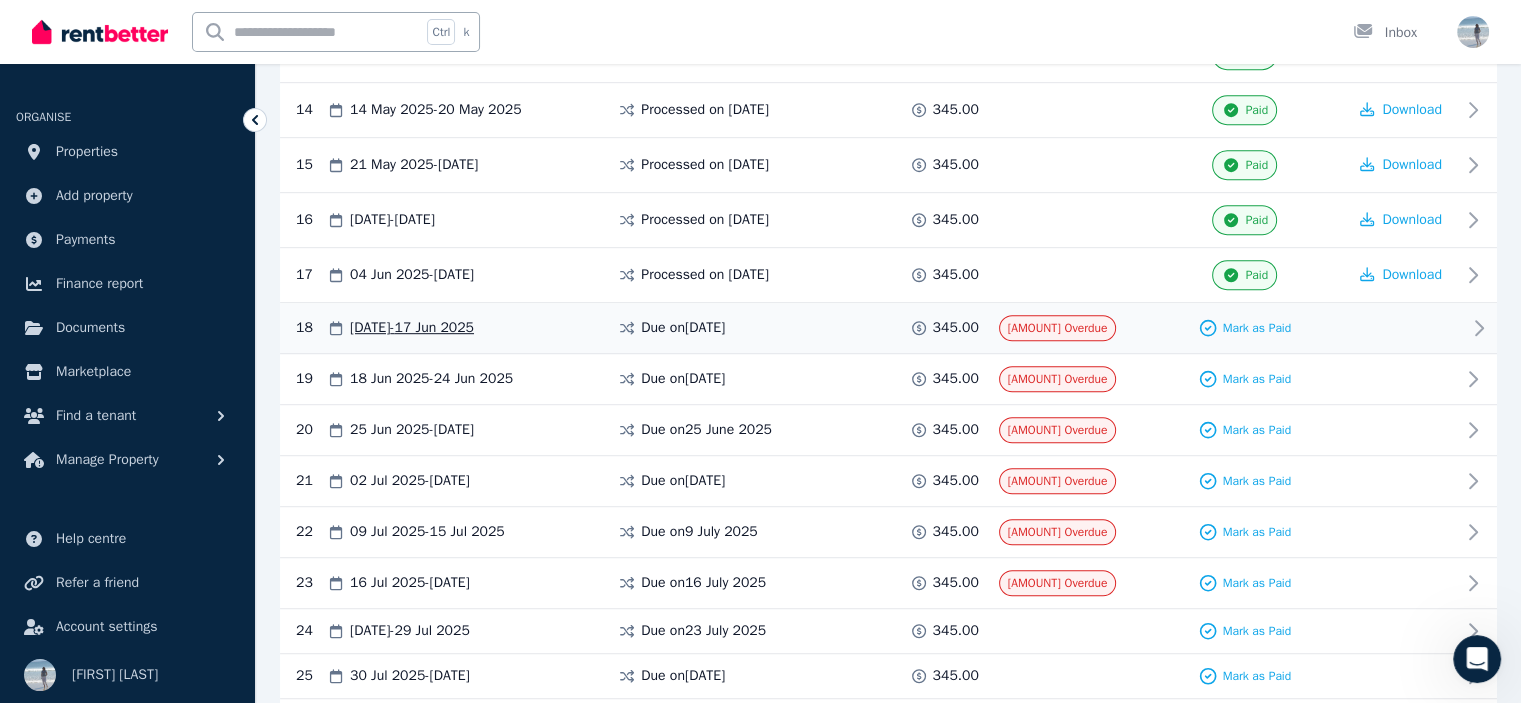 drag, startPoint x: 1526, startPoint y: 505, endPoint x: 1008, endPoint y: 316, distance: 551.4028 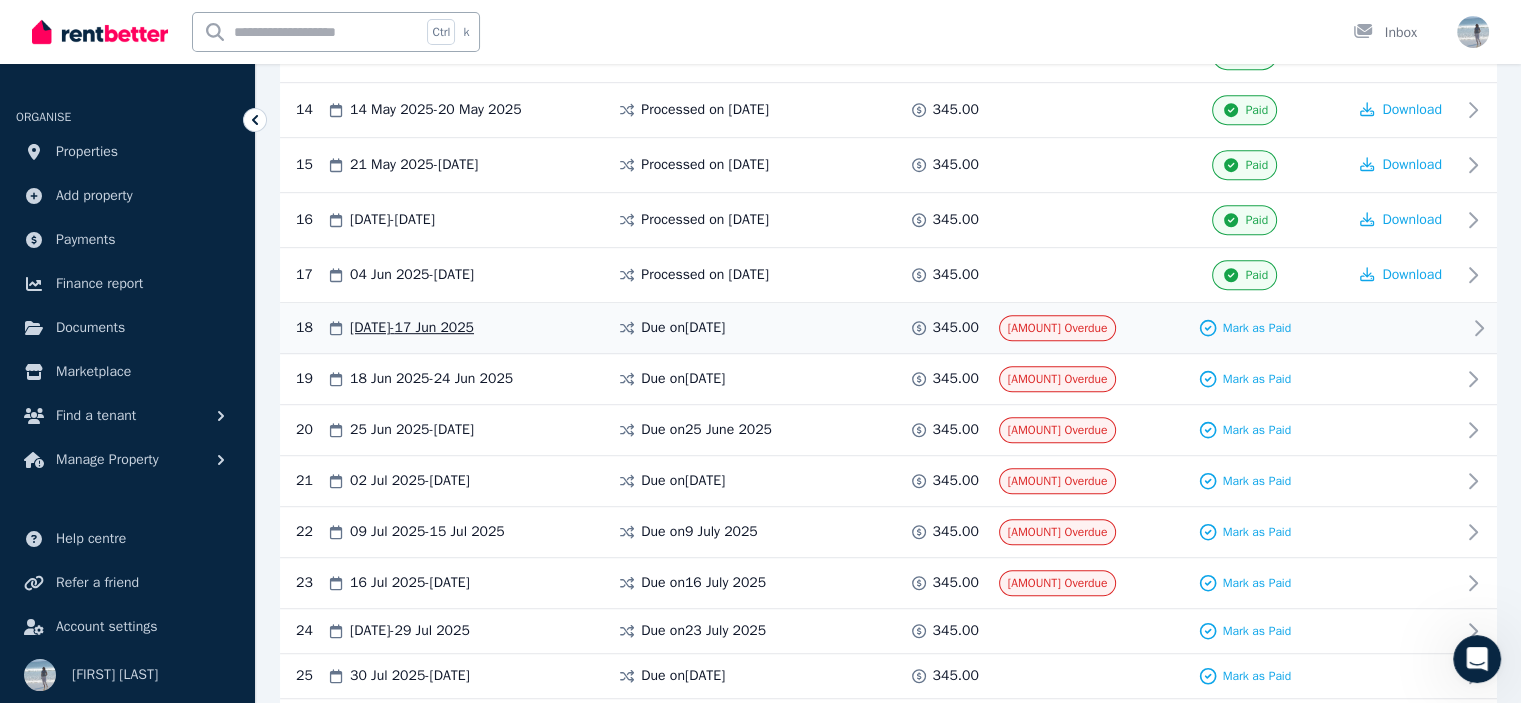 click on "[AMOUNT] Overdue" at bounding box center [1058, 328] 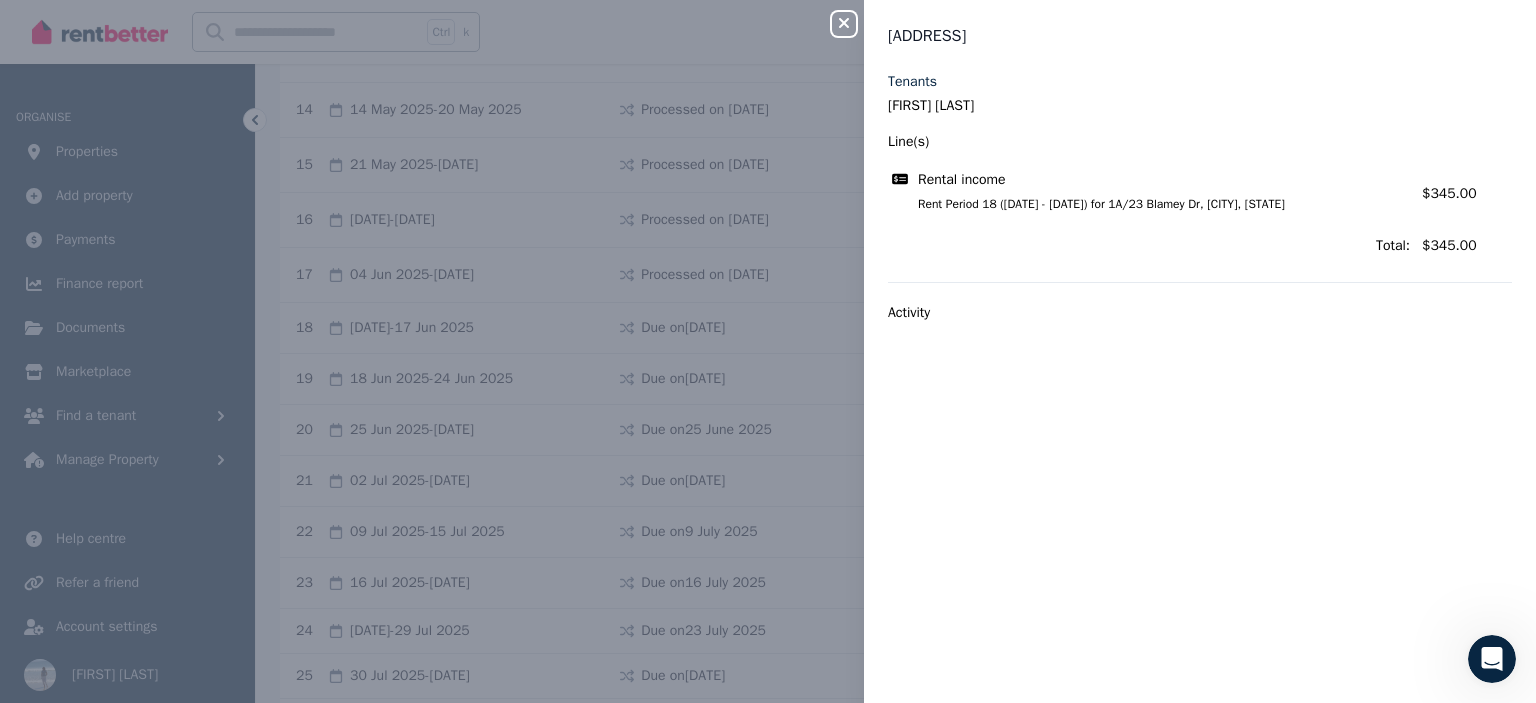 click 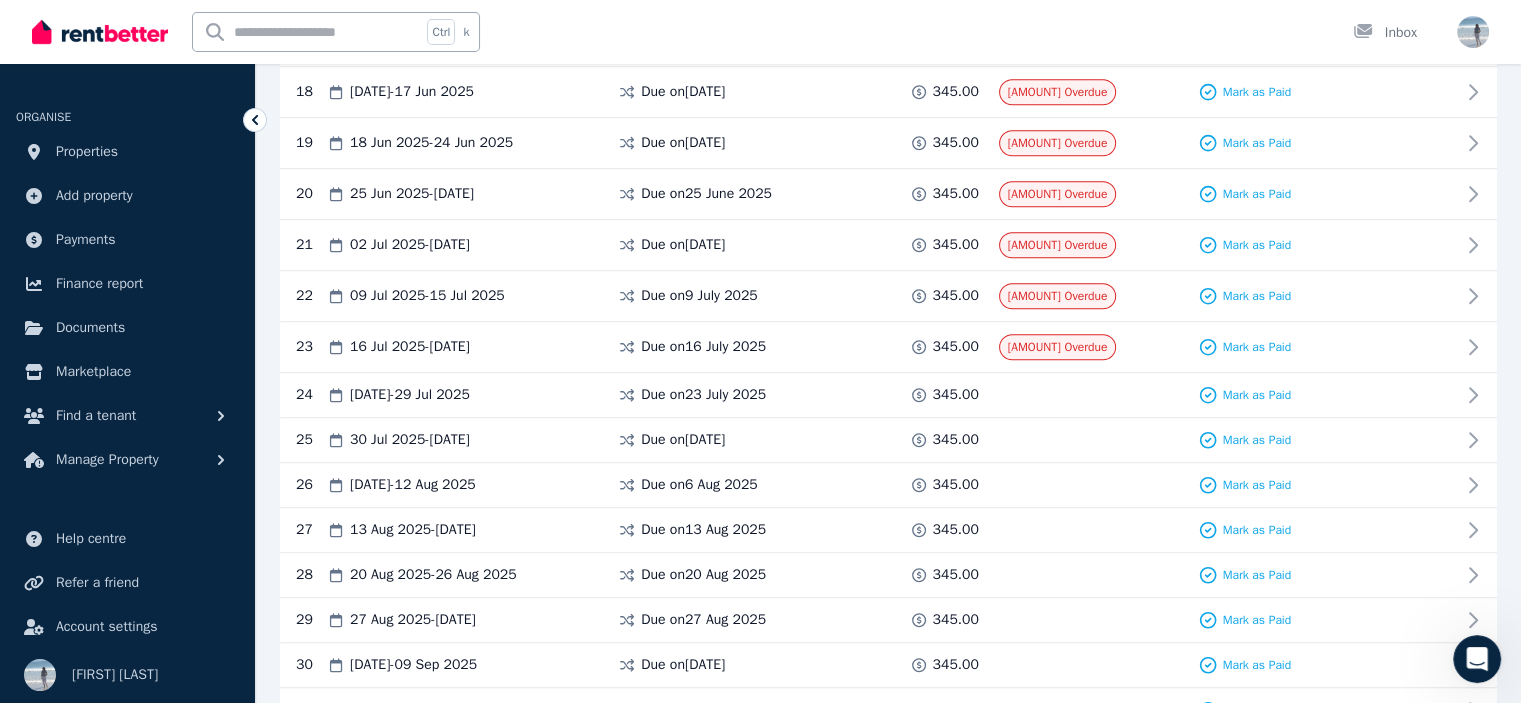 scroll, scrollTop: 1361, scrollLeft: 0, axis: vertical 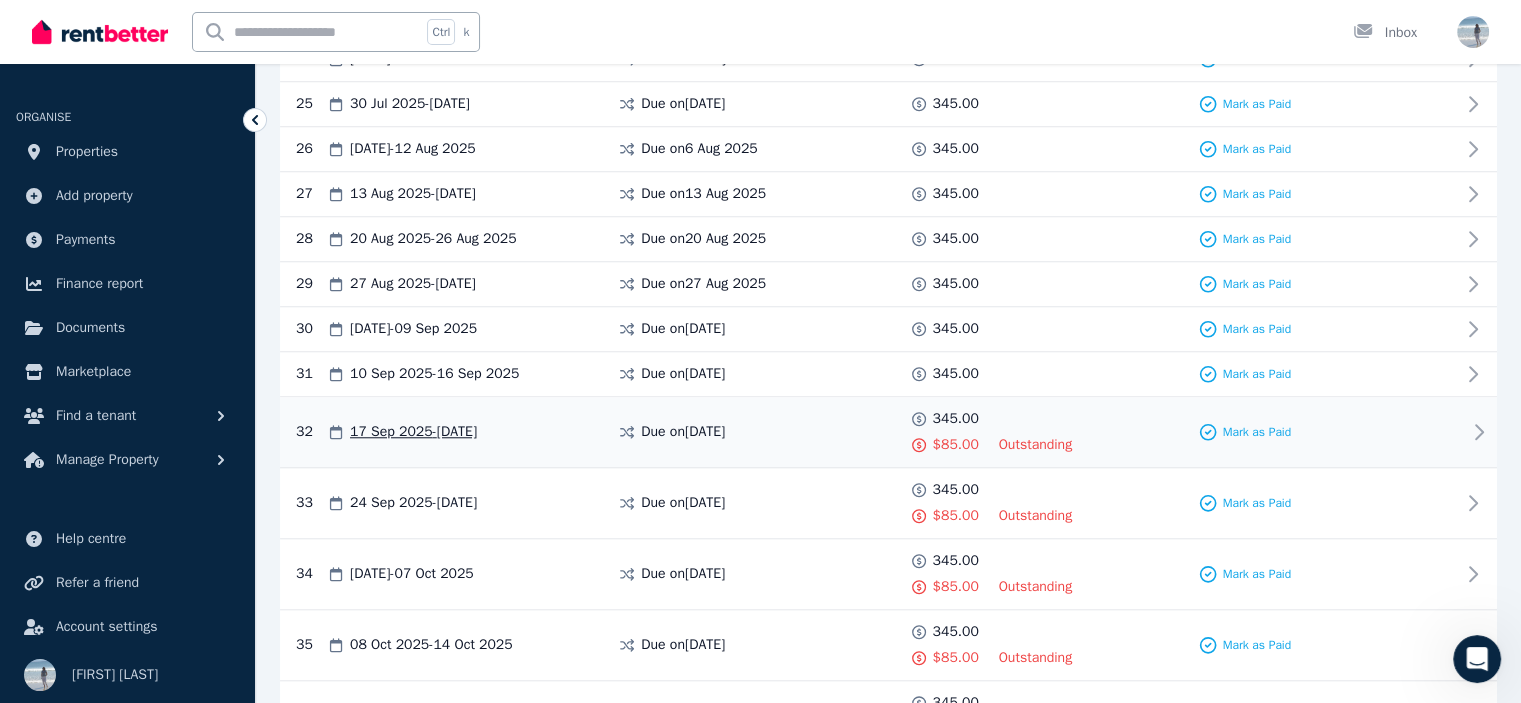 click on "Outstanding" at bounding box center (1036, 445) 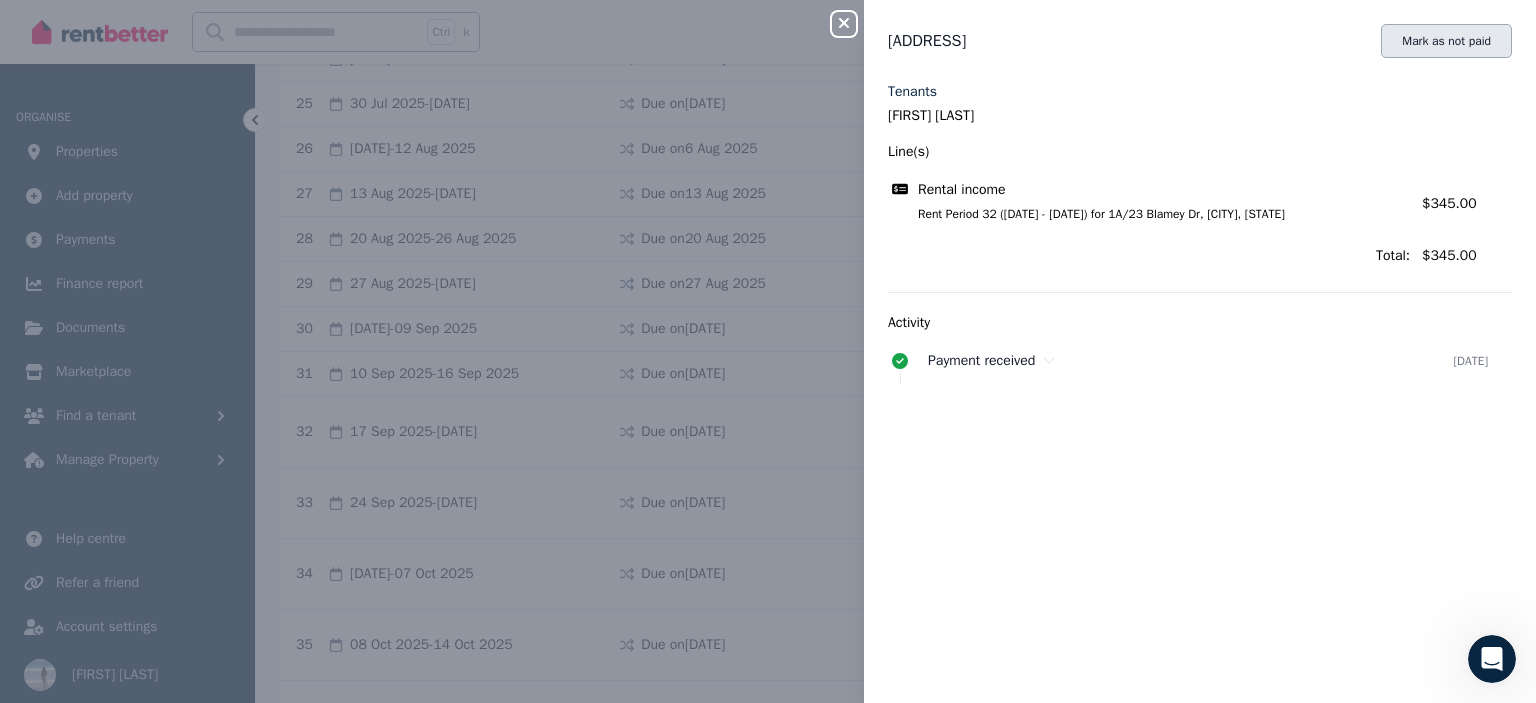 click on "Mark as not paid" at bounding box center [1446, 41] 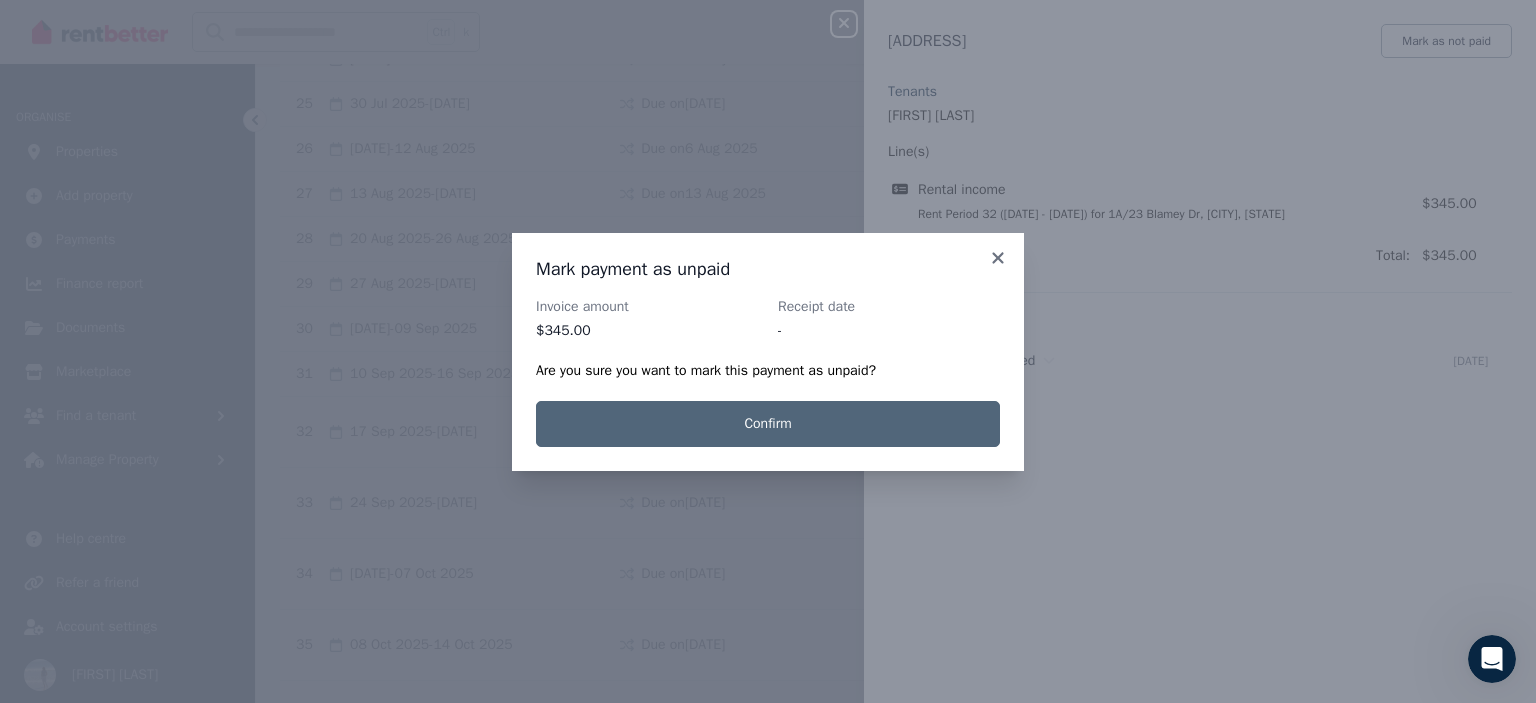 click on "Confirm" at bounding box center [768, 424] 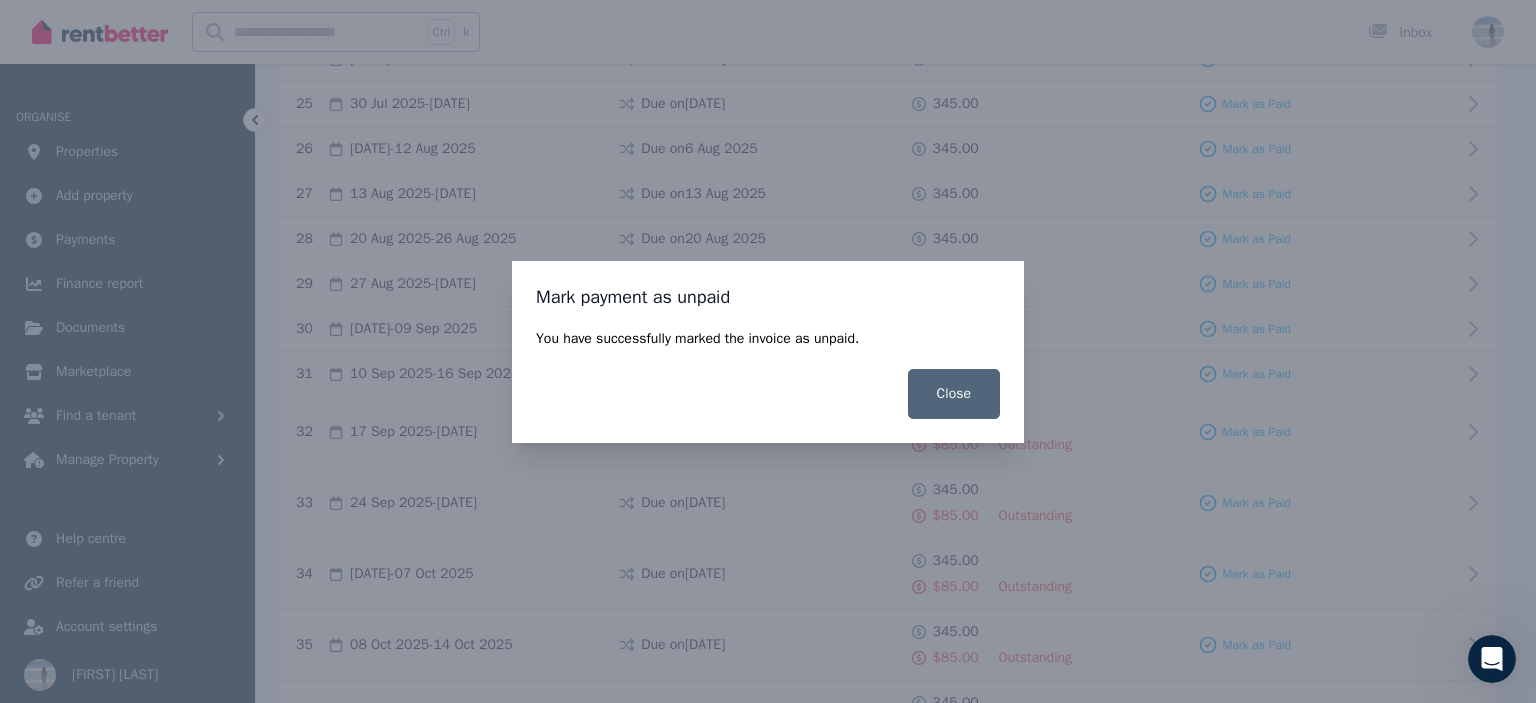 click on "Close" at bounding box center [954, 394] 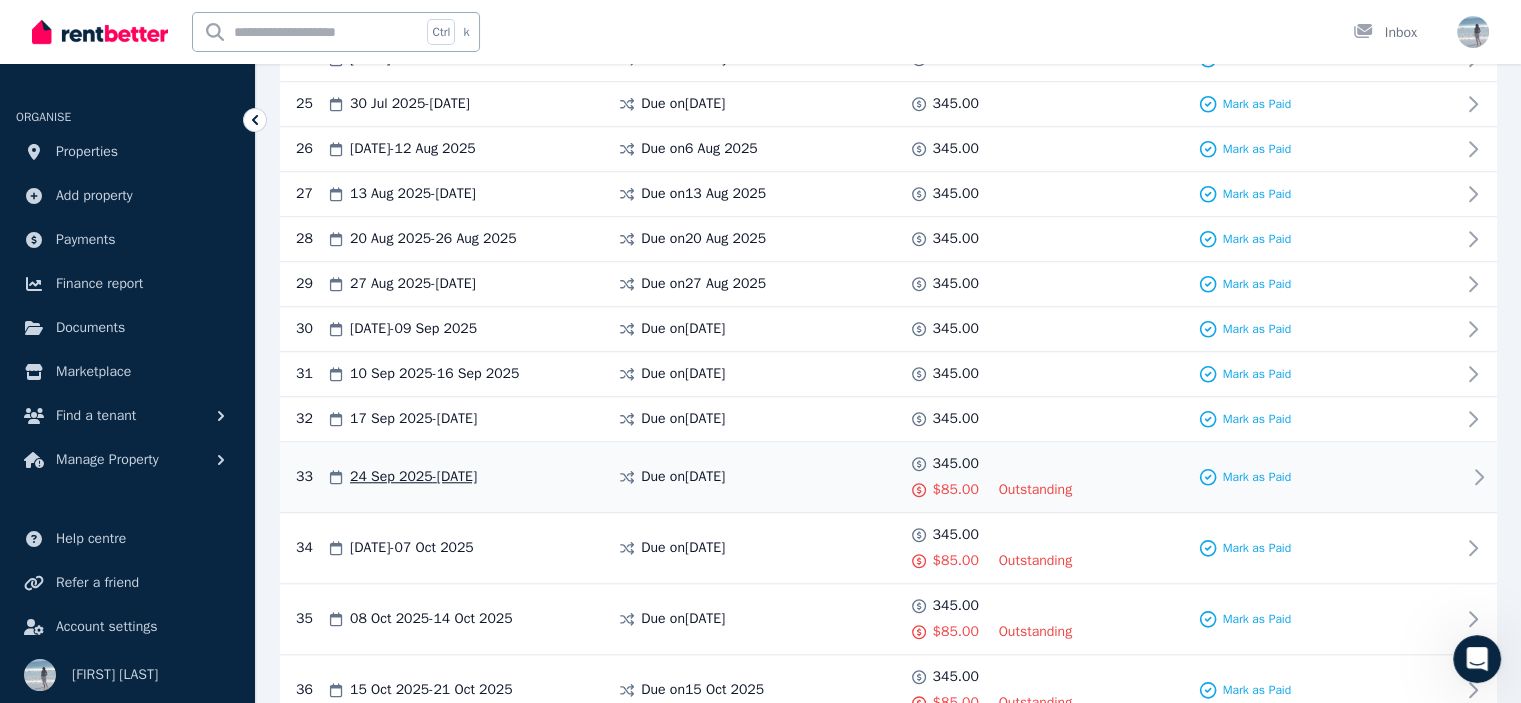 click on "Outstanding" at bounding box center (1036, 490) 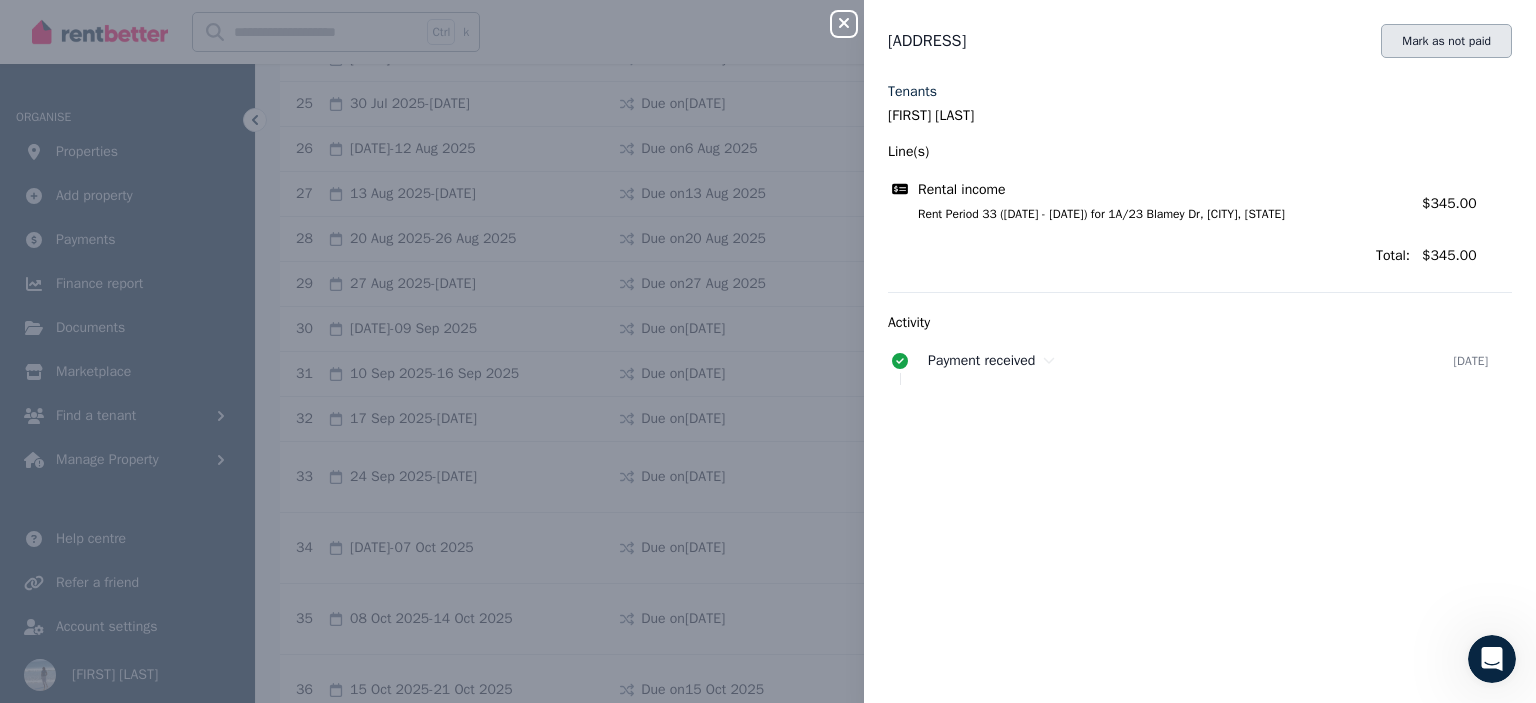 click on "Mark as not paid" at bounding box center [1446, 41] 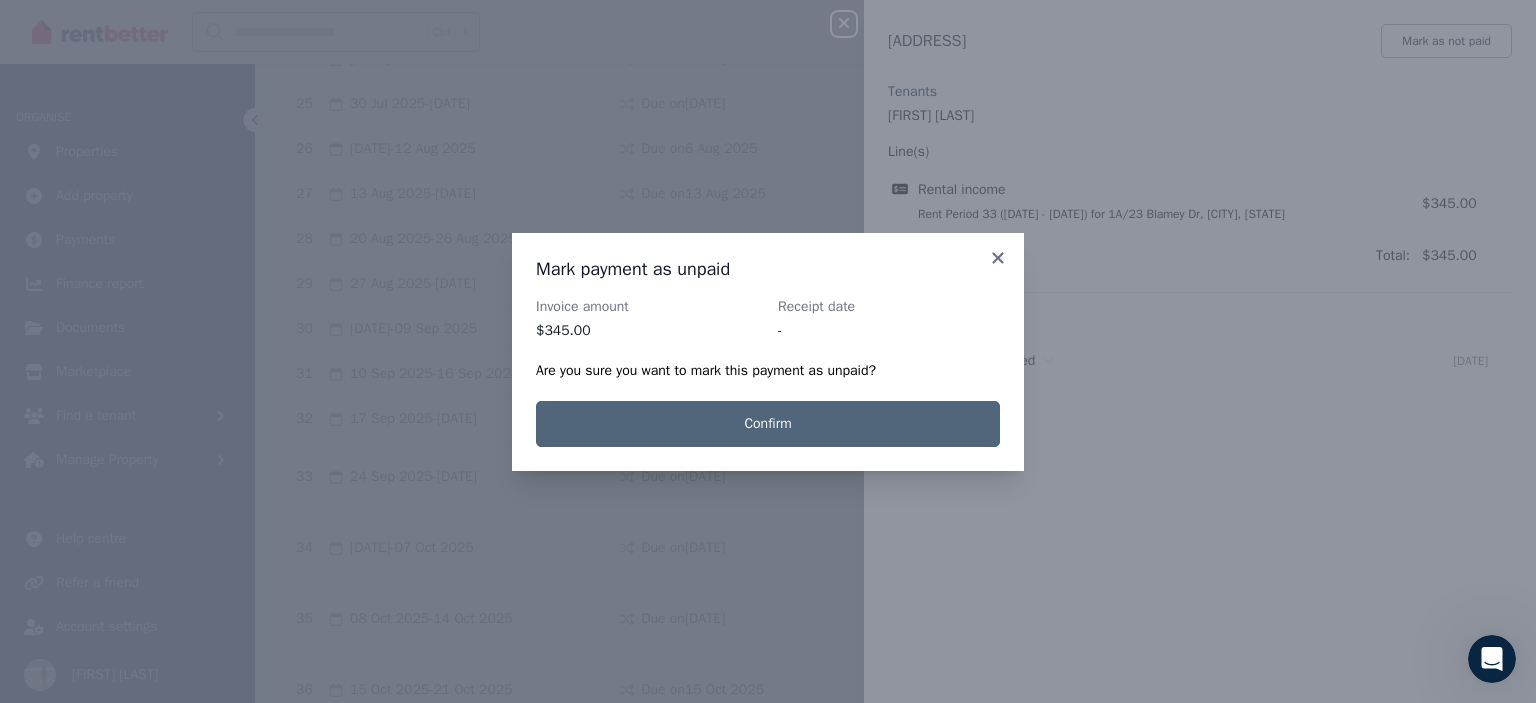 click on "Confirm" at bounding box center (768, 424) 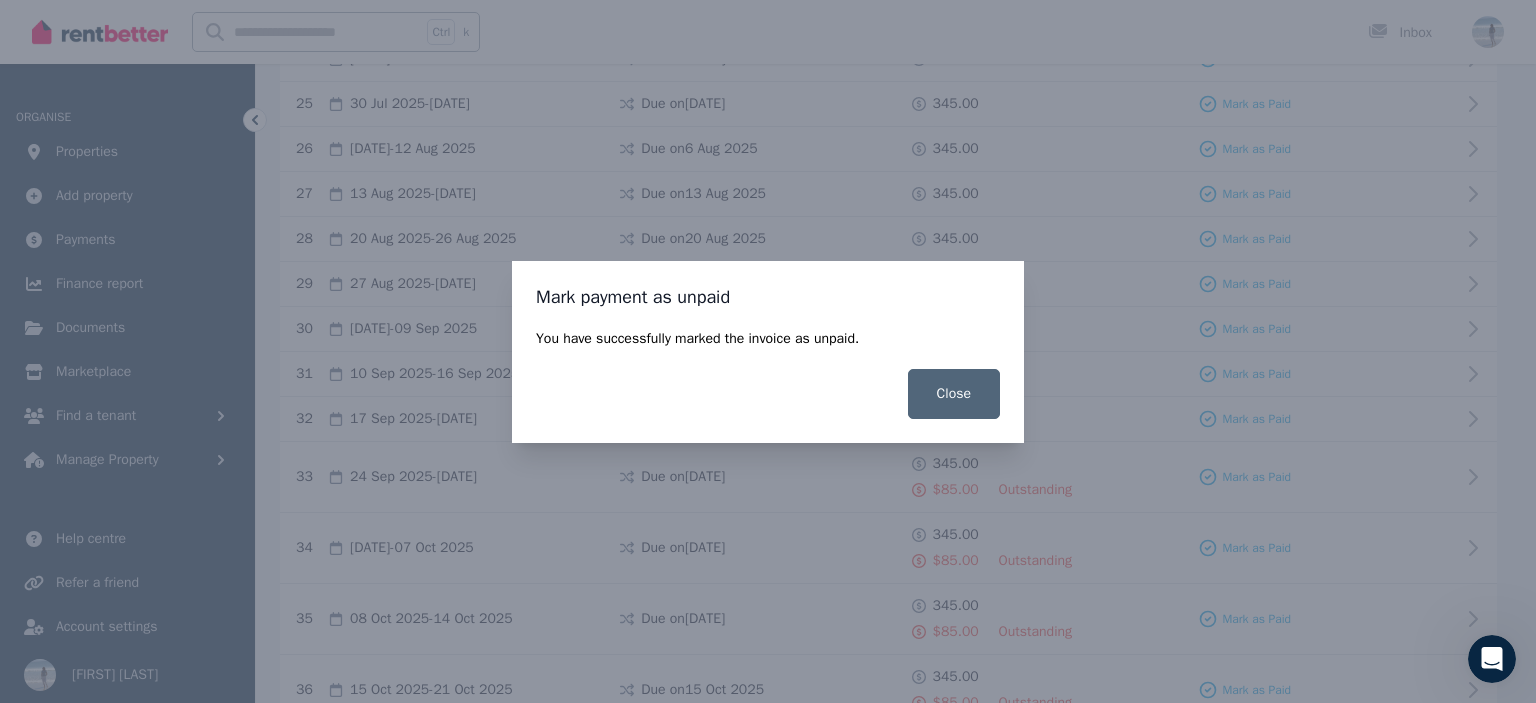 click on "Close" at bounding box center (954, 394) 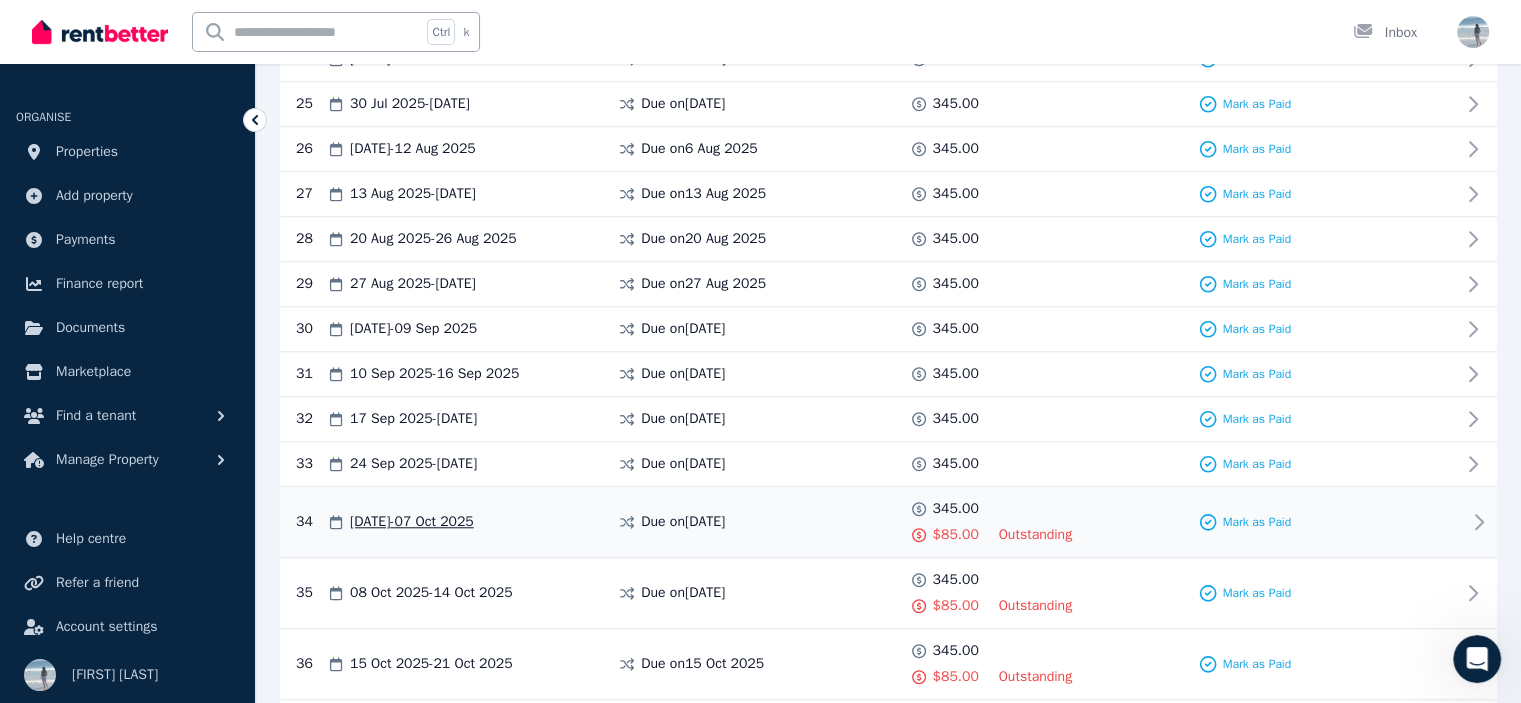 click on "Outstanding" at bounding box center (1036, 535) 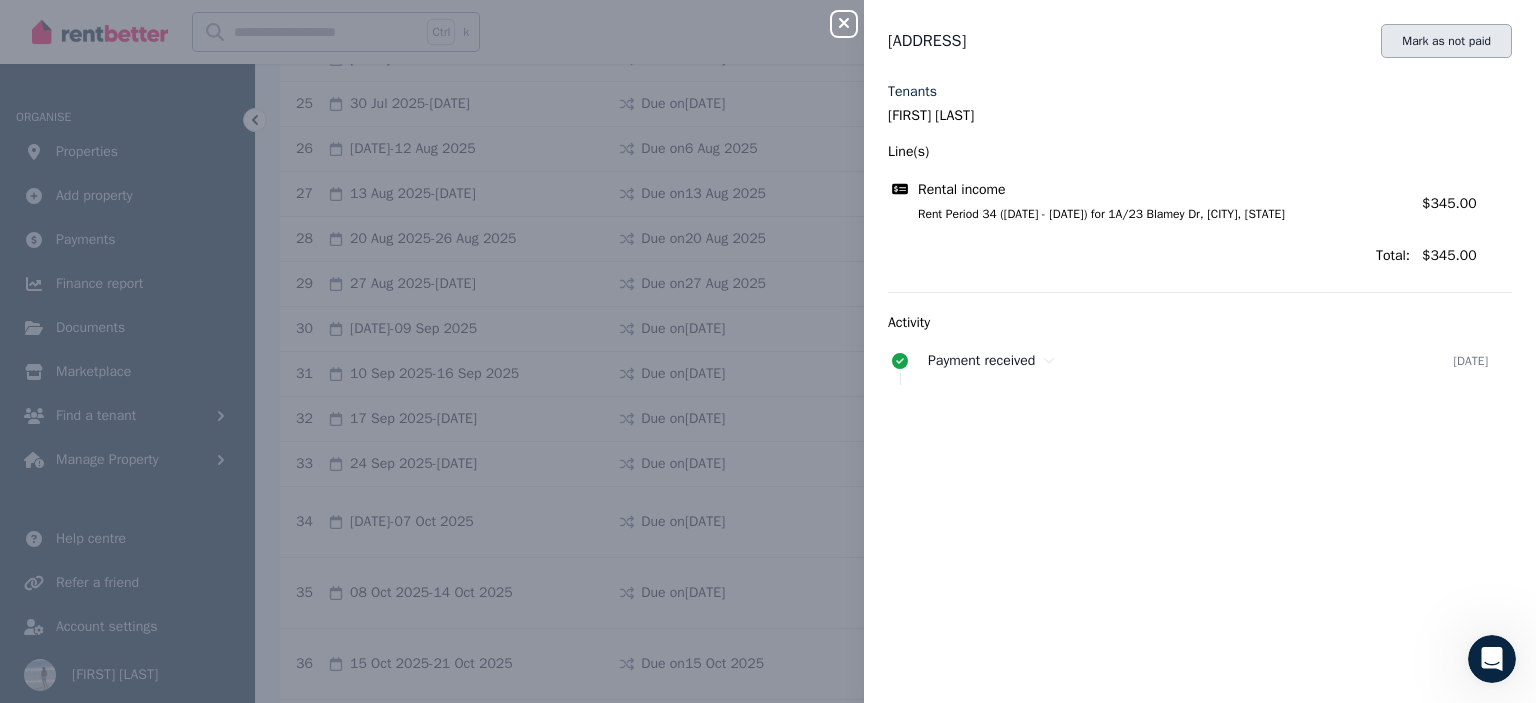 click on "Mark as not paid" at bounding box center [1446, 41] 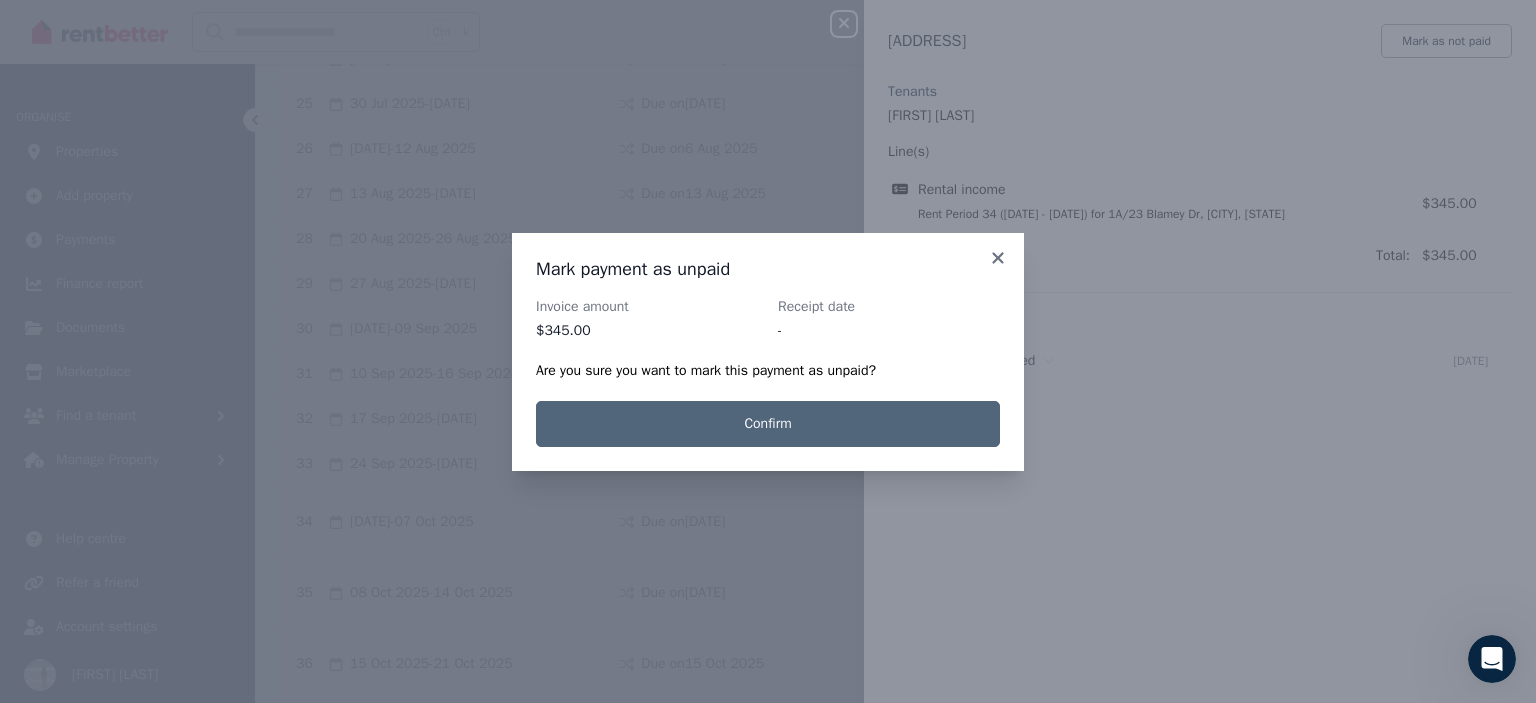 click on "Confirm" at bounding box center [768, 424] 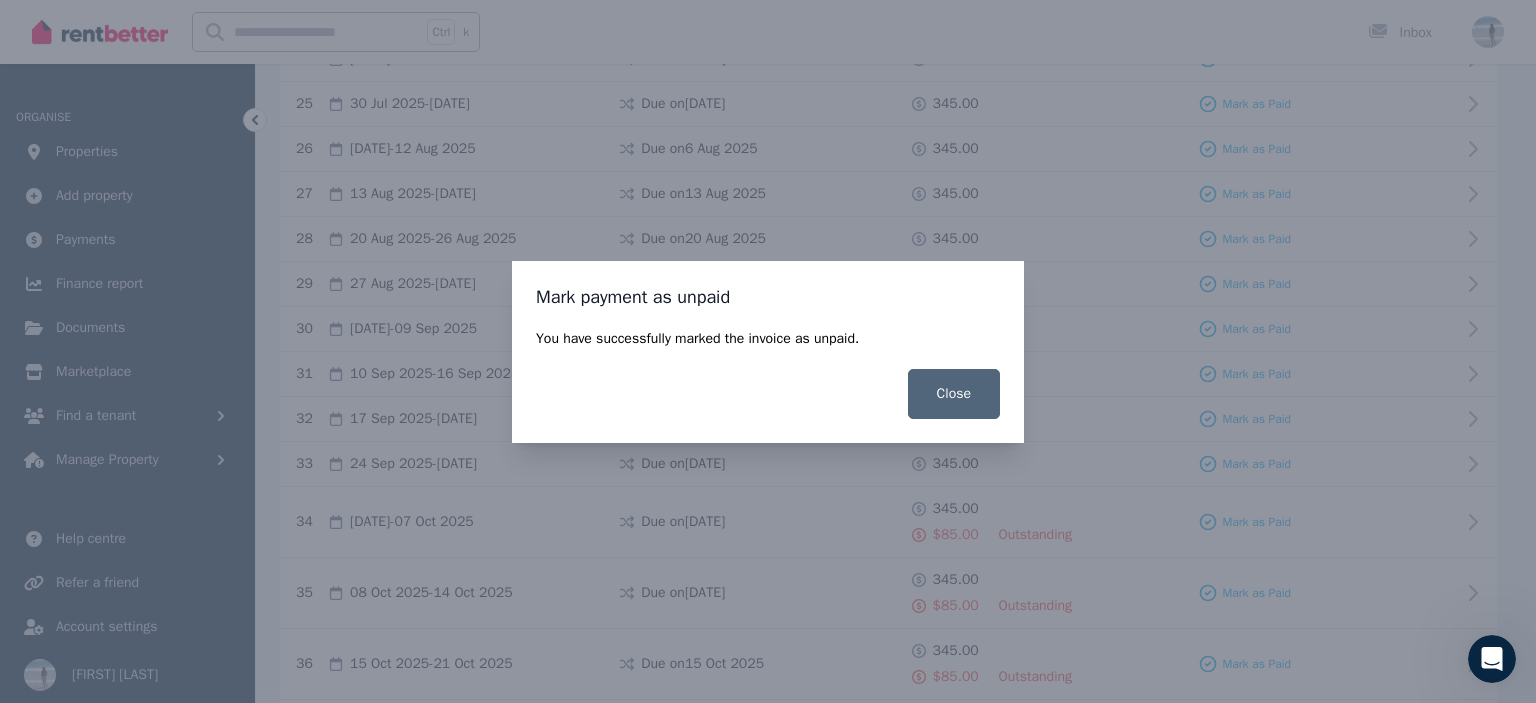 click on "Close" at bounding box center (954, 394) 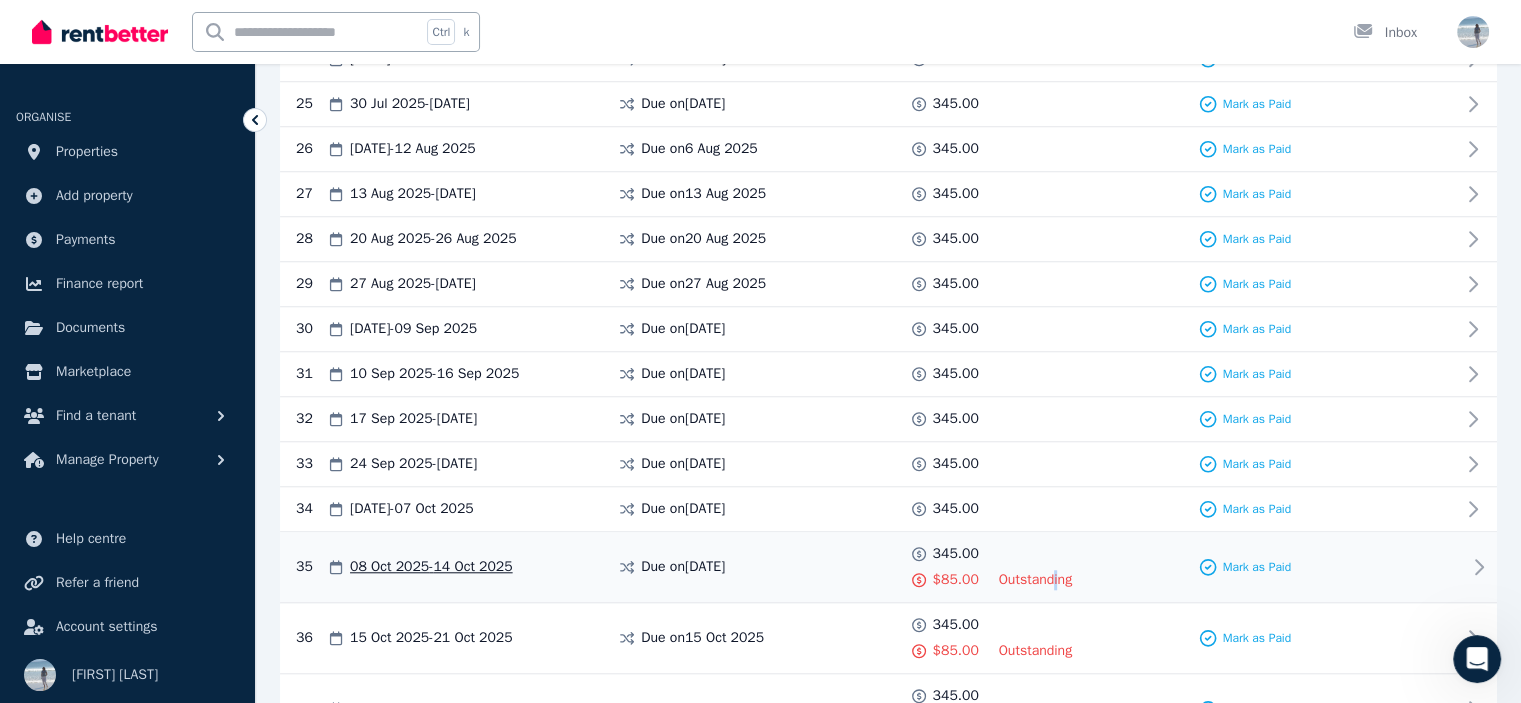 drag, startPoint x: 1047, startPoint y: 564, endPoint x: 1058, endPoint y: 565, distance: 11.045361 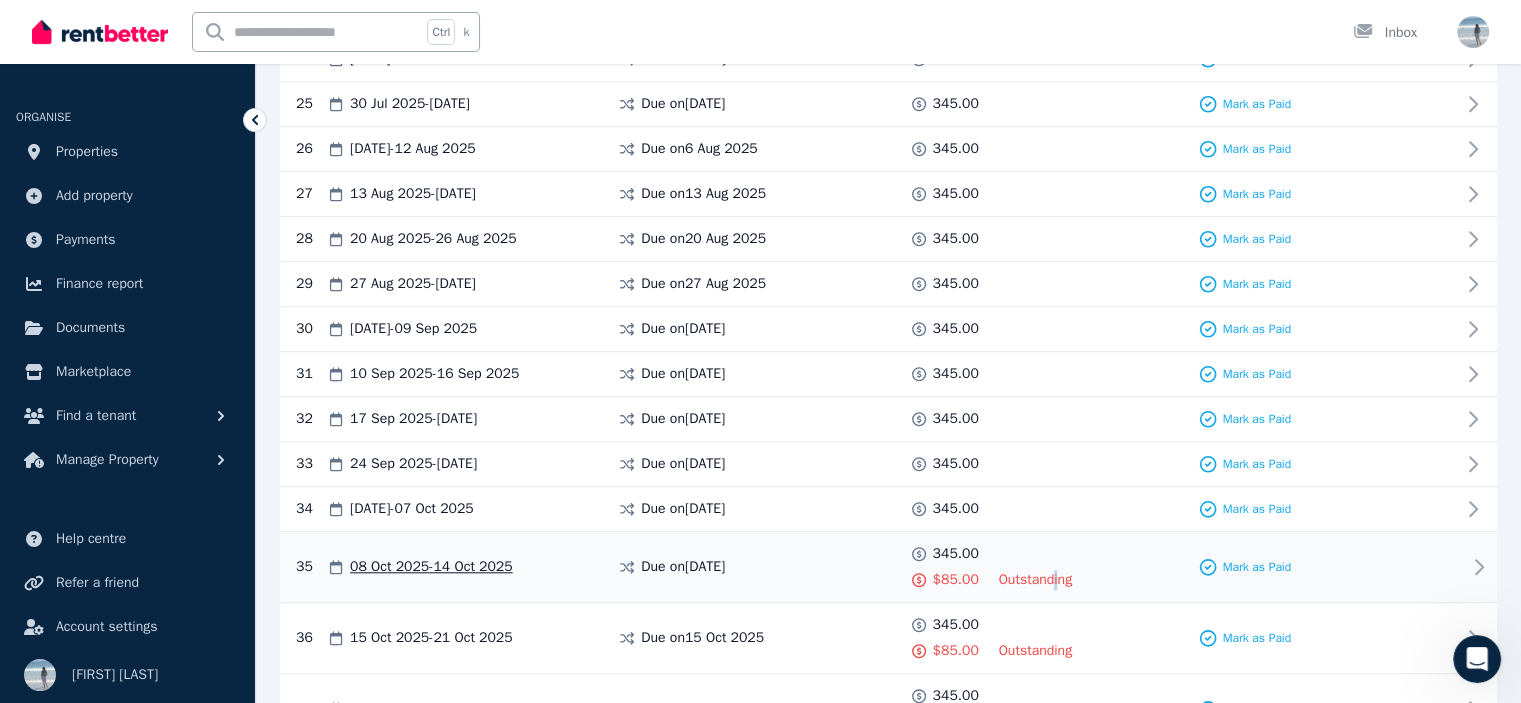 click on "Outstanding" at bounding box center [1036, 580] 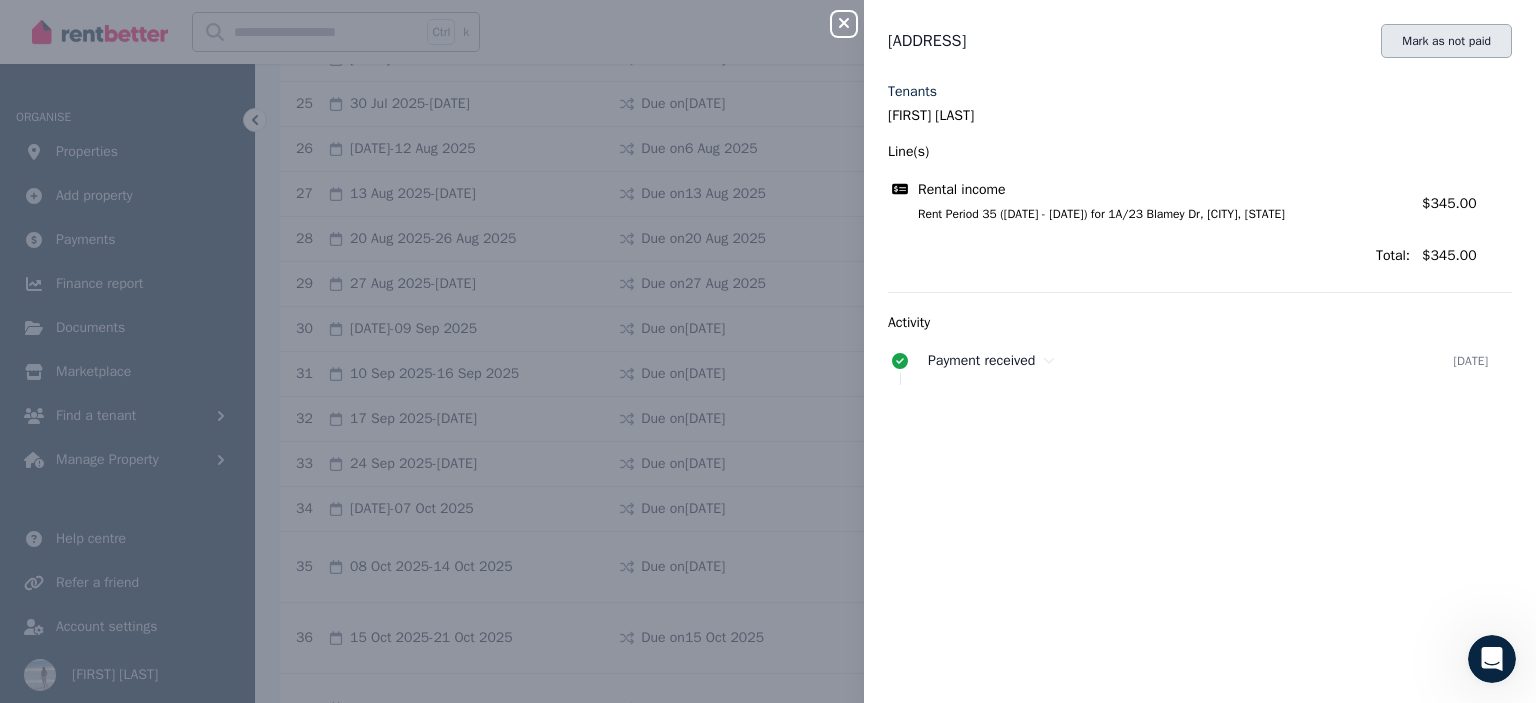 click on "Mark as not paid" at bounding box center [1446, 41] 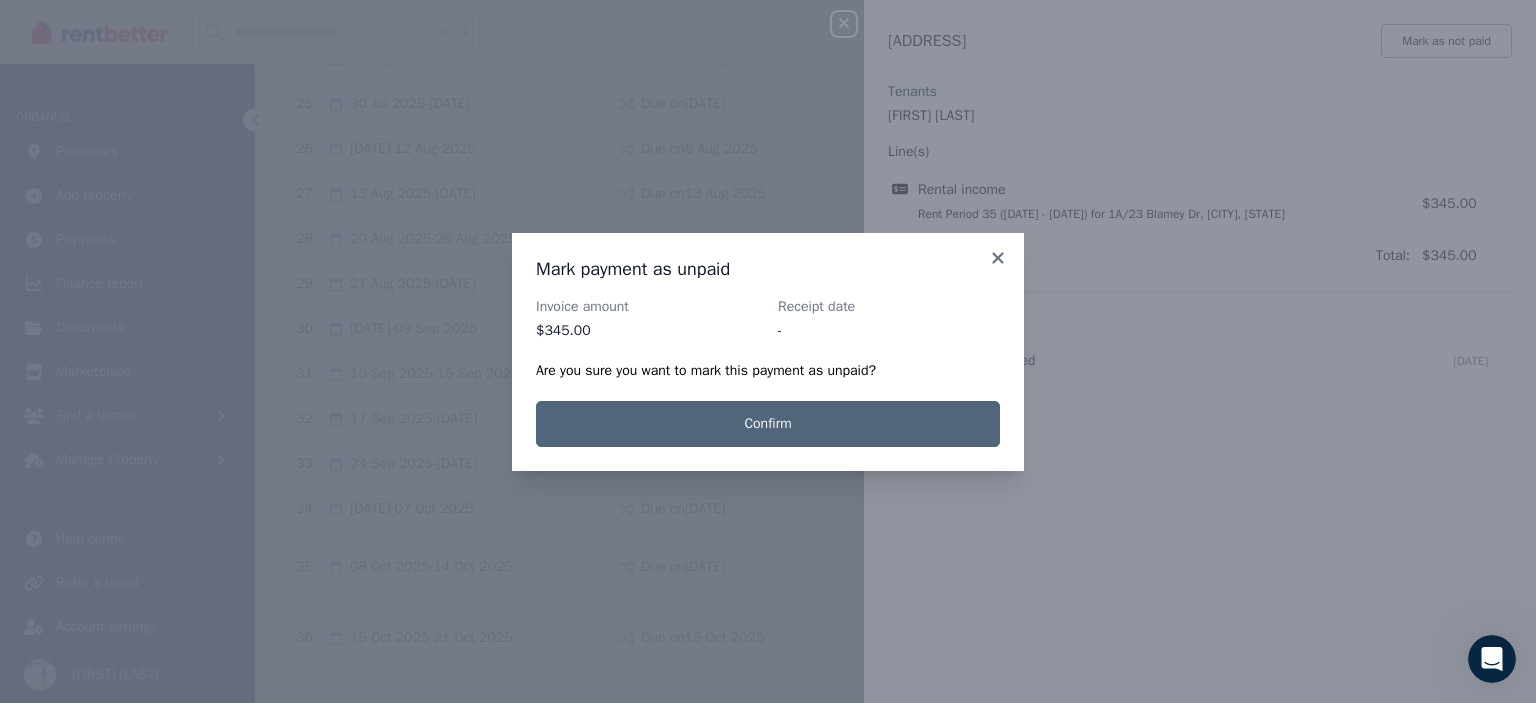 click on "Confirm" at bounding box center (768, 424) 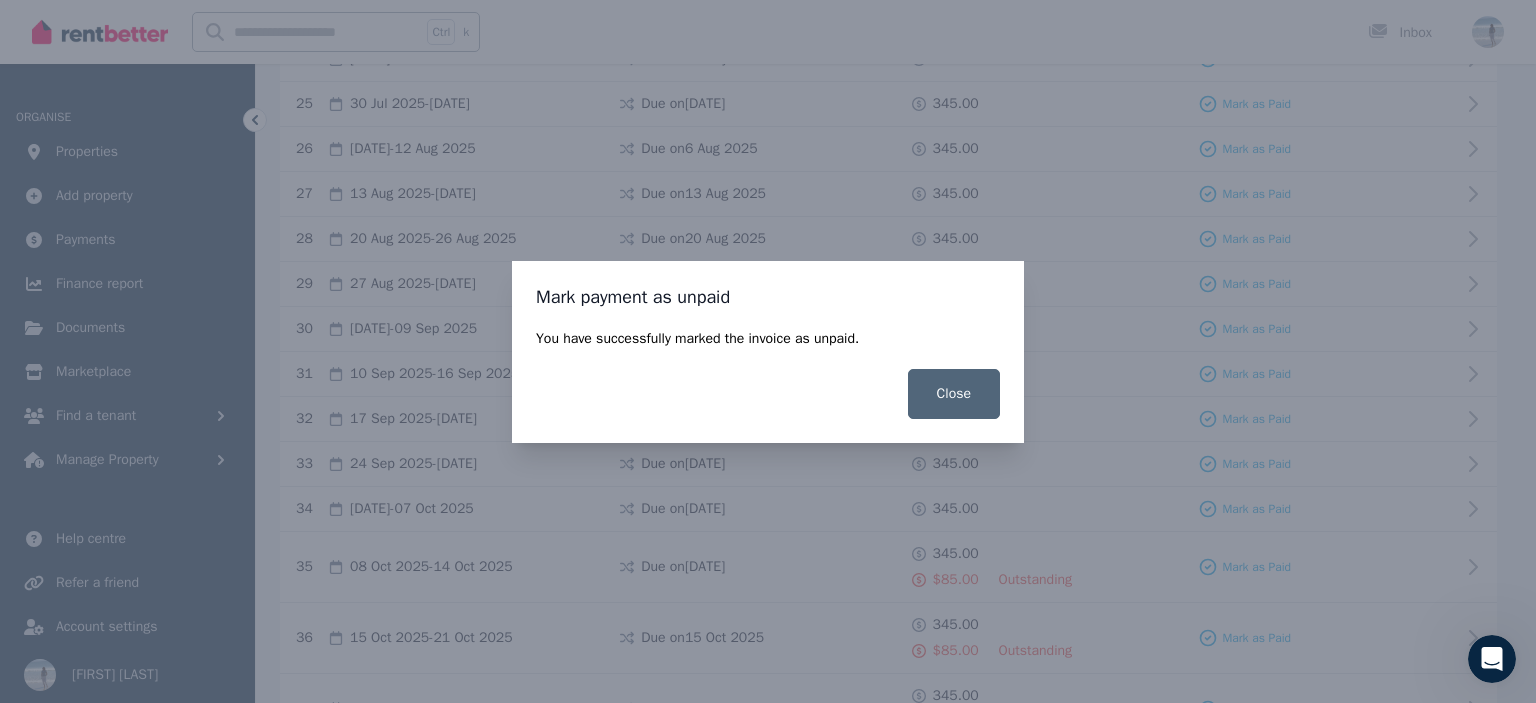 click on "Close" at bounding box center (954, 394) 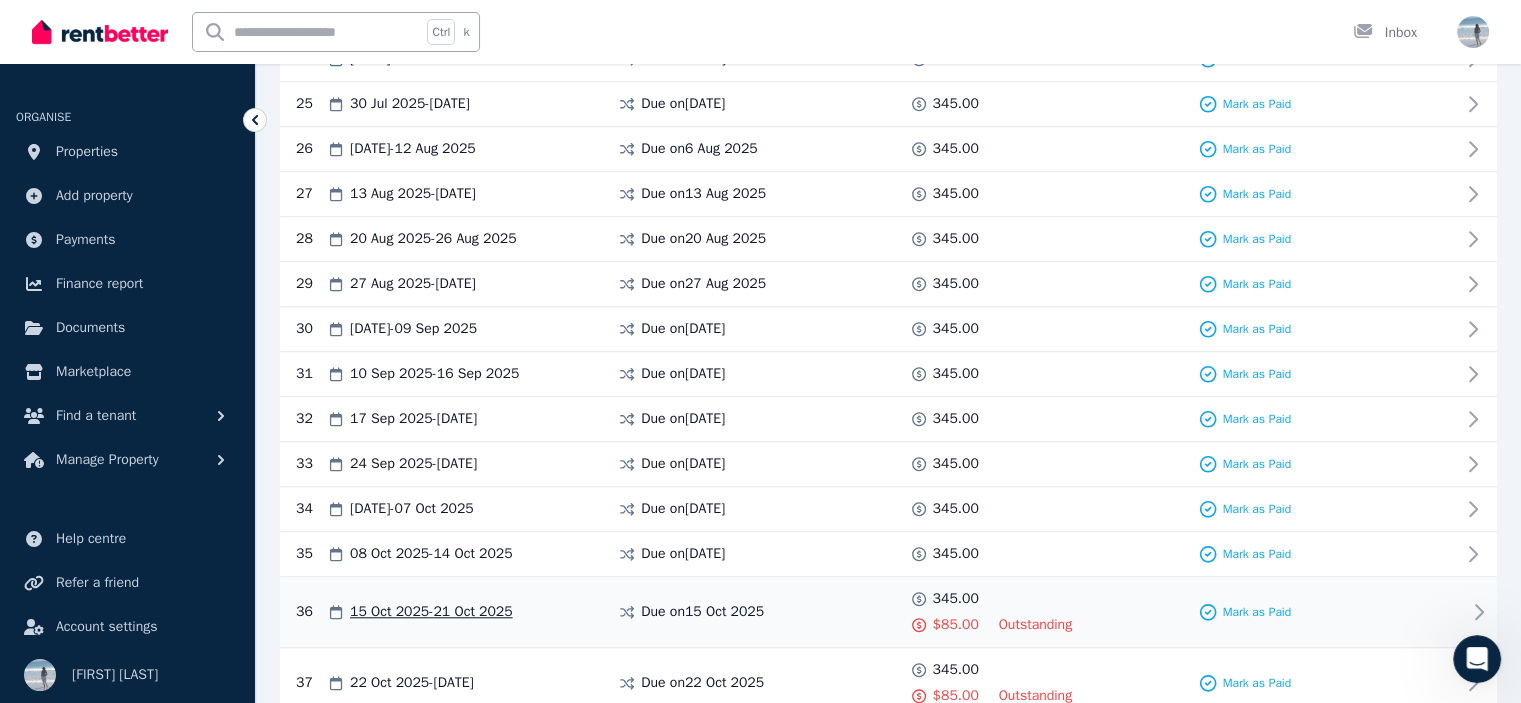 drag, startPoint x: 1019, startPoint y: 611, endPoint x: 1009, endPoint y: 608, distance: 10.440307 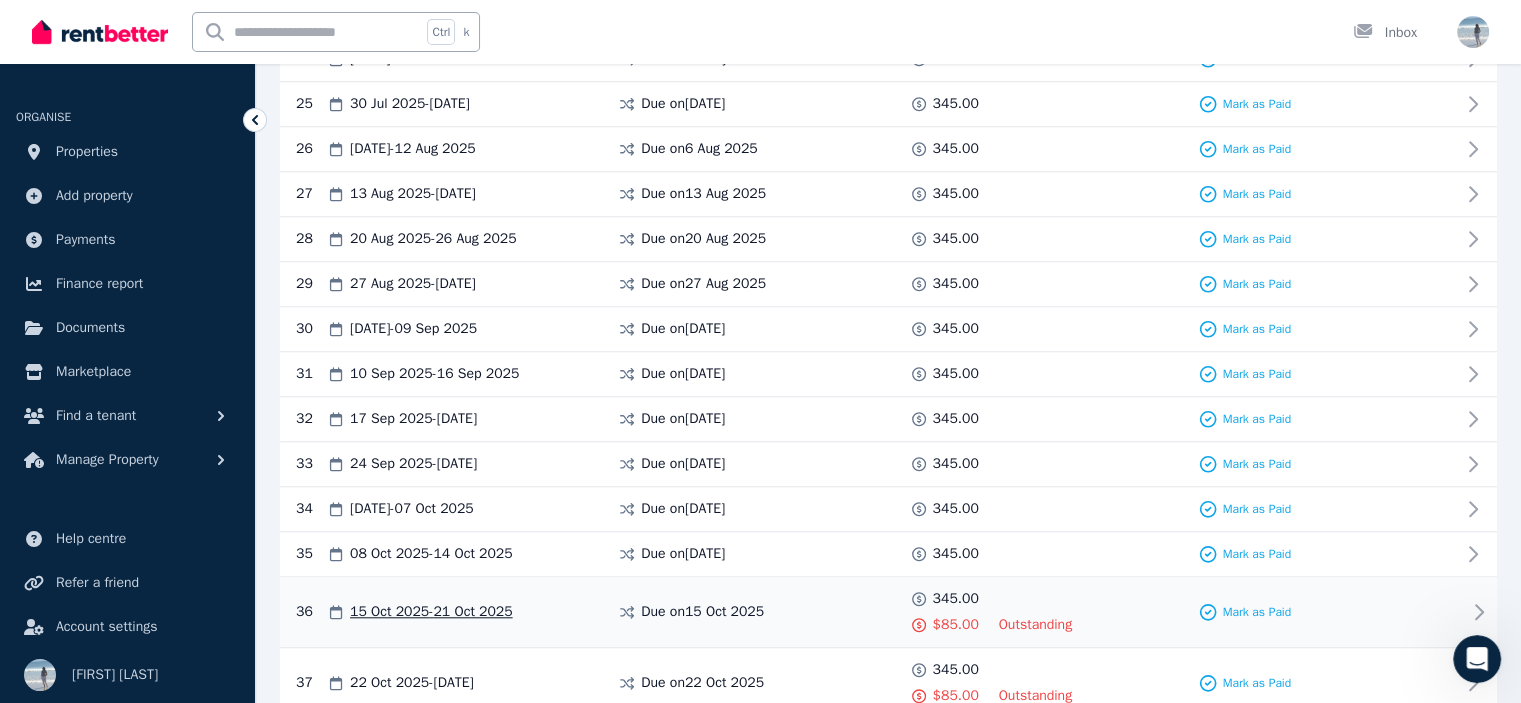 click on "Outstanding" at bounding box center [1036, 625] 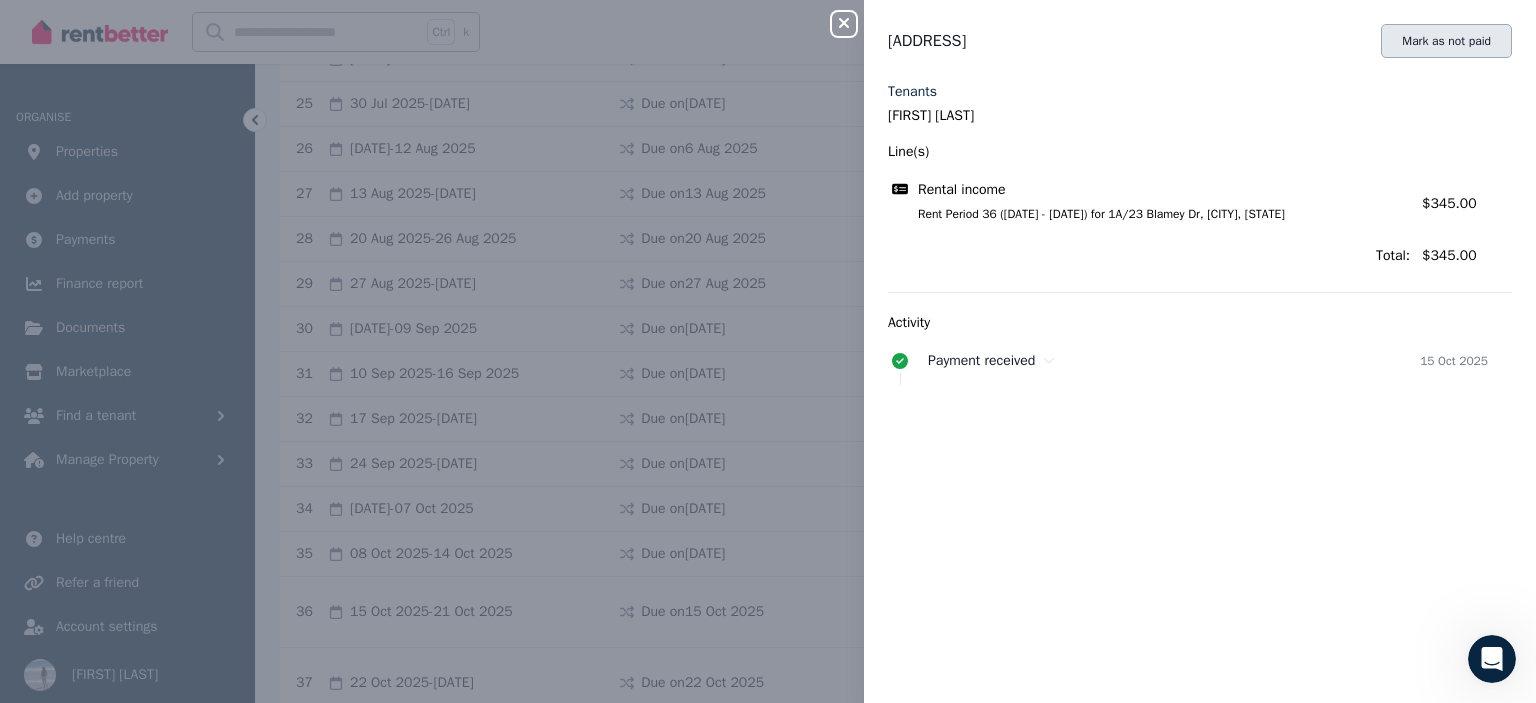 click on "Mark as not paid" at bounding box center (1446, 41) 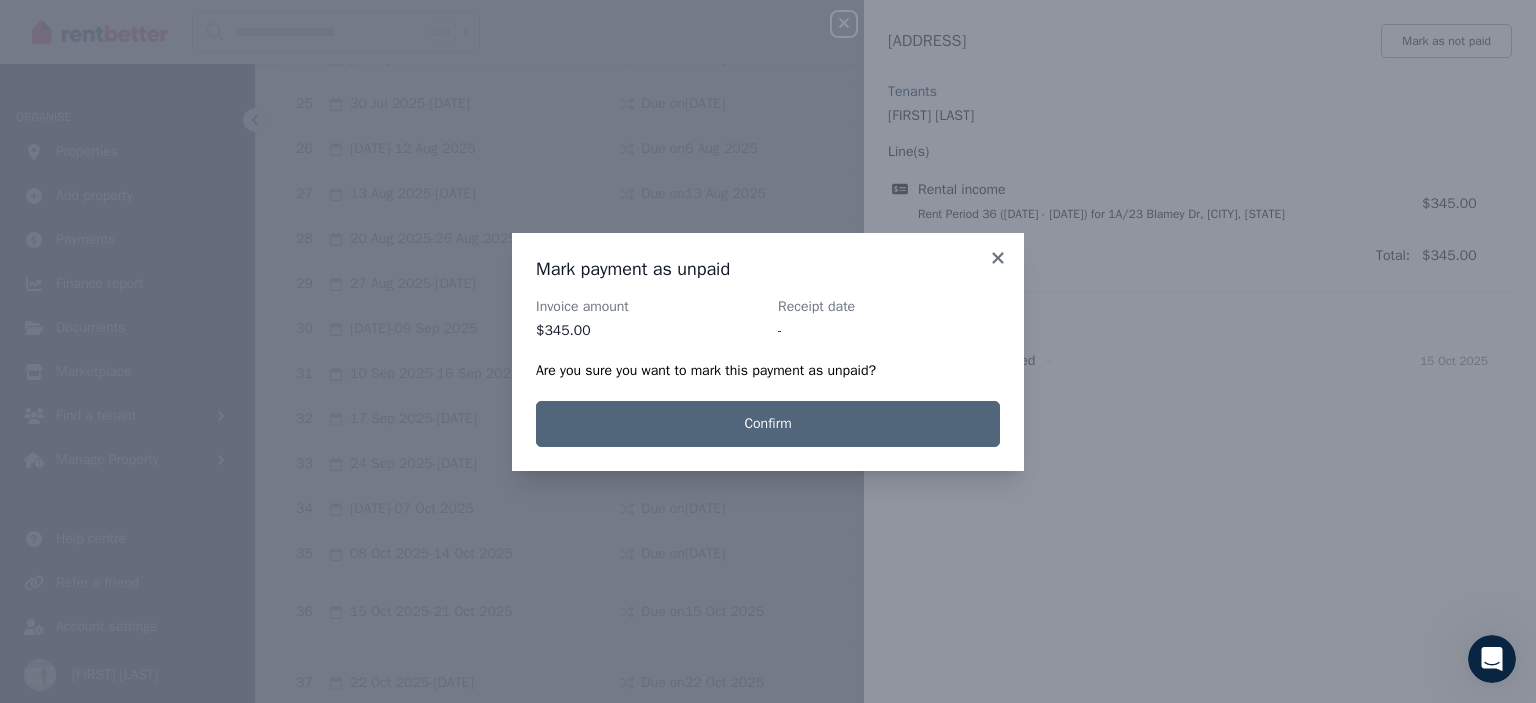click on "Confirm" at bounding box center [768, 424] 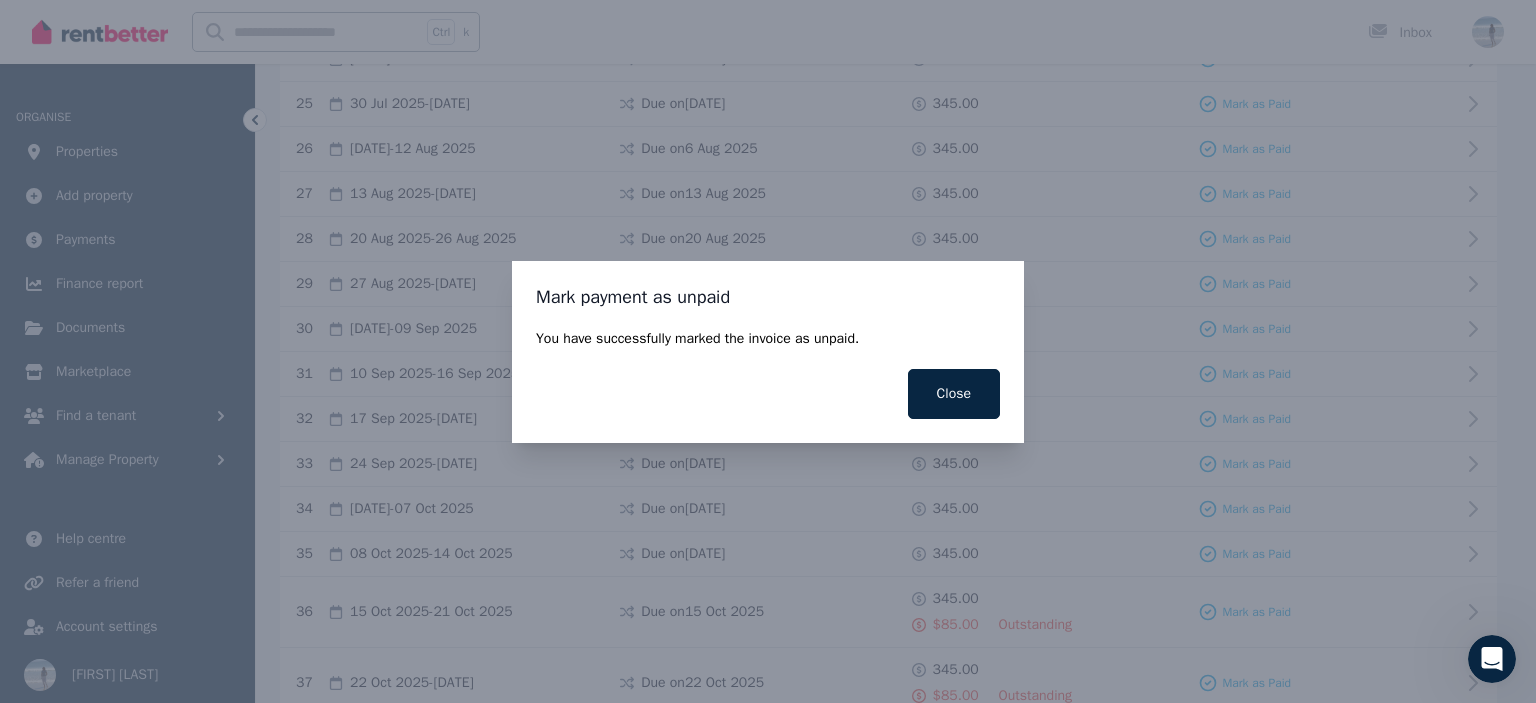 click on "Close" at bounding box center (954, 394) 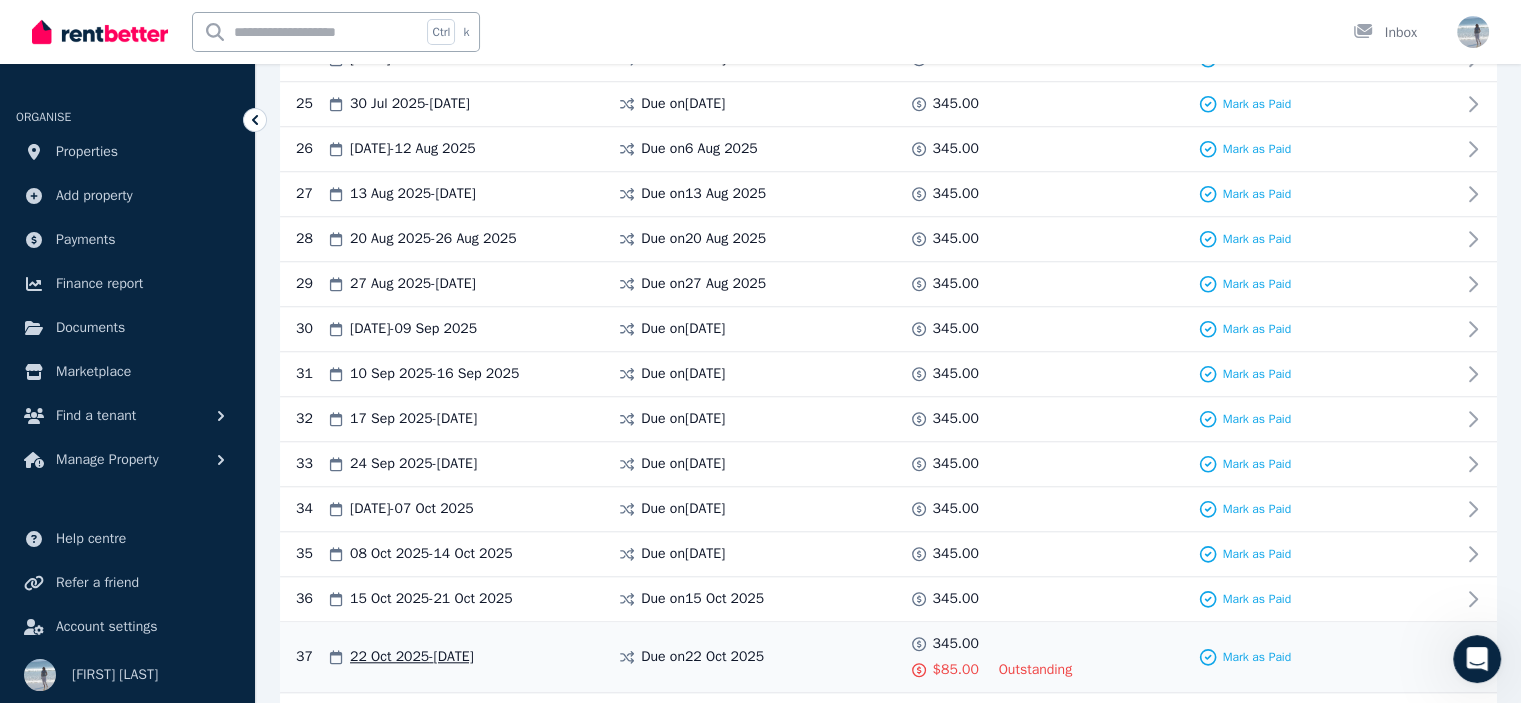 drag, startPoint x: 1025, startPoint y: 651, endPoint x: 1010, endPoint y: 654, distance: 15.297058 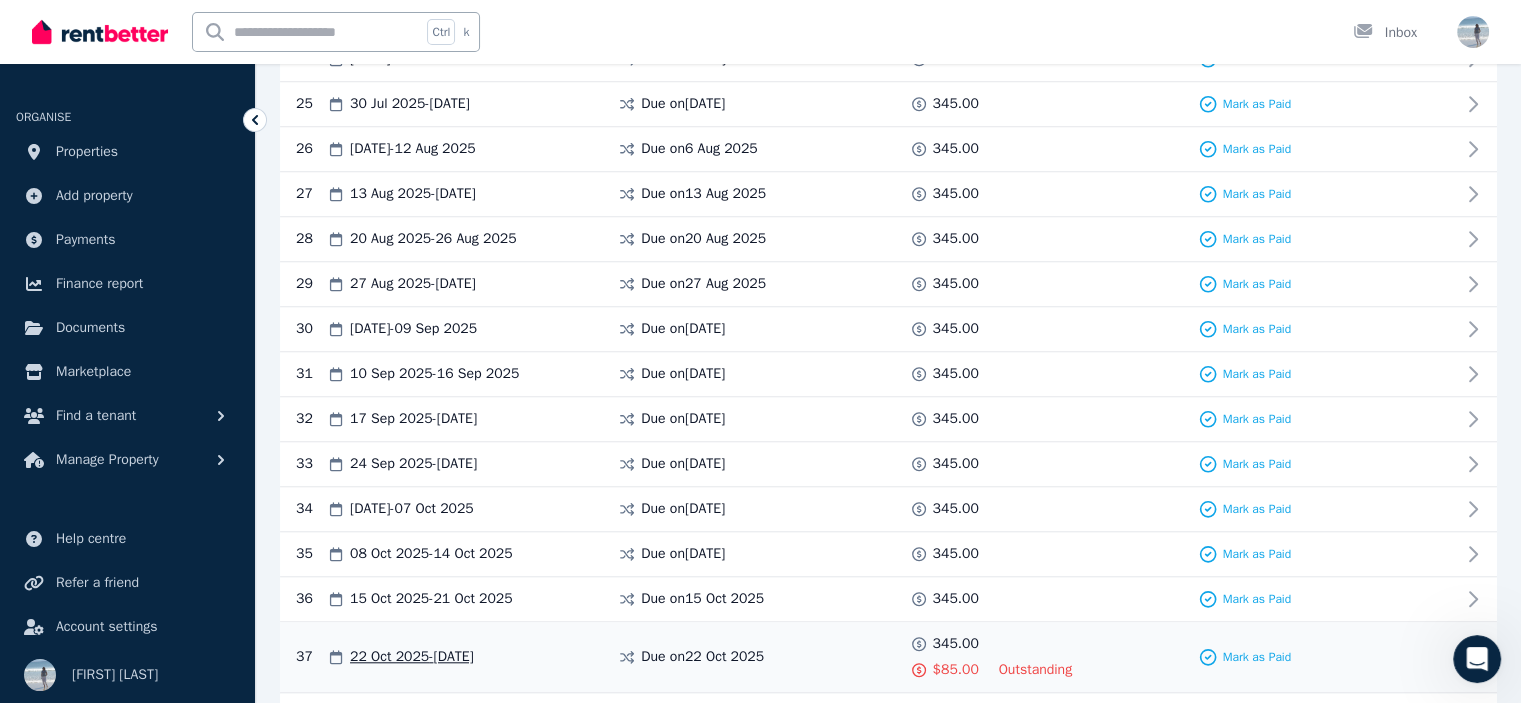 click on "Outstanding" at bounding box center (1036, 670) 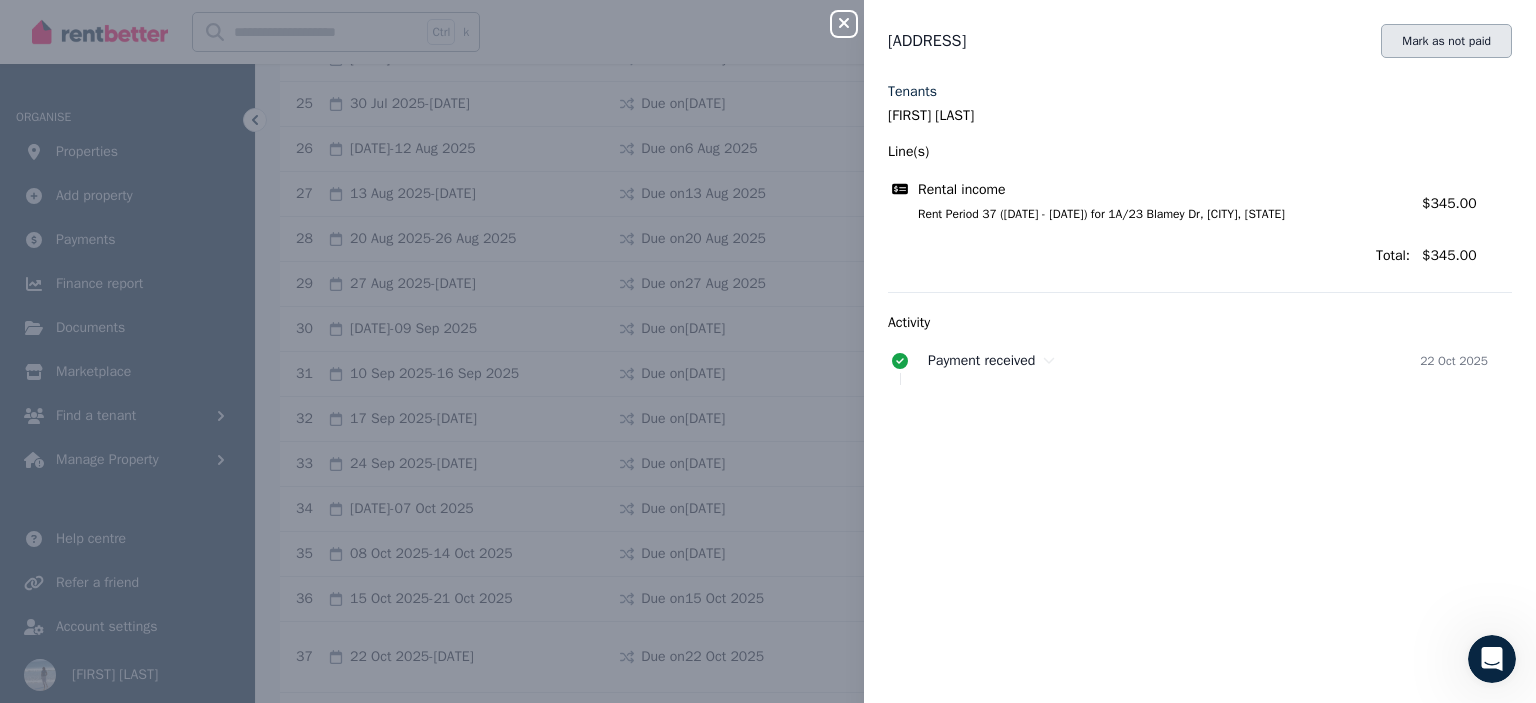 drag, startPoint x: 1423, startPoint y: 33, endPoint x: 1455, endPoint y: 36, distance: 32.140316 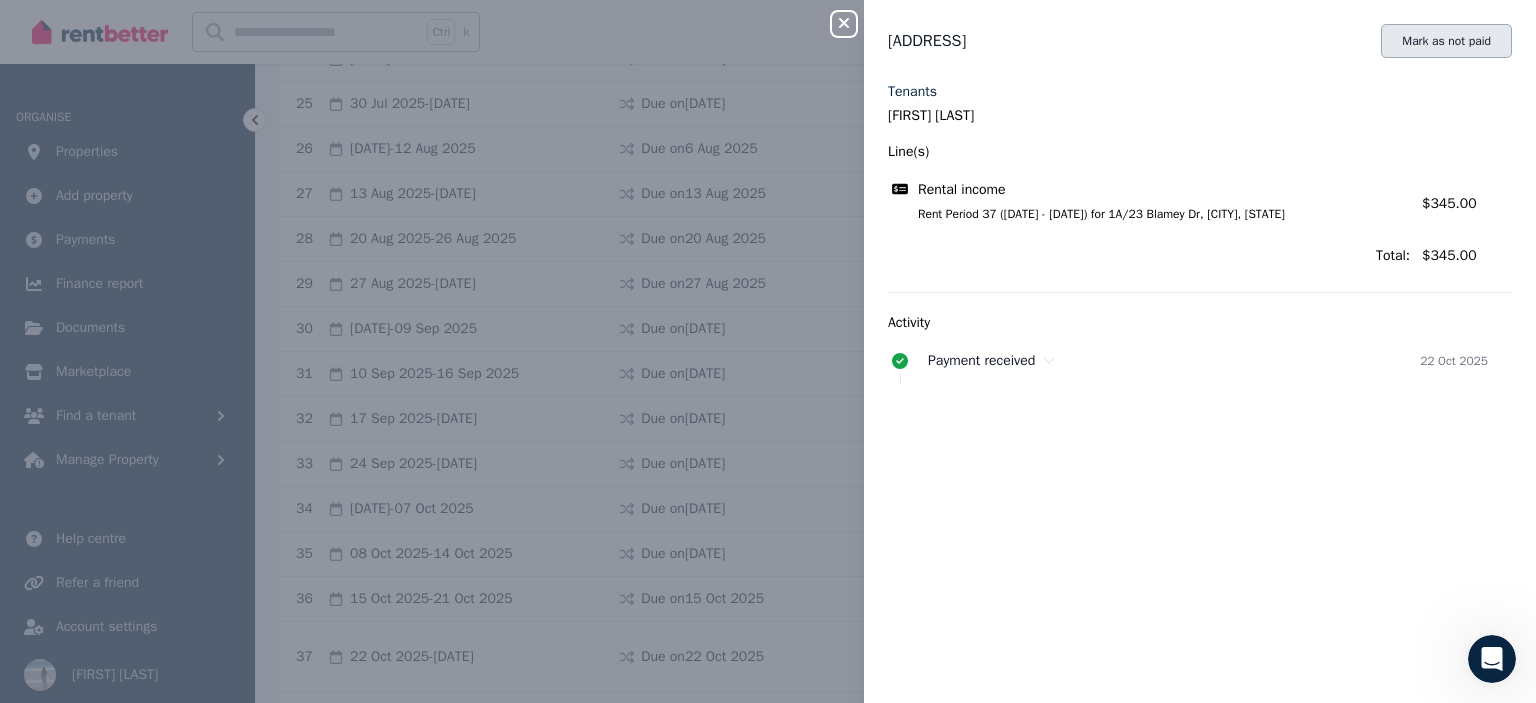 click on "Mark as not paid" at bounding box center [1446, 41] 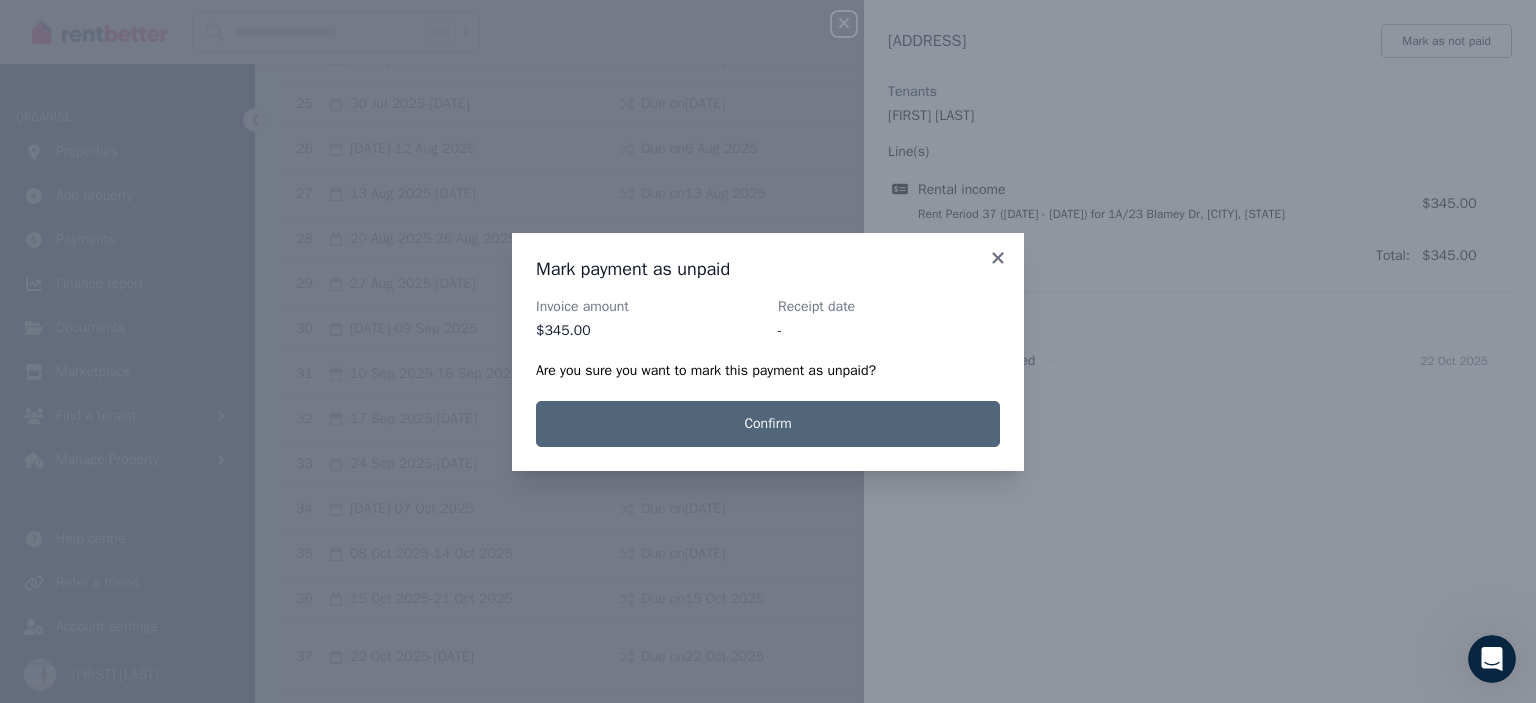 click on "Confirm" at bounding box center (768, 424) 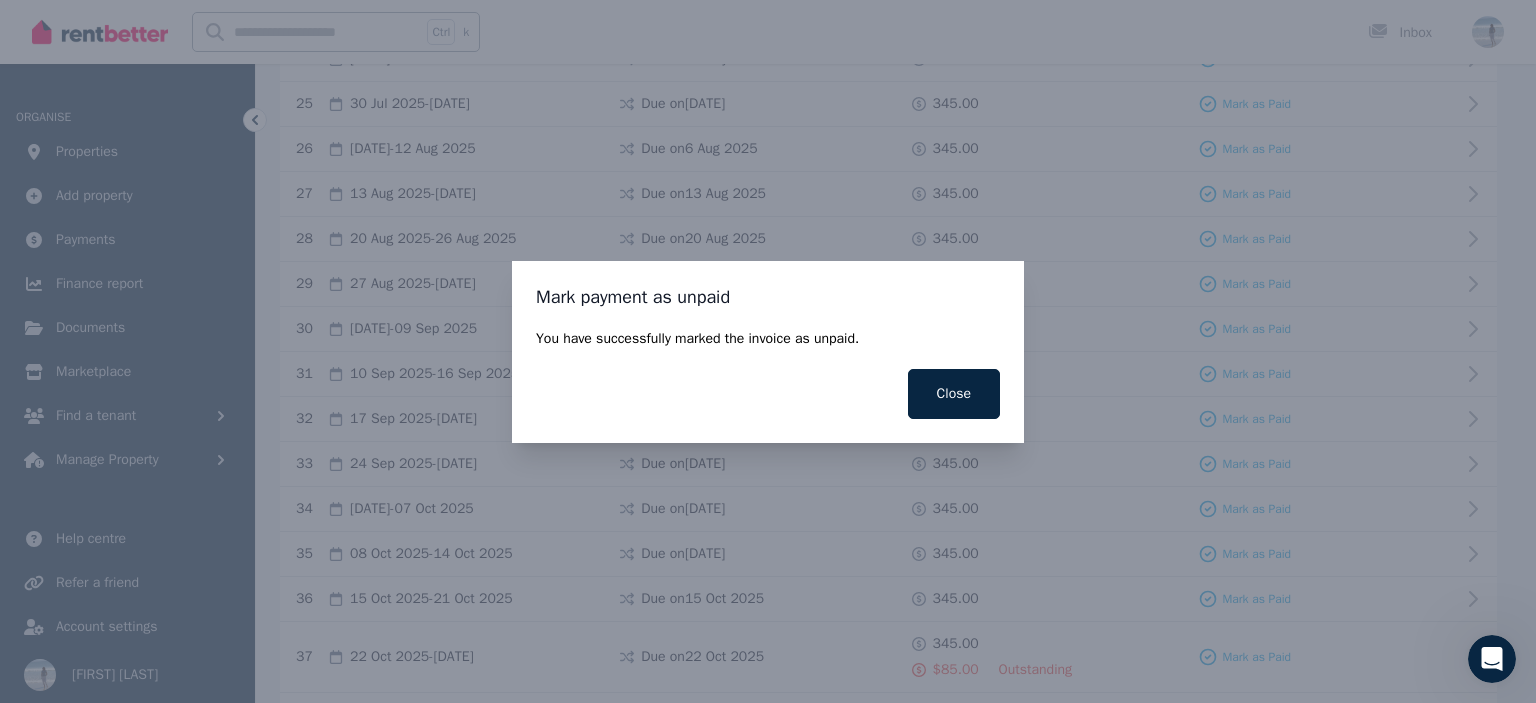 click on "Close" at bounding box center (954, 394) 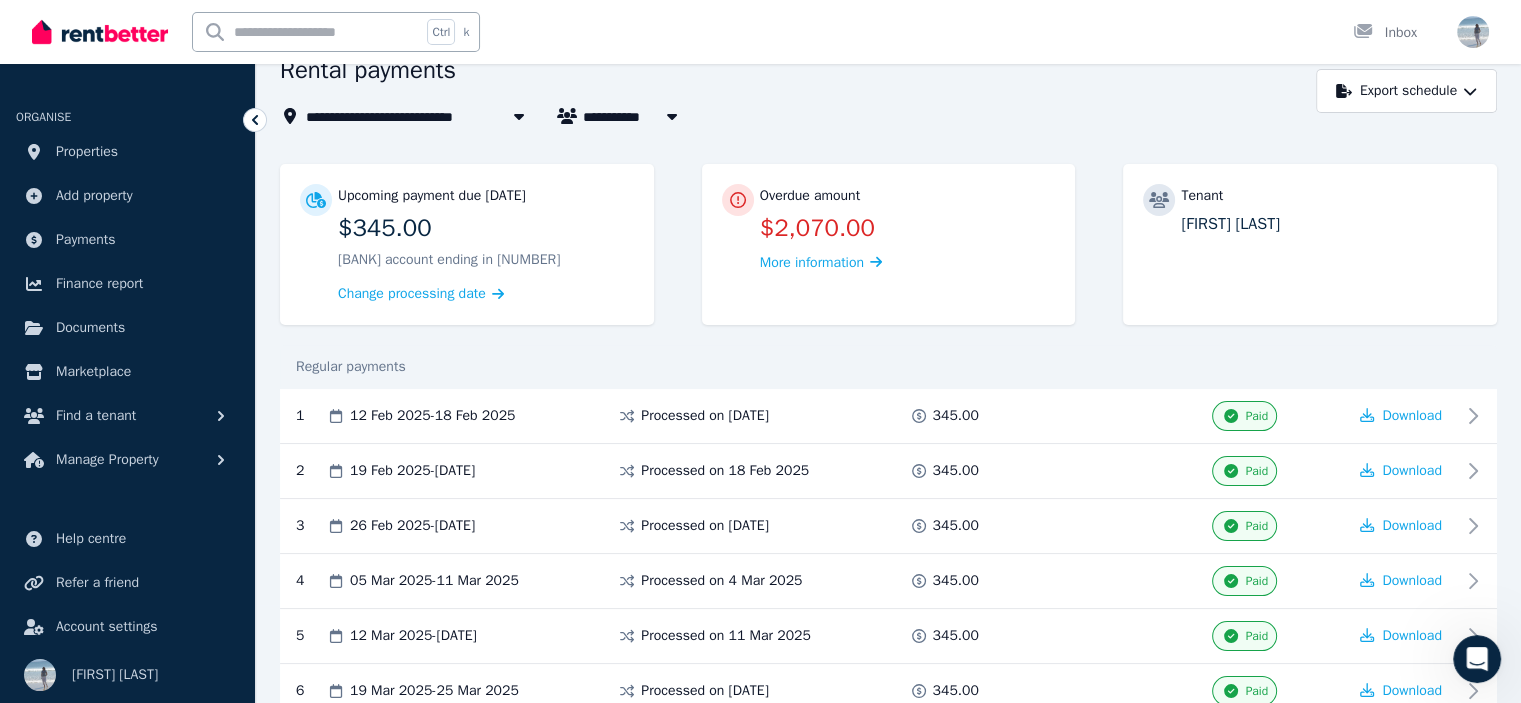 scroll, scrollTop: 101, scrollLeft: 0, axis: vertical 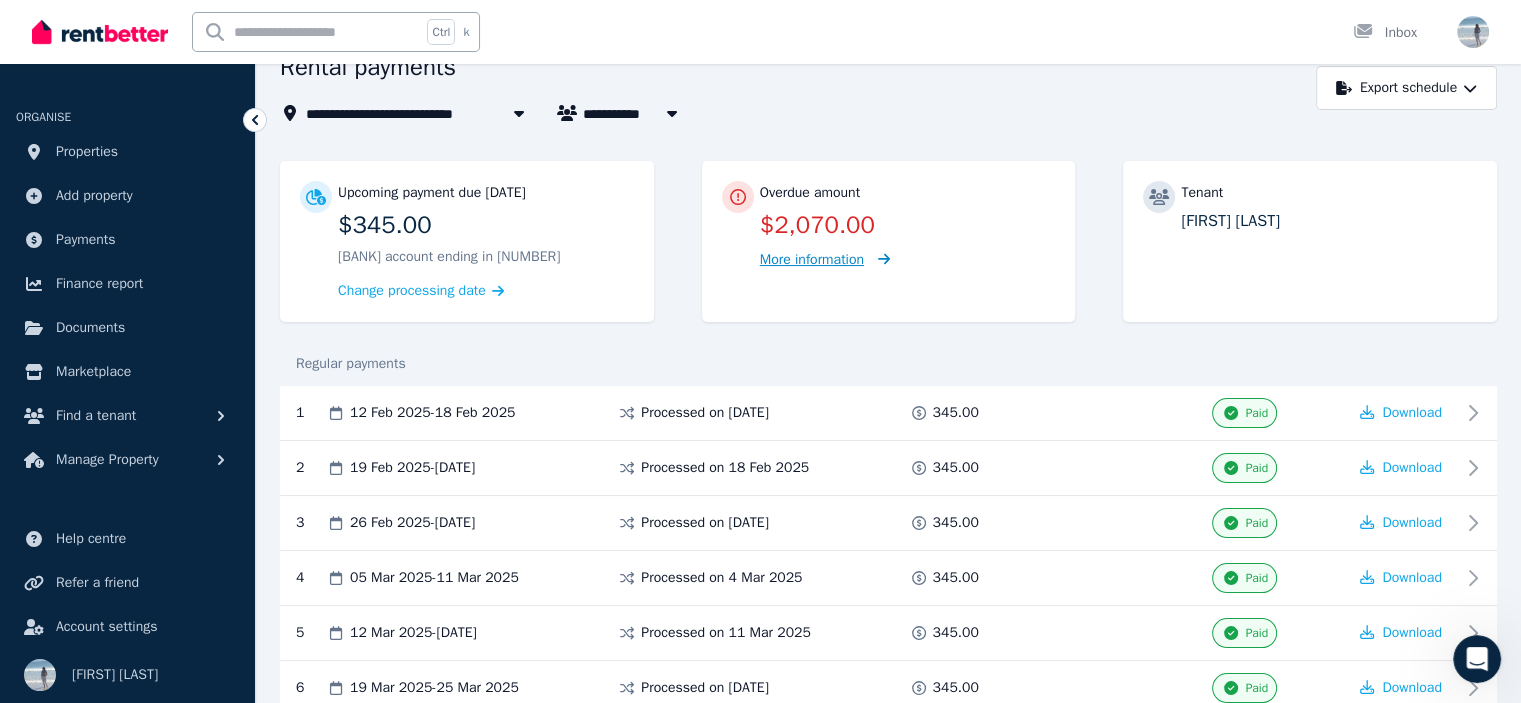 click on "More information" at bounding box center [812, 259] 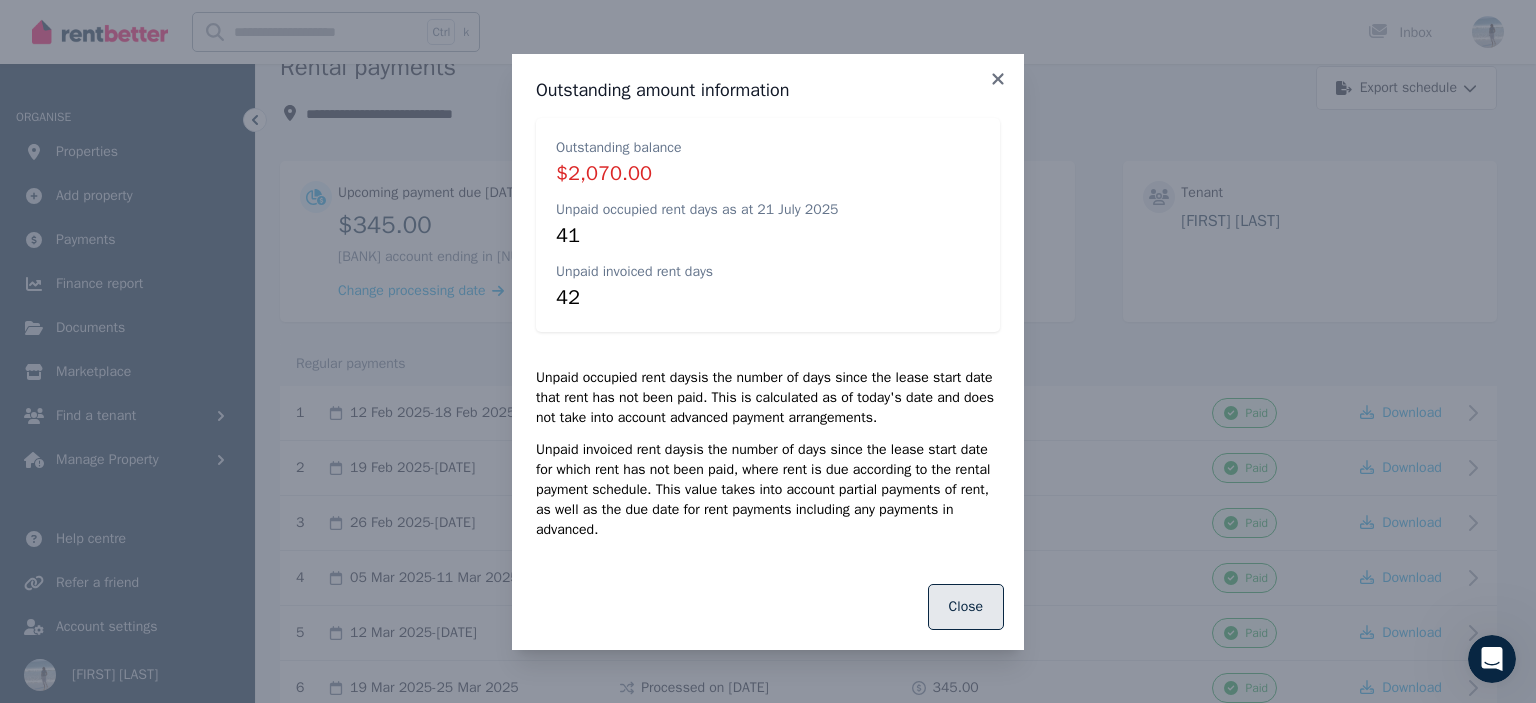 click on "Close" at bounding box center (966, 607) 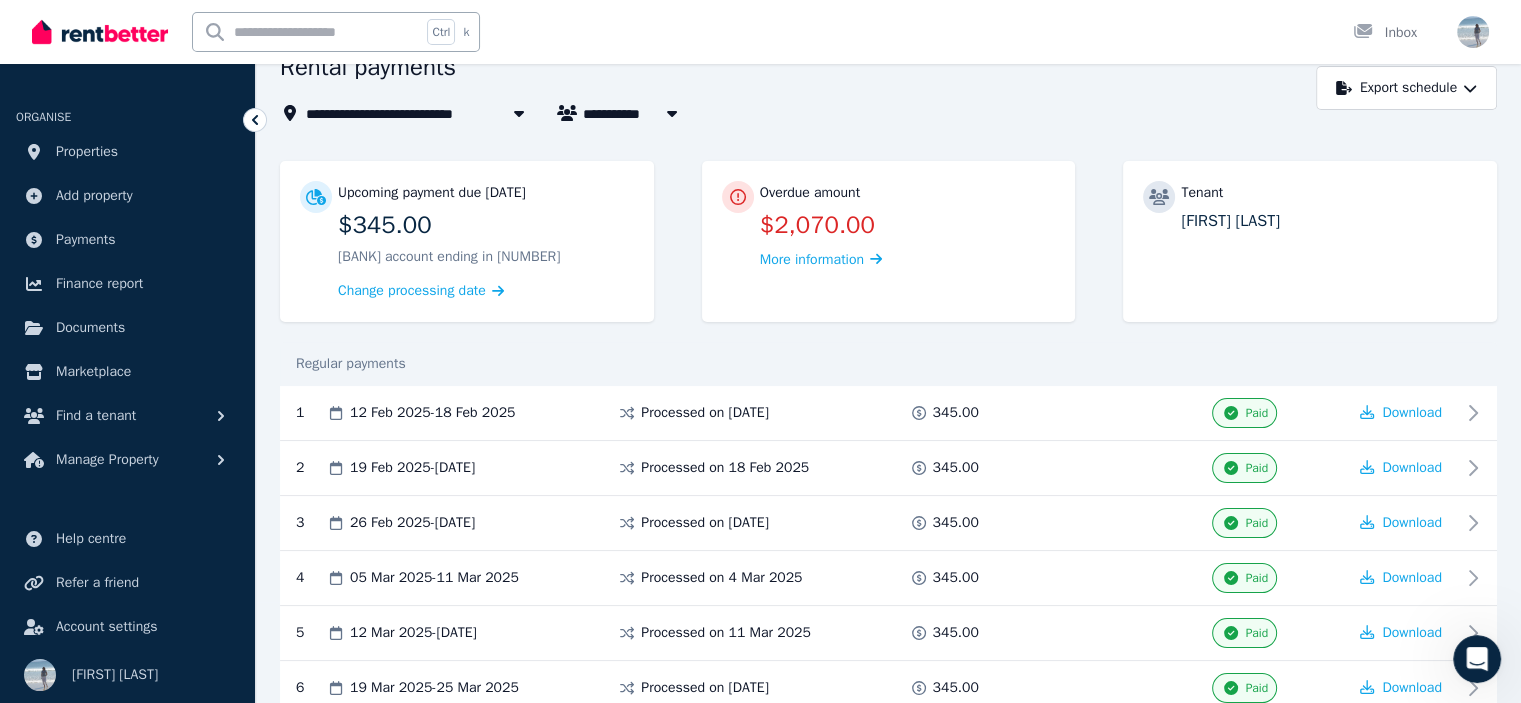 drag, startPoint x: 964, startPoint y: 599, endPoint x: 872, endPoint y: 79, distance: 528.07574 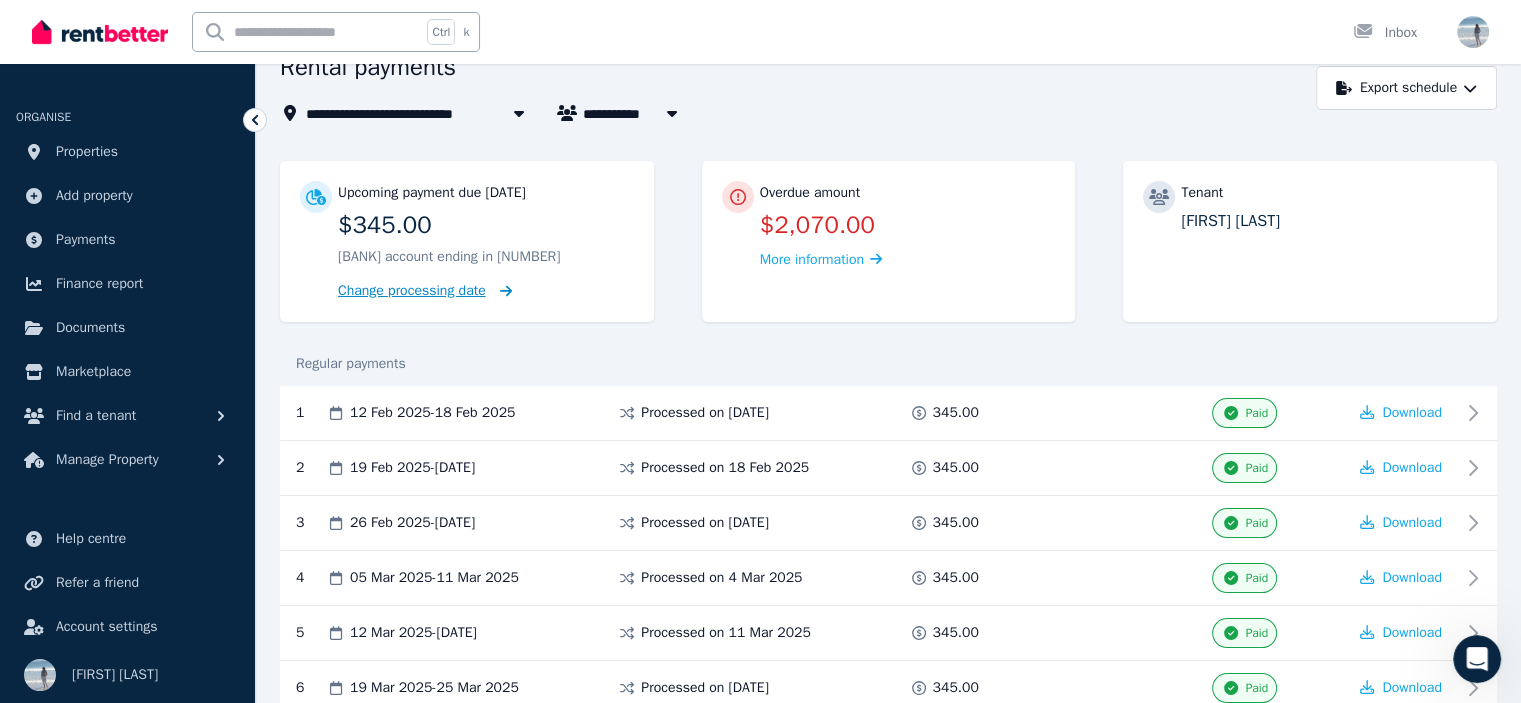 drag, startPoint x: 1524, startPoint y: 152, endPoint x: 430, endPoint y: 291, distance: 1102.795 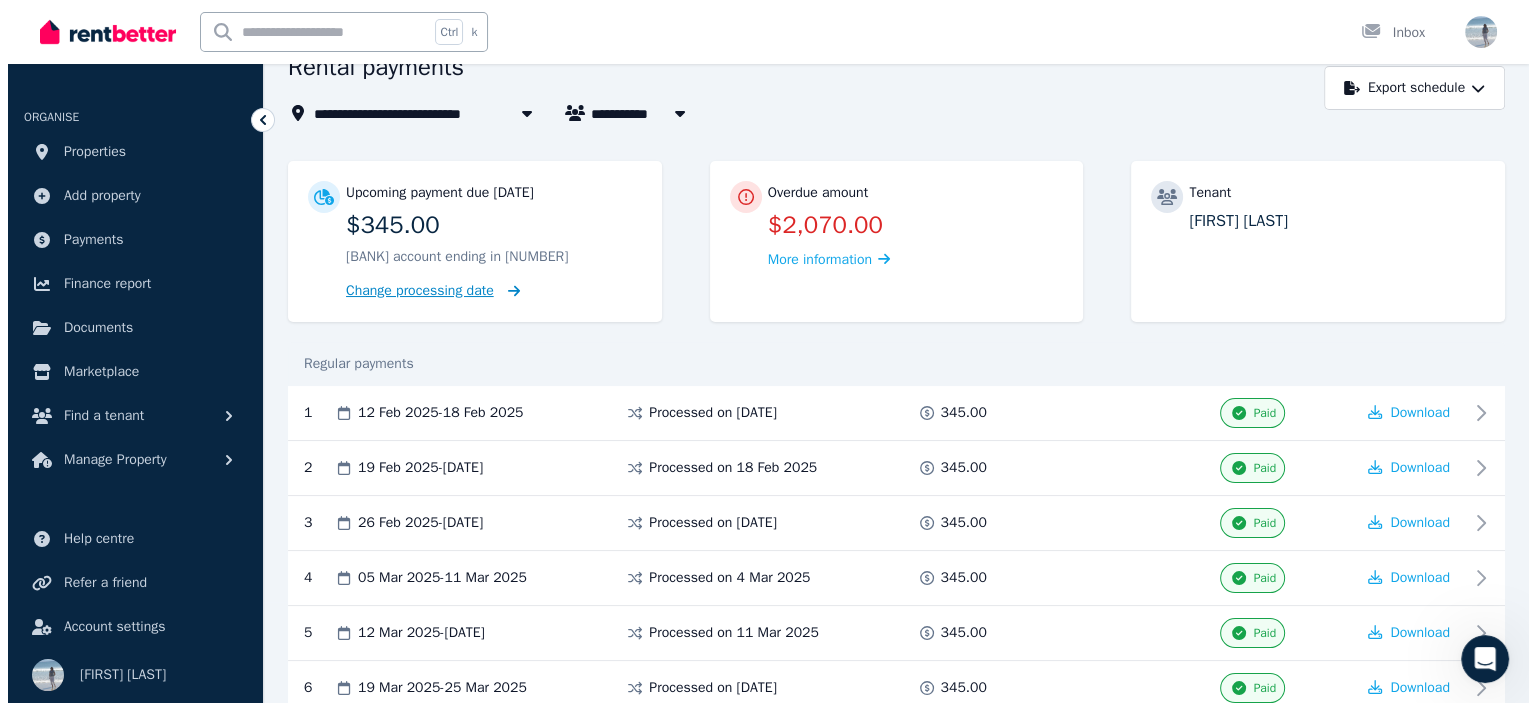 scroll, scrollTop: 0, scrollLeft: 0, axis: both 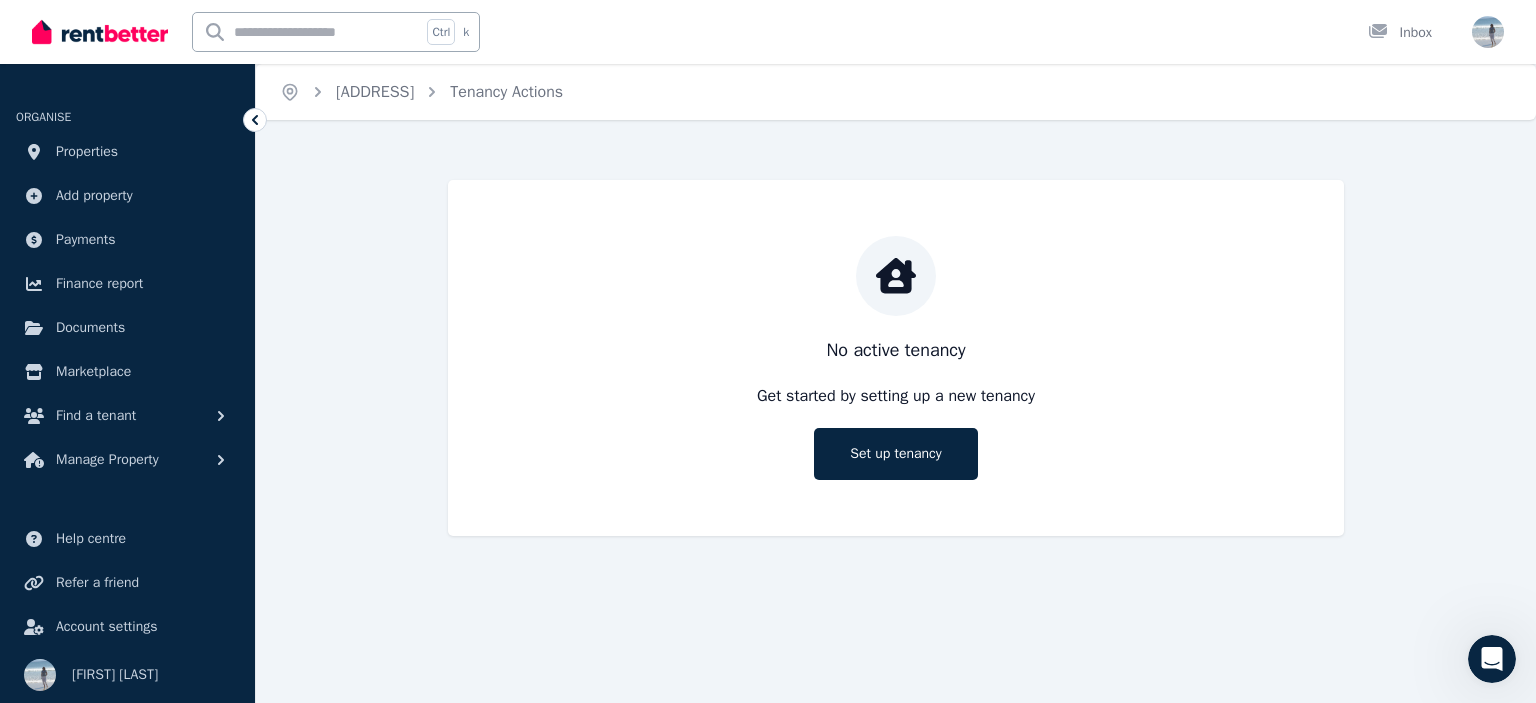 click 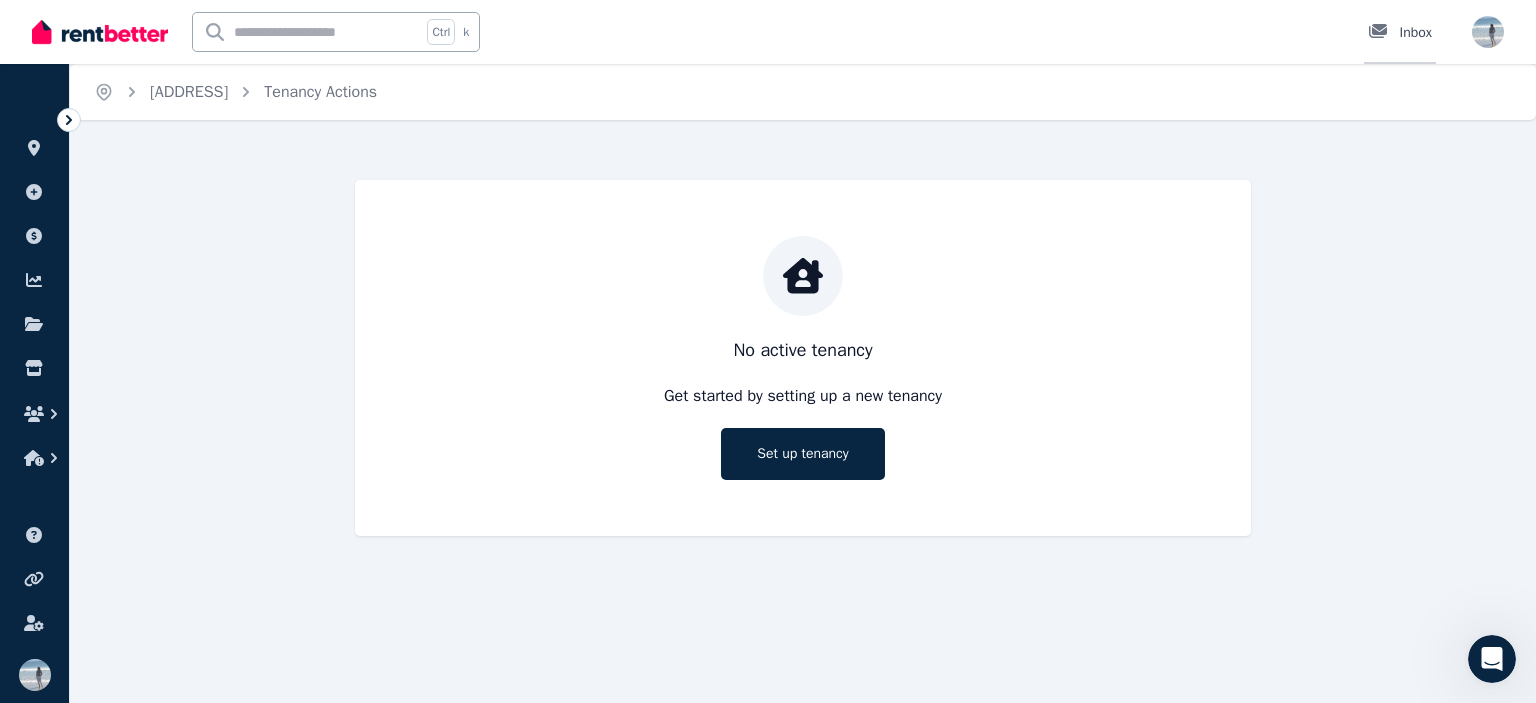 click on "Inbox" at bounding box center [1400, 33] 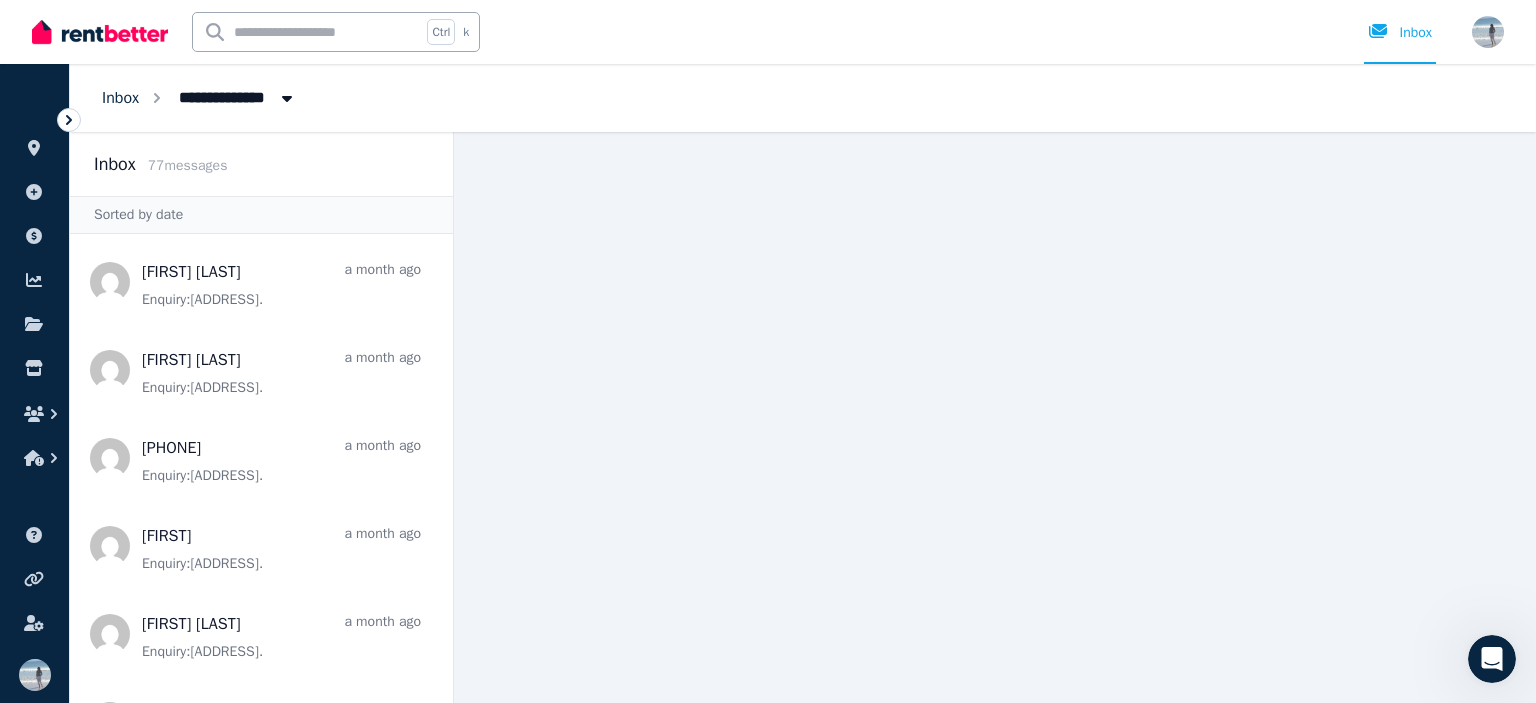 click on "Inbox" at bounding box center (120, 98) 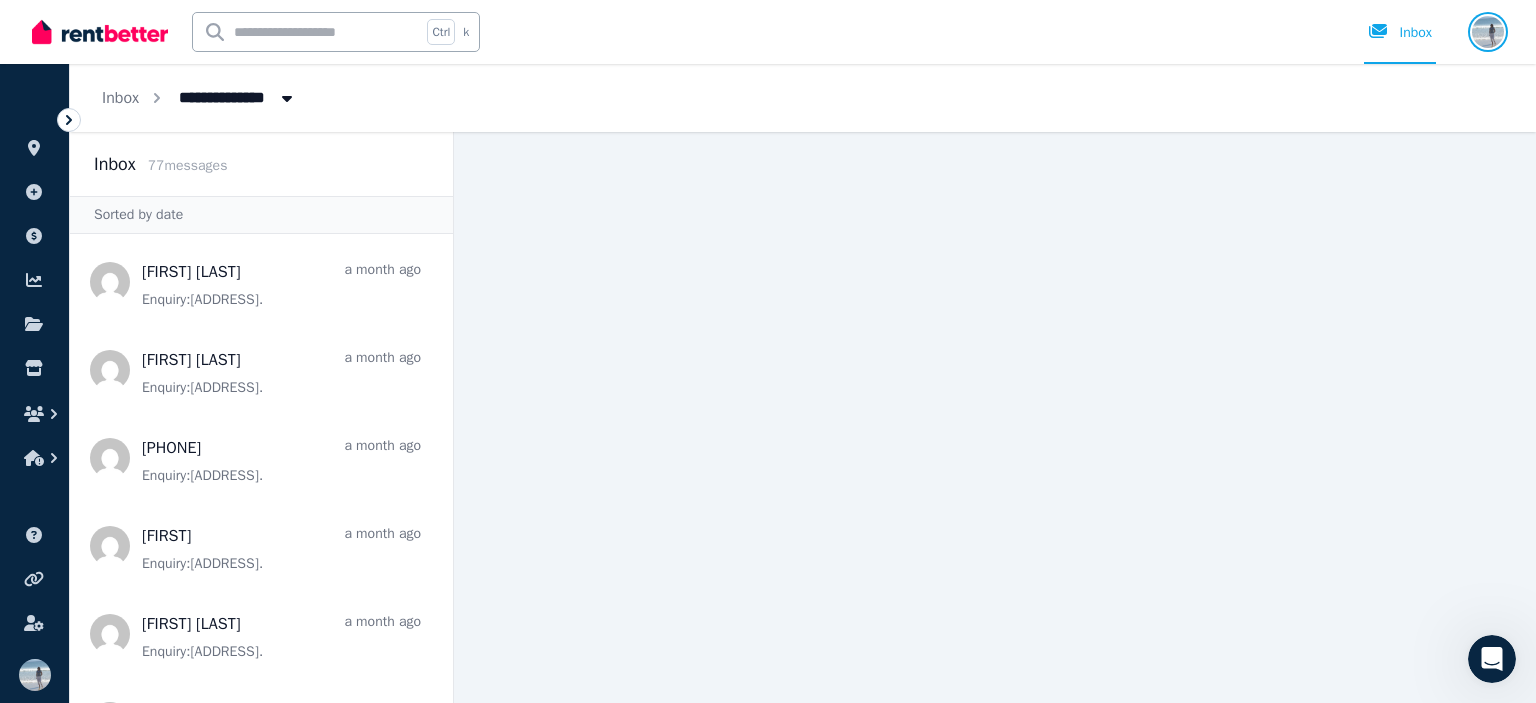 click at bounding box center (1488, 32) 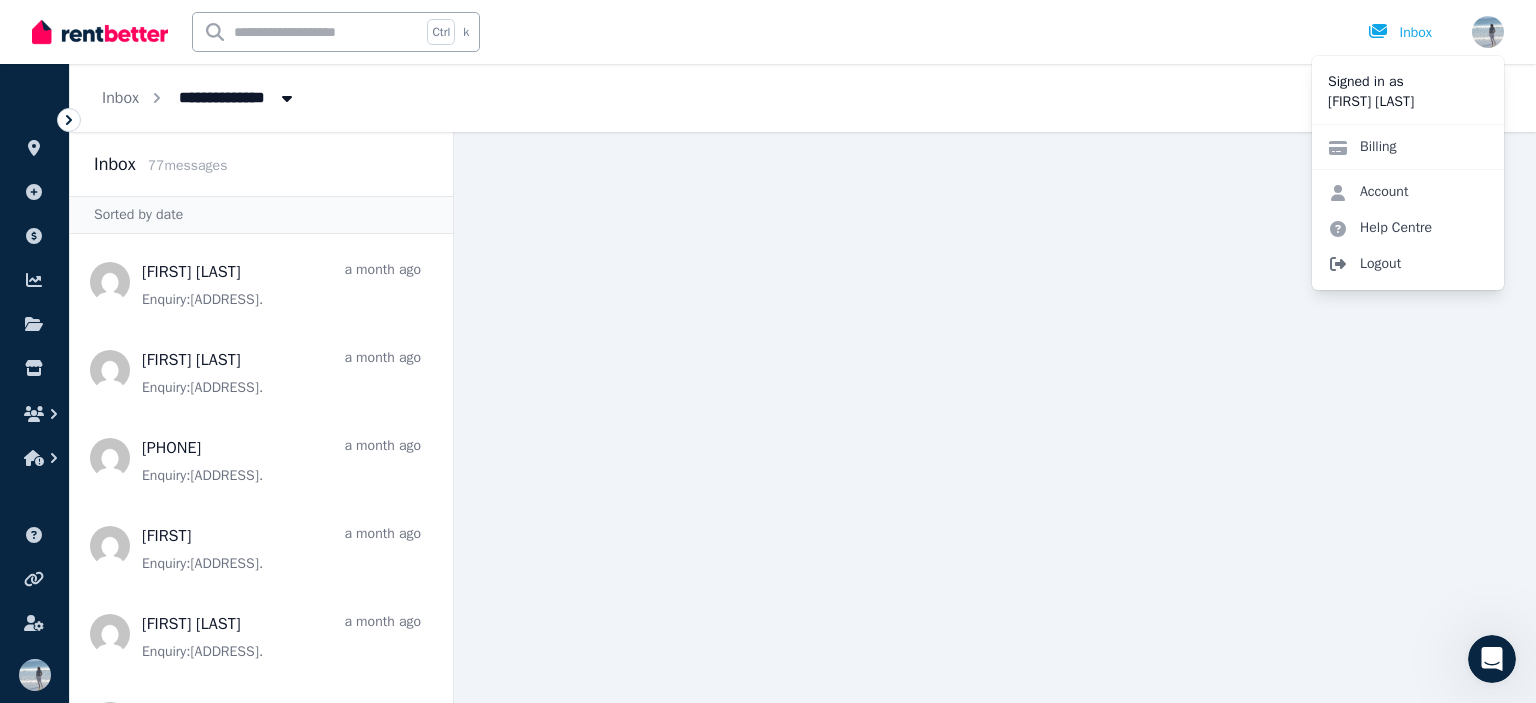 click on "Logout" at bounding box center (1408, 264) 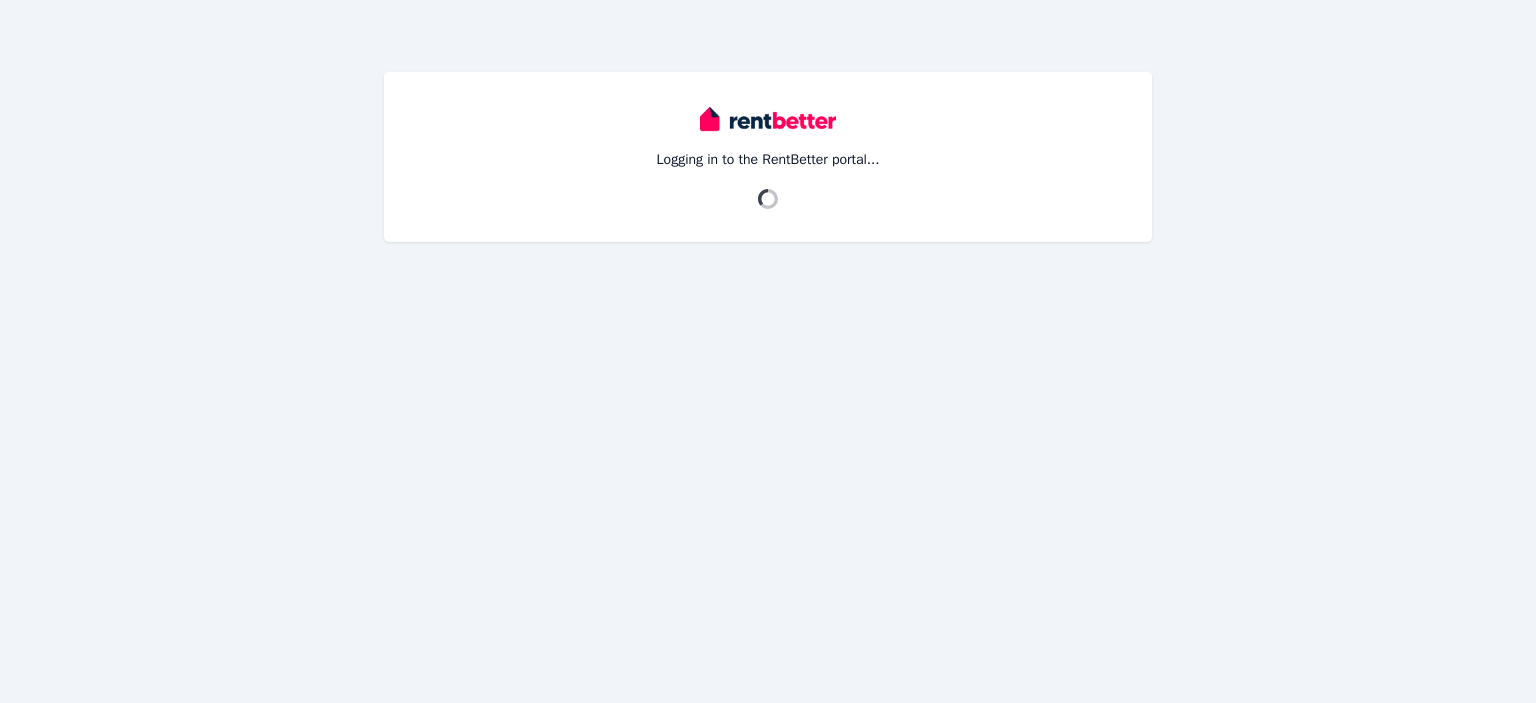 scroll, scrollTop: 0, scrollLeft: 0, axis: both 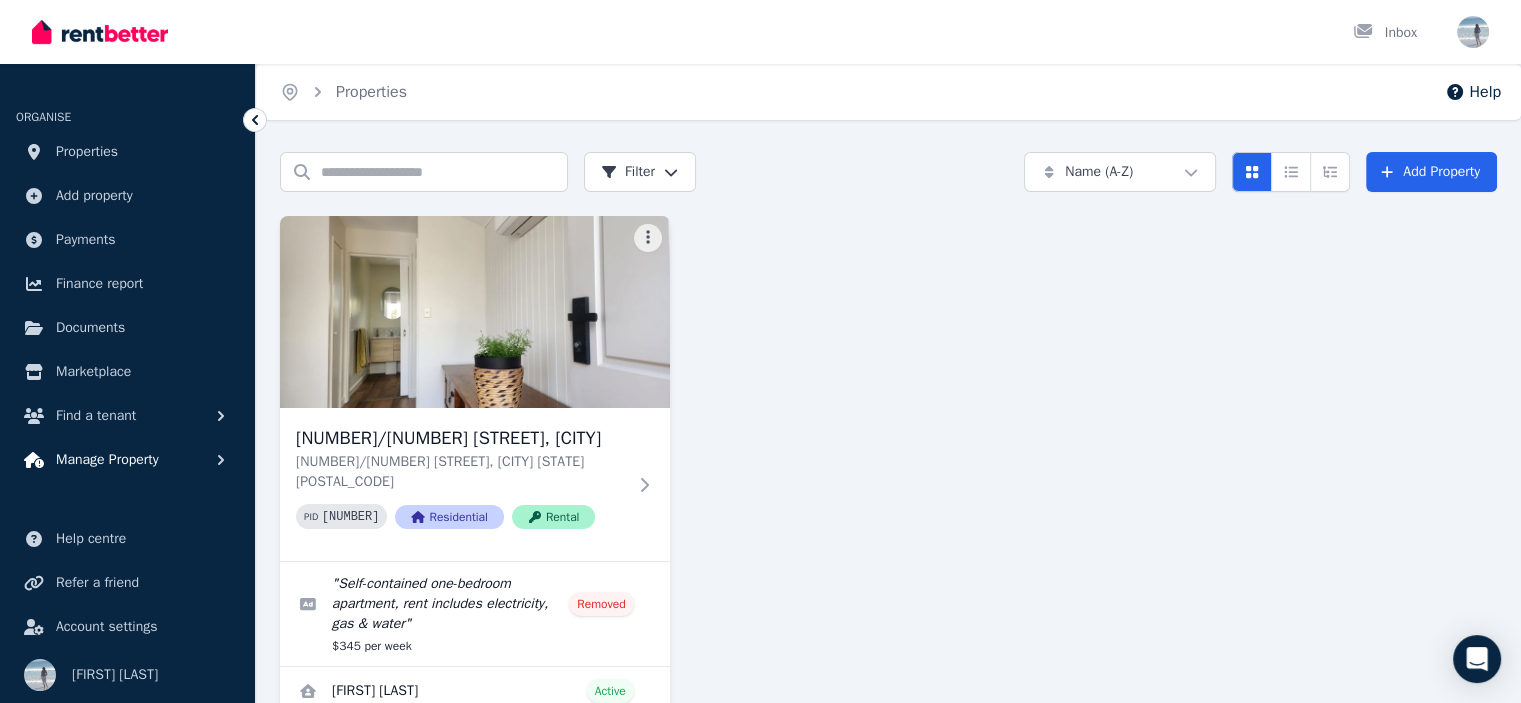 click on "Manage Property" at bounding box center (107, 460) 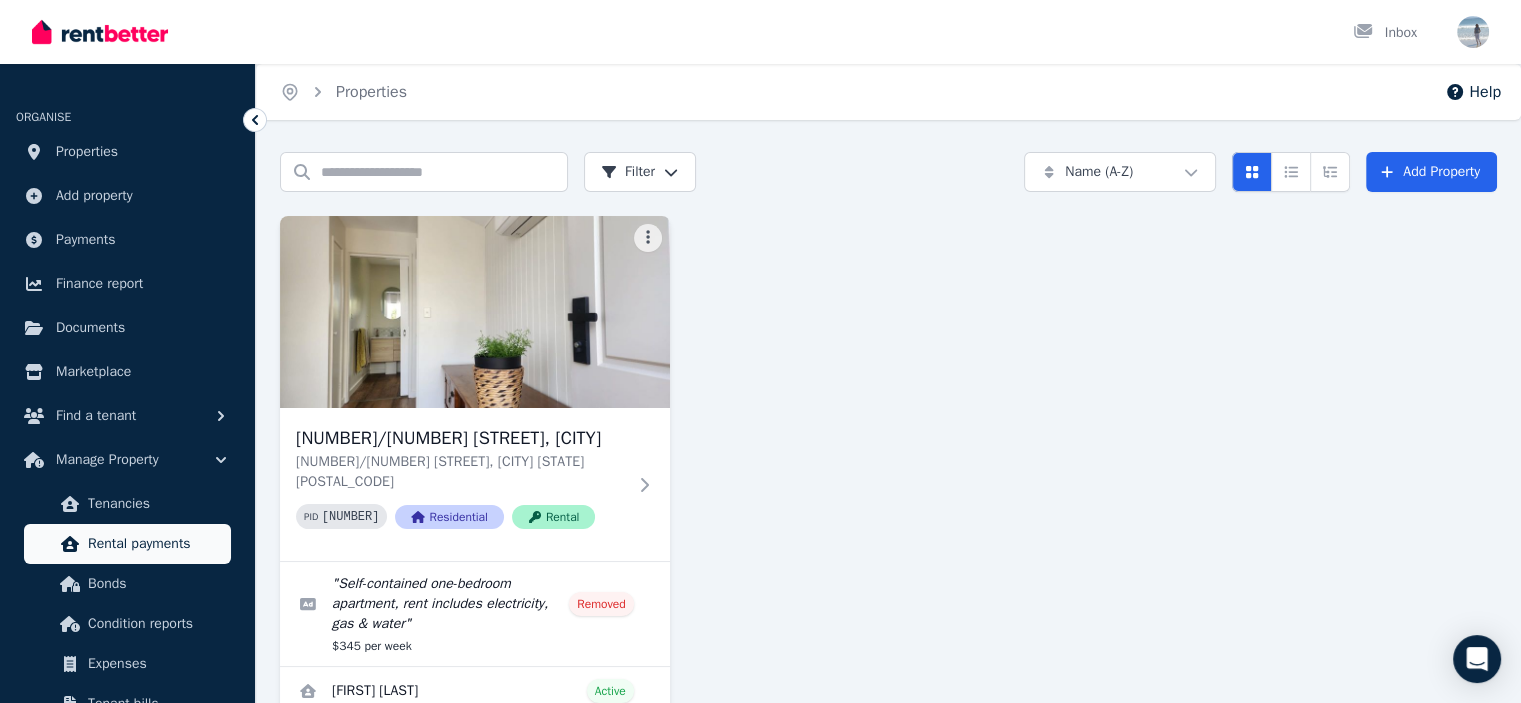 click on "Rental payments" at bounding box center [155, 544] 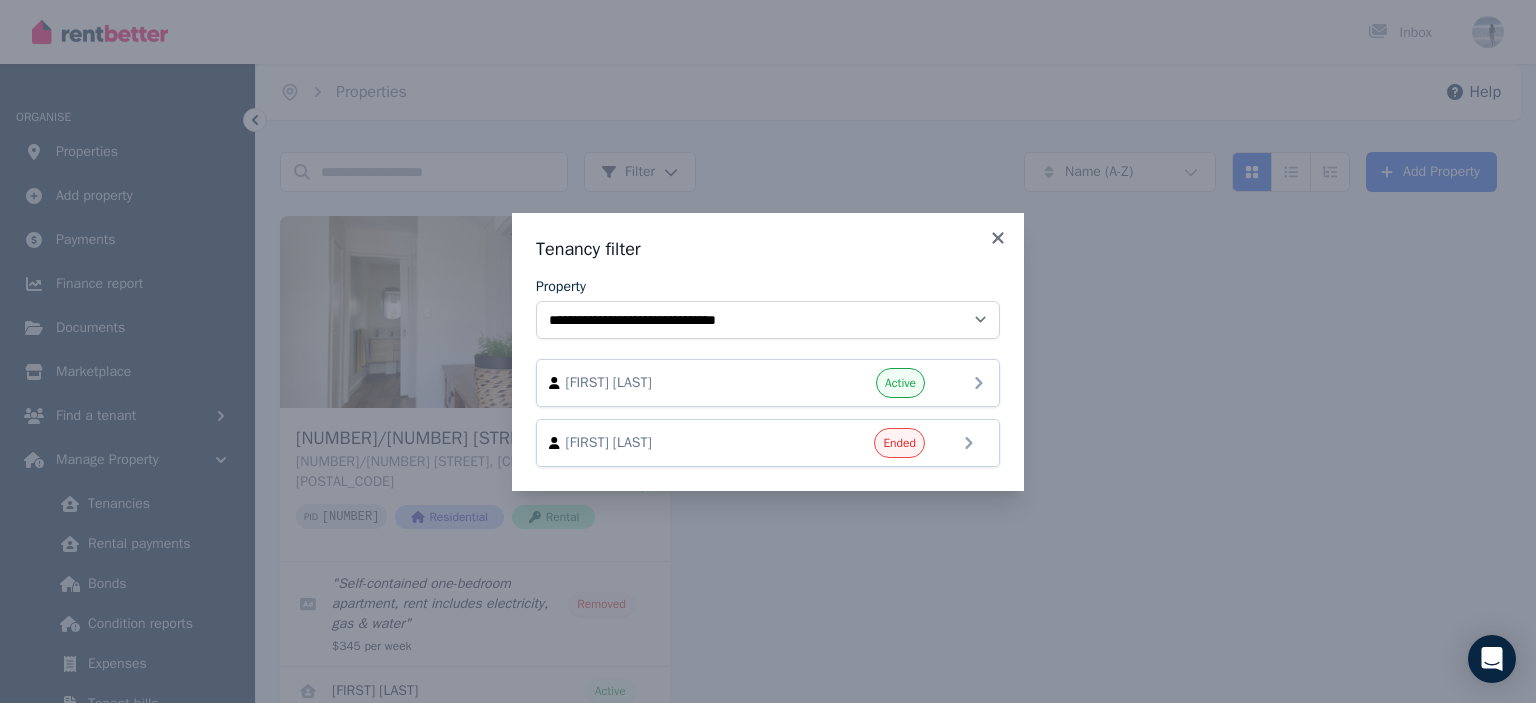click 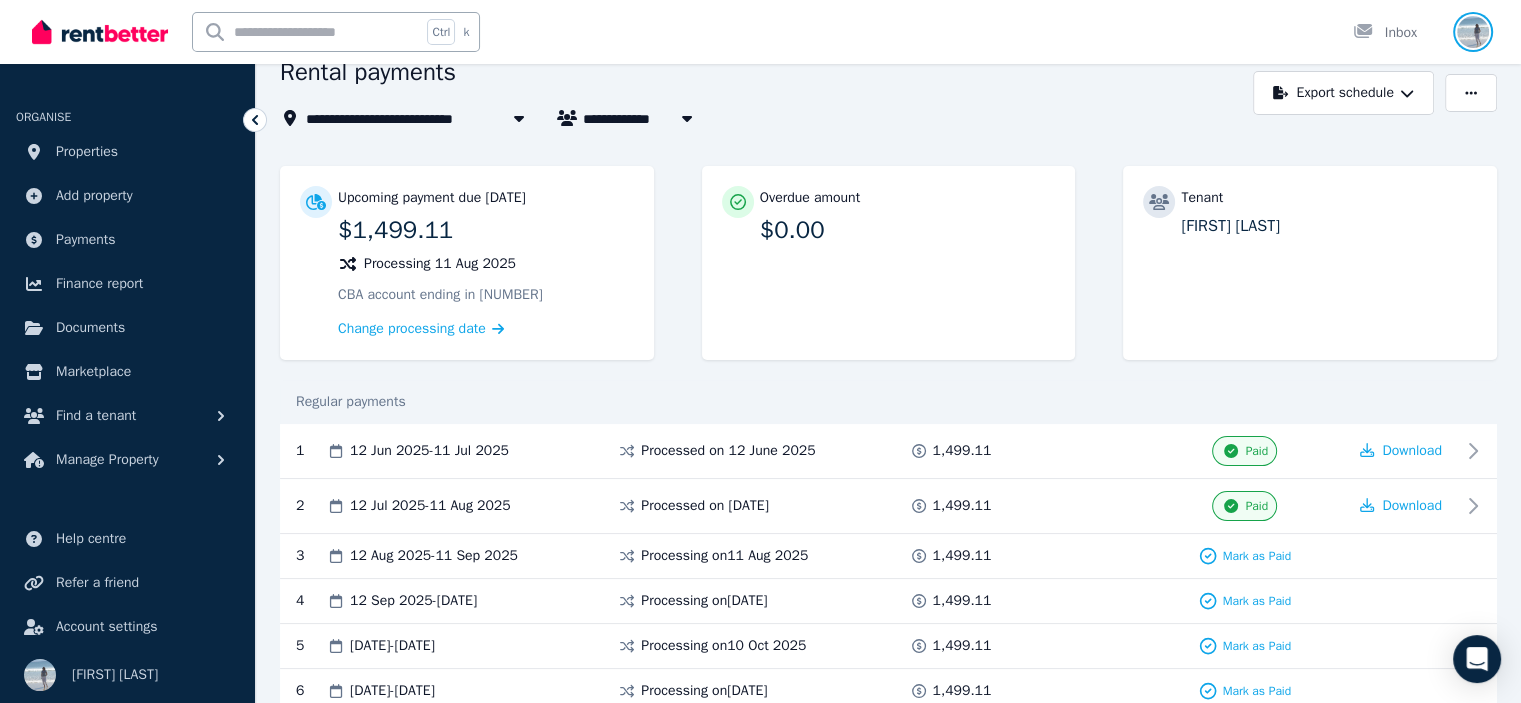 click at bounding box center [1473, 32] 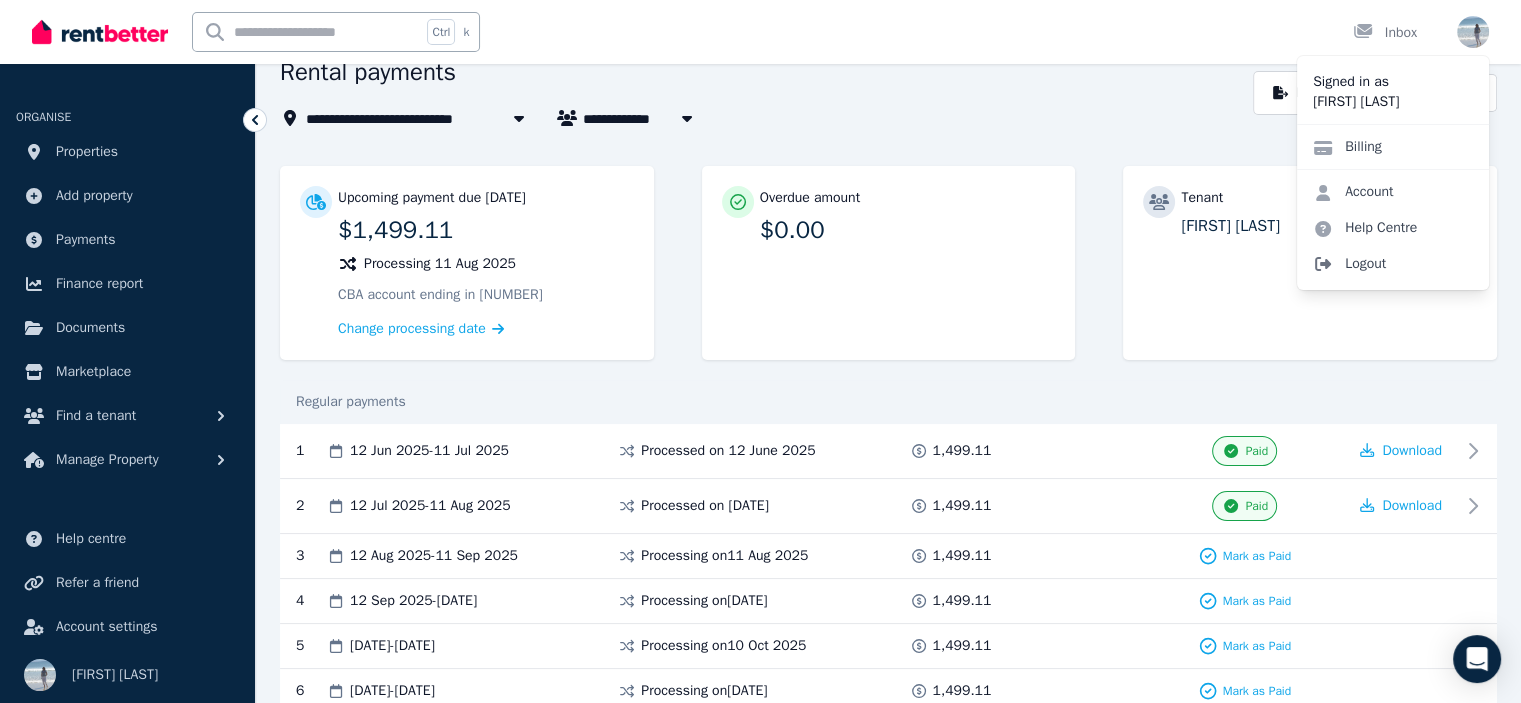 click on "Logout" at bounding box center (1393, 264) 